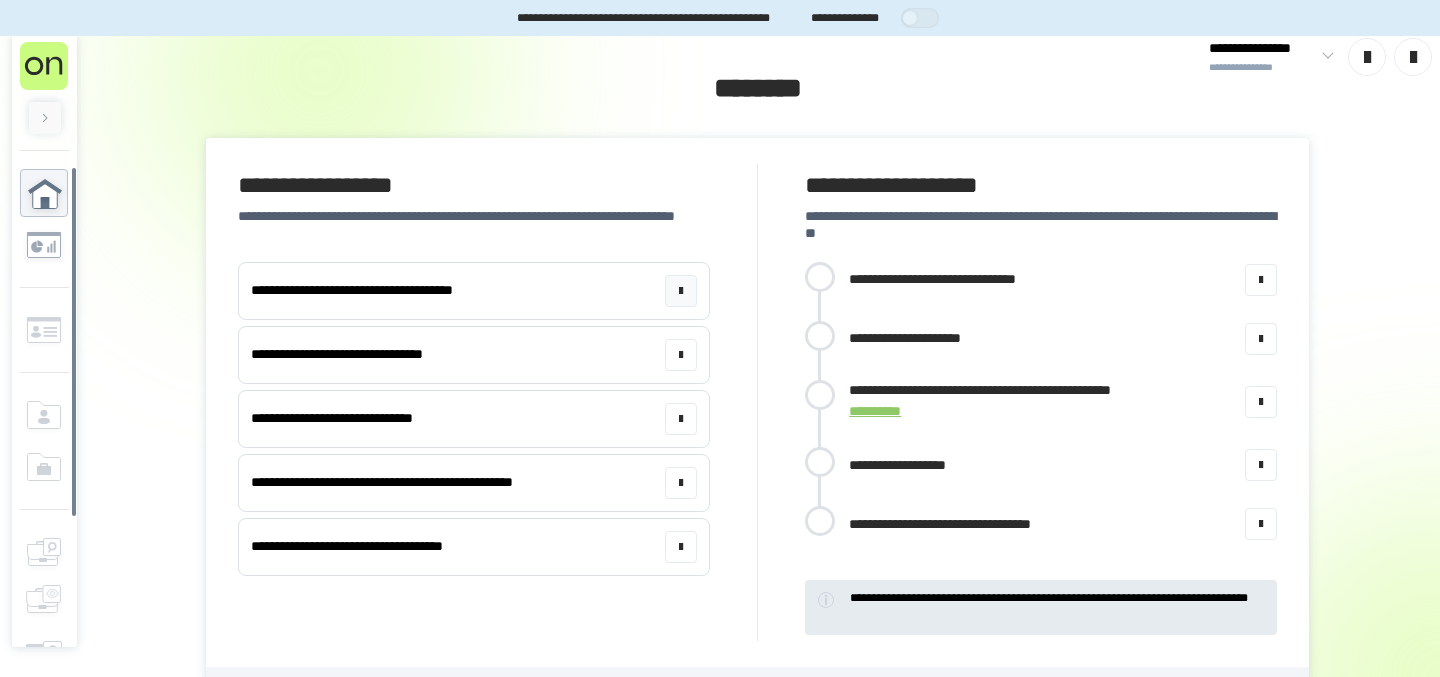 scroll, scrollTop: 4, scrollLeft: 0, axis: vertical 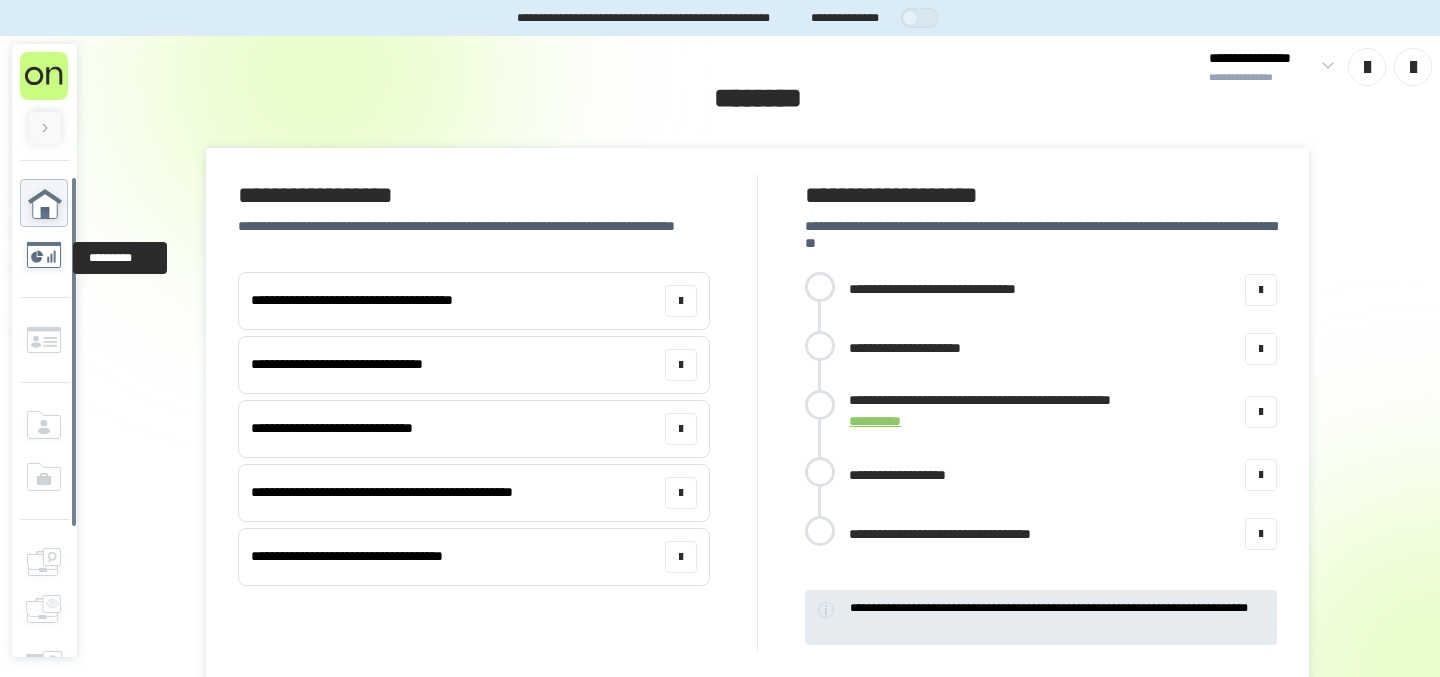 click 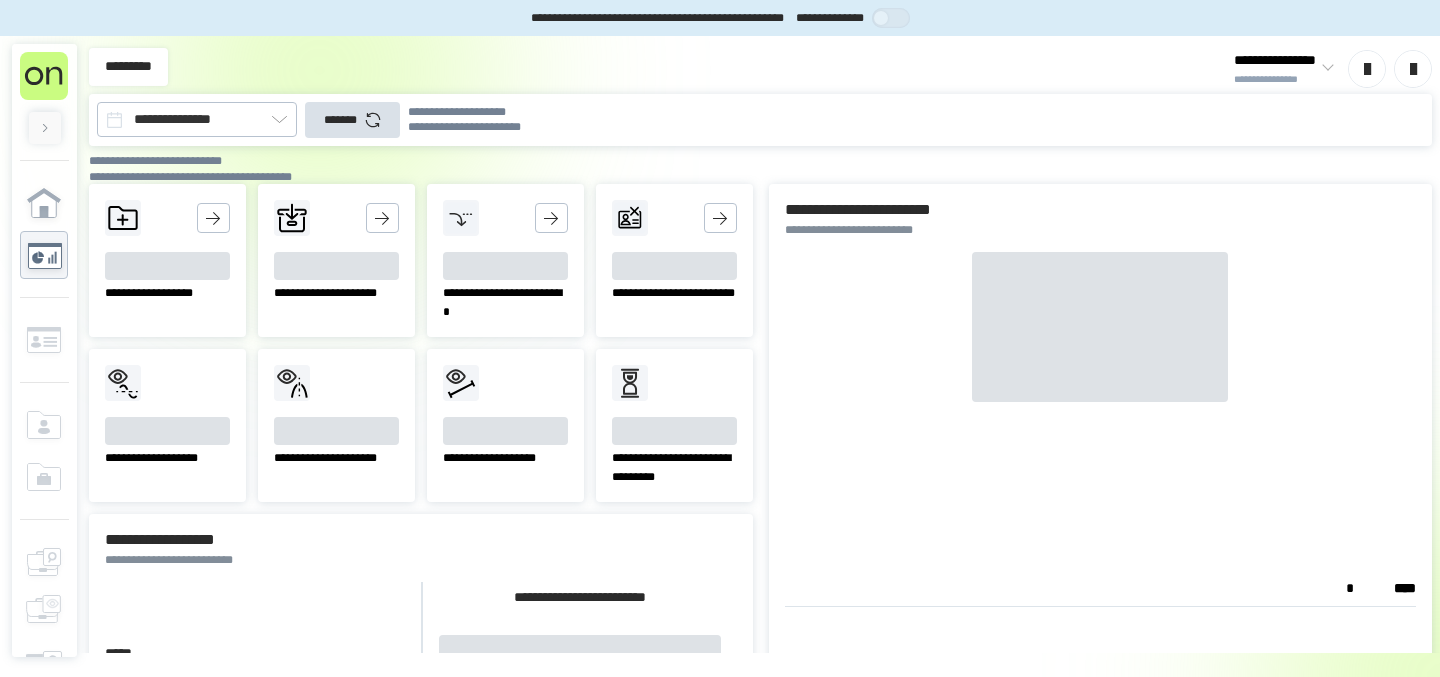 scroll, scrollTop: 0, scrollLeft: 0, axis: both 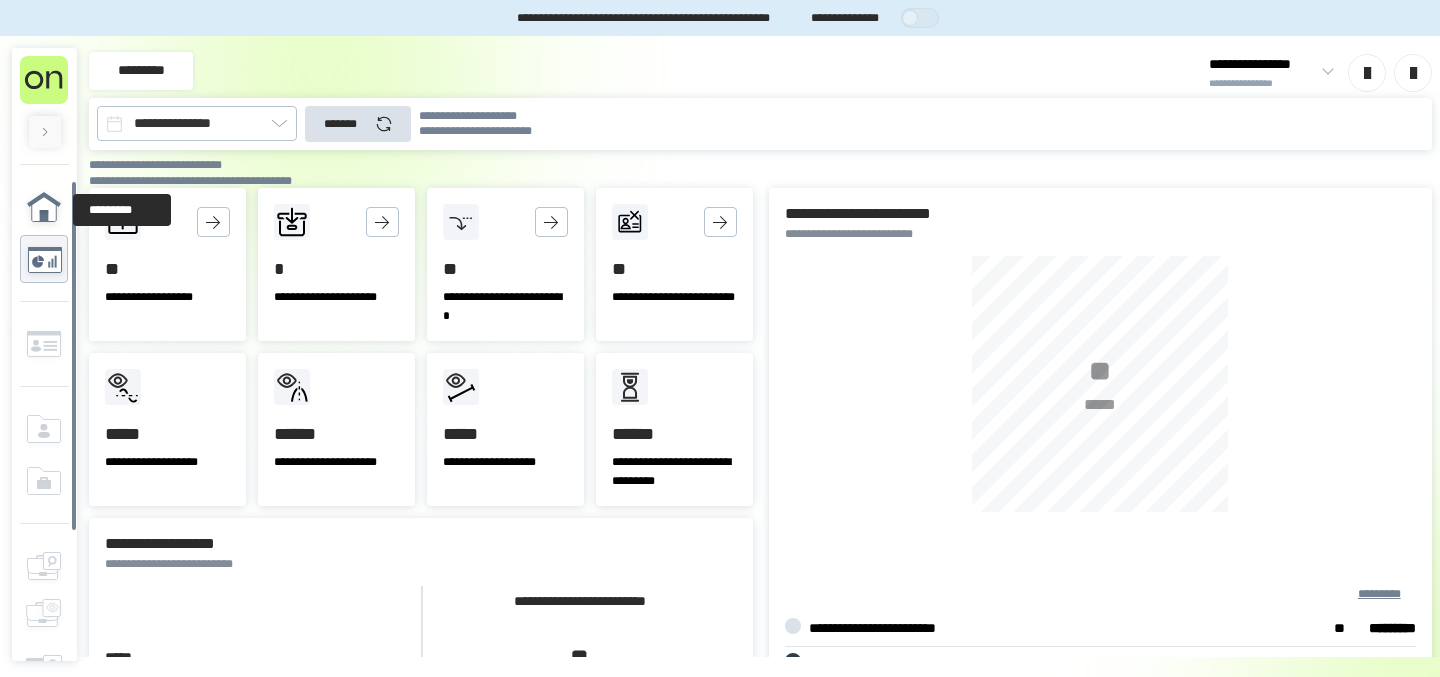 click 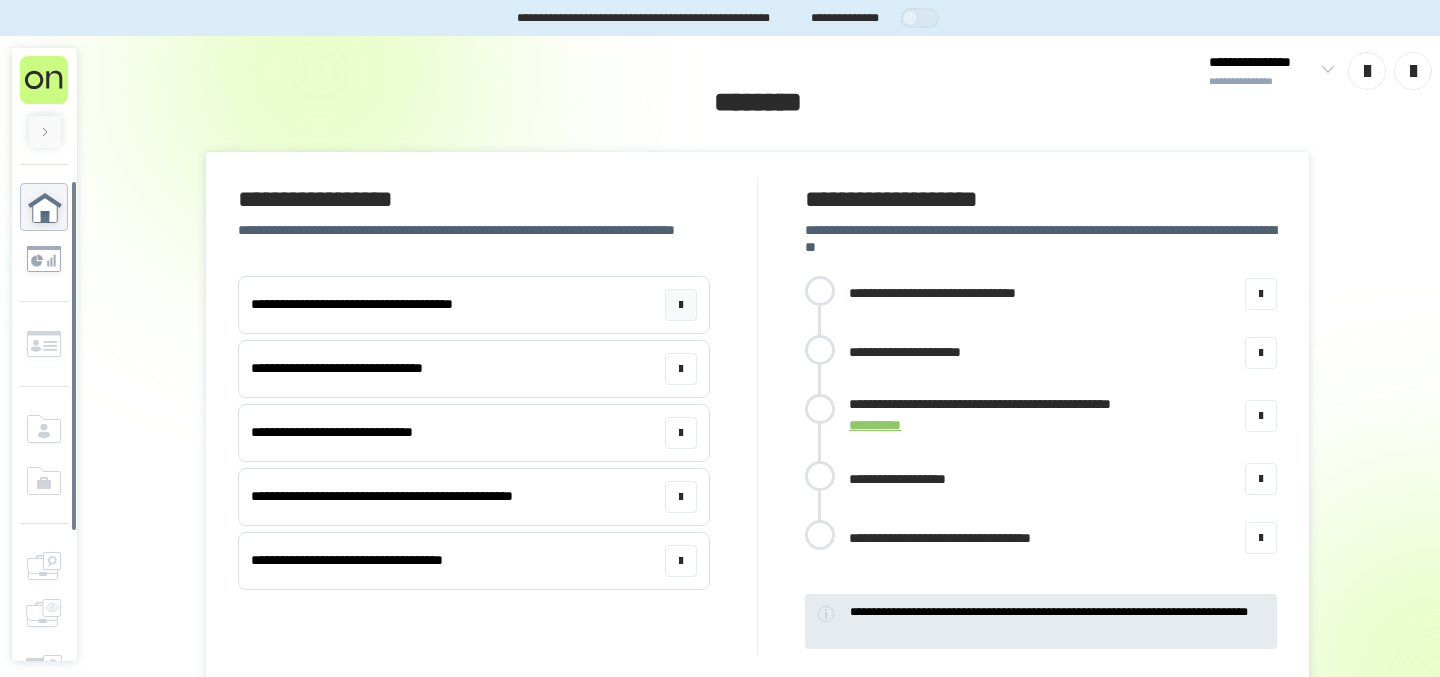 scroll, scrollTop: 11, scrollLeft: 0, axis: vertical 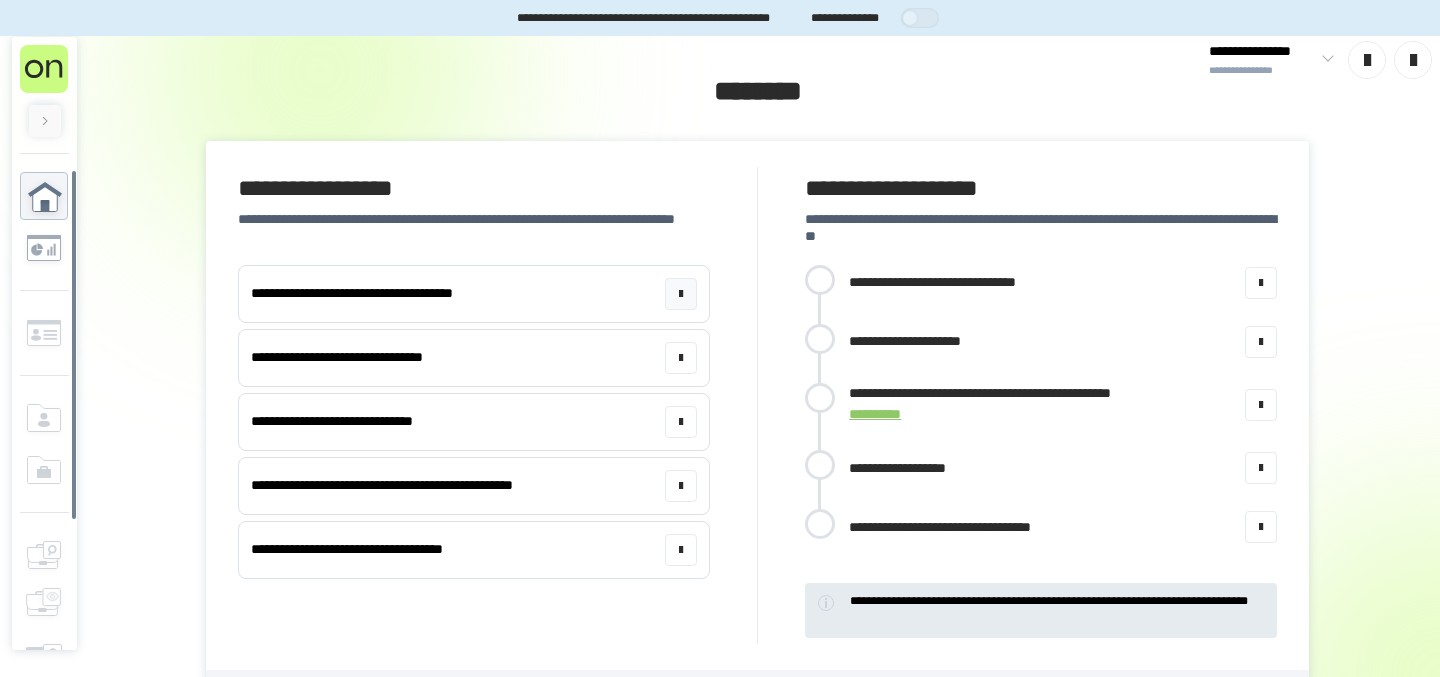click on "**********" at bounding box center (473, 294) 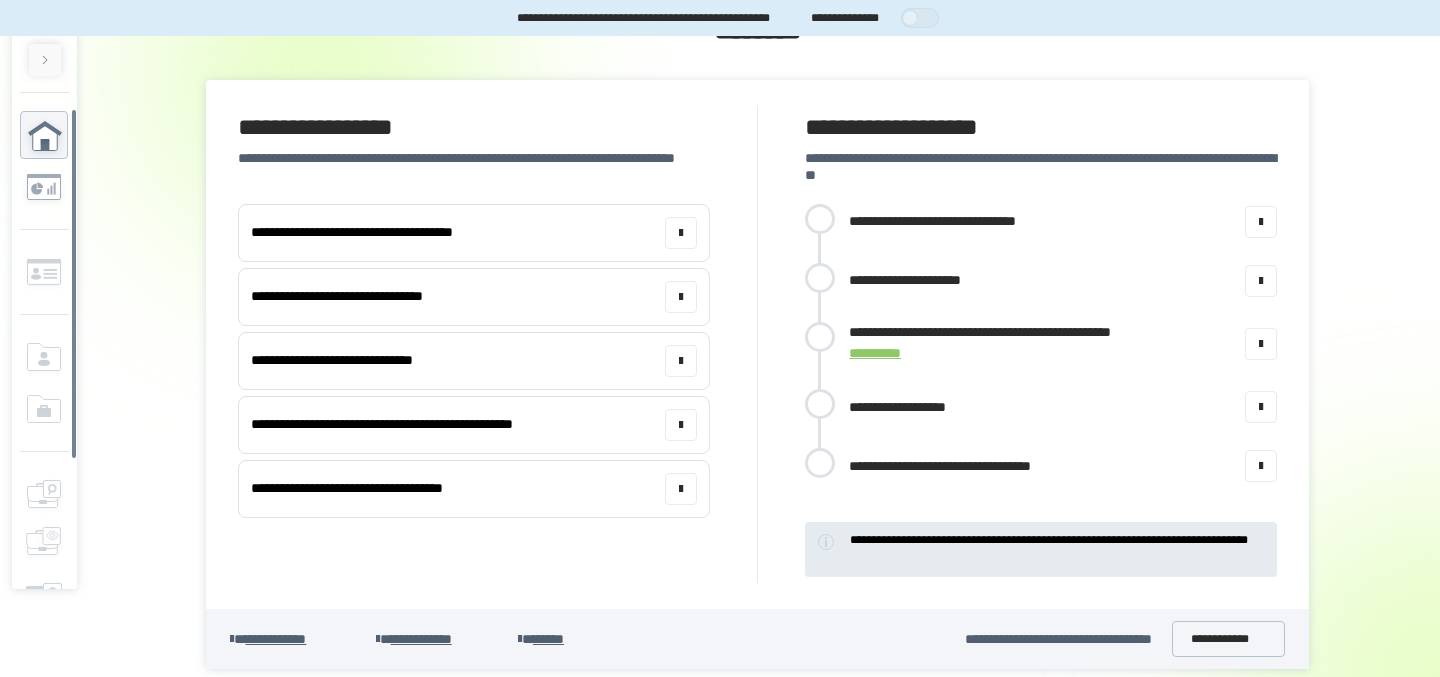 scroll, scrollTop: 0, scrollLeft: 0, axis: both 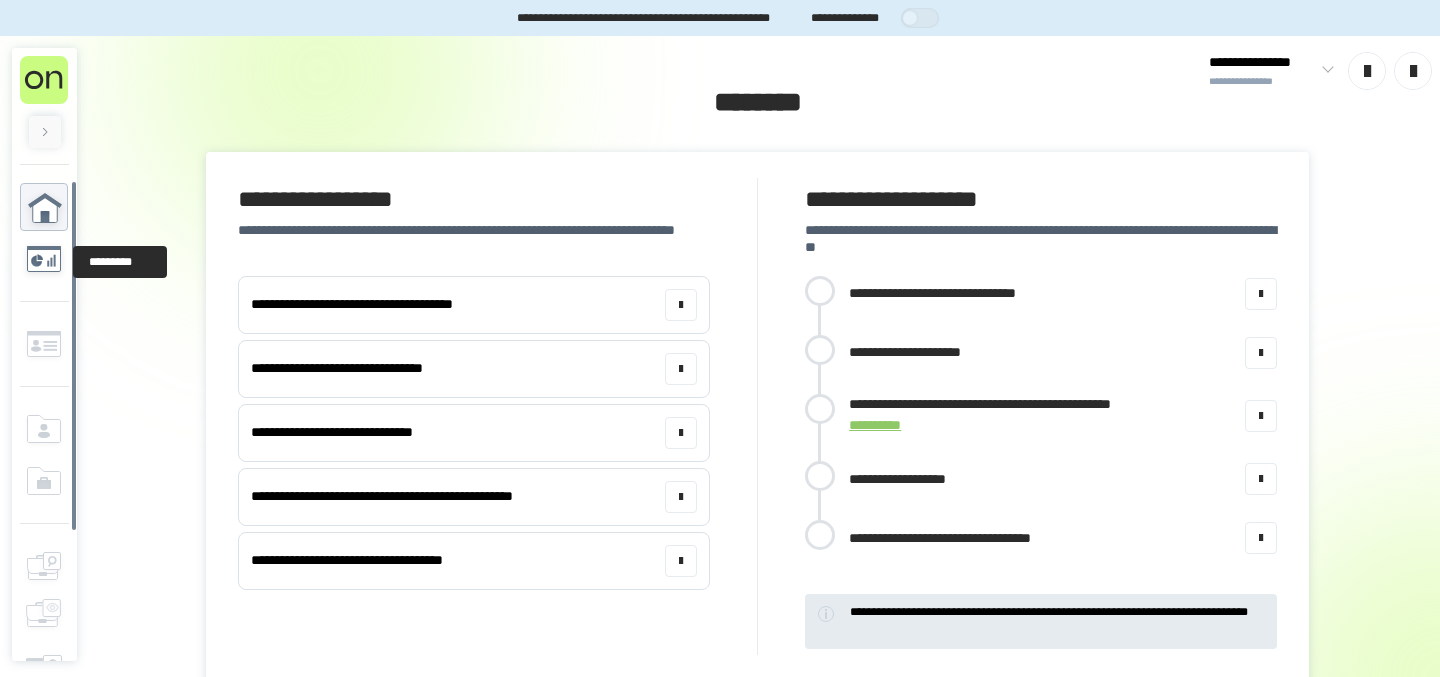 click 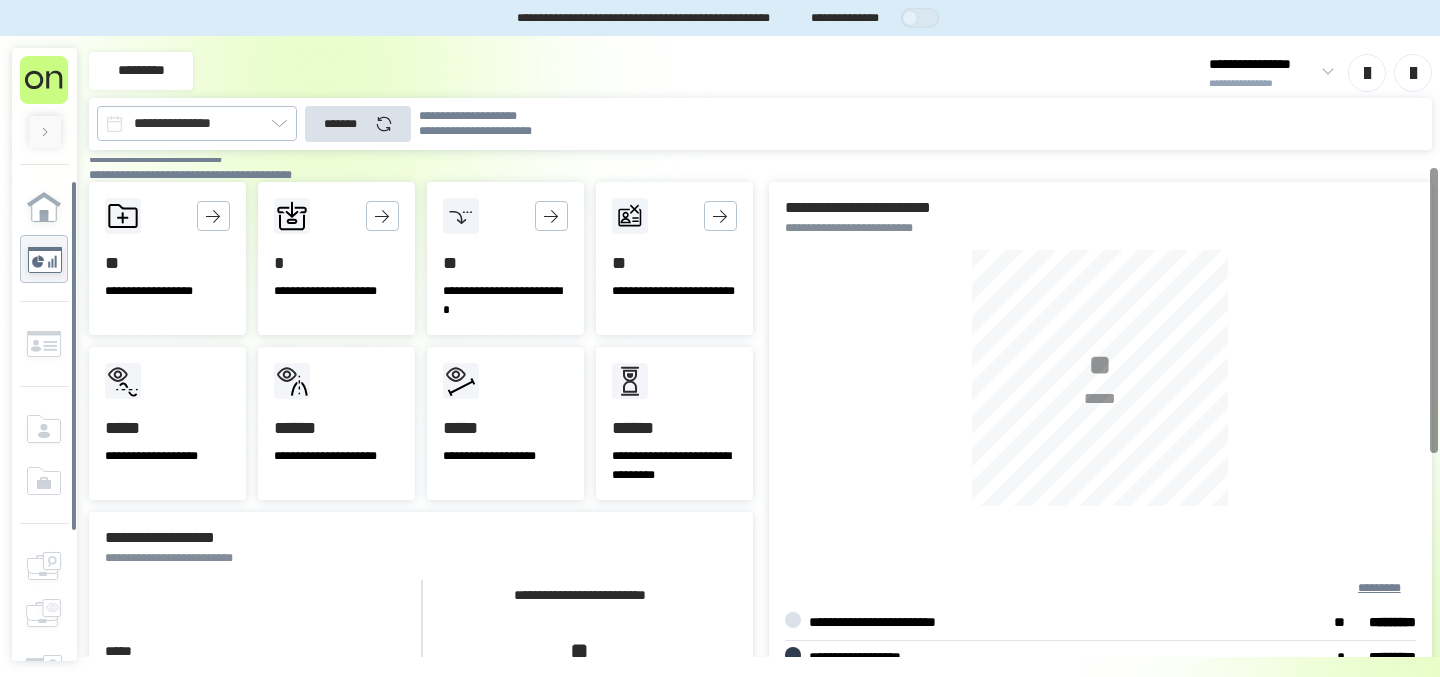 scroll, scrollTop: 0, scrollLeft: 0, axis: both 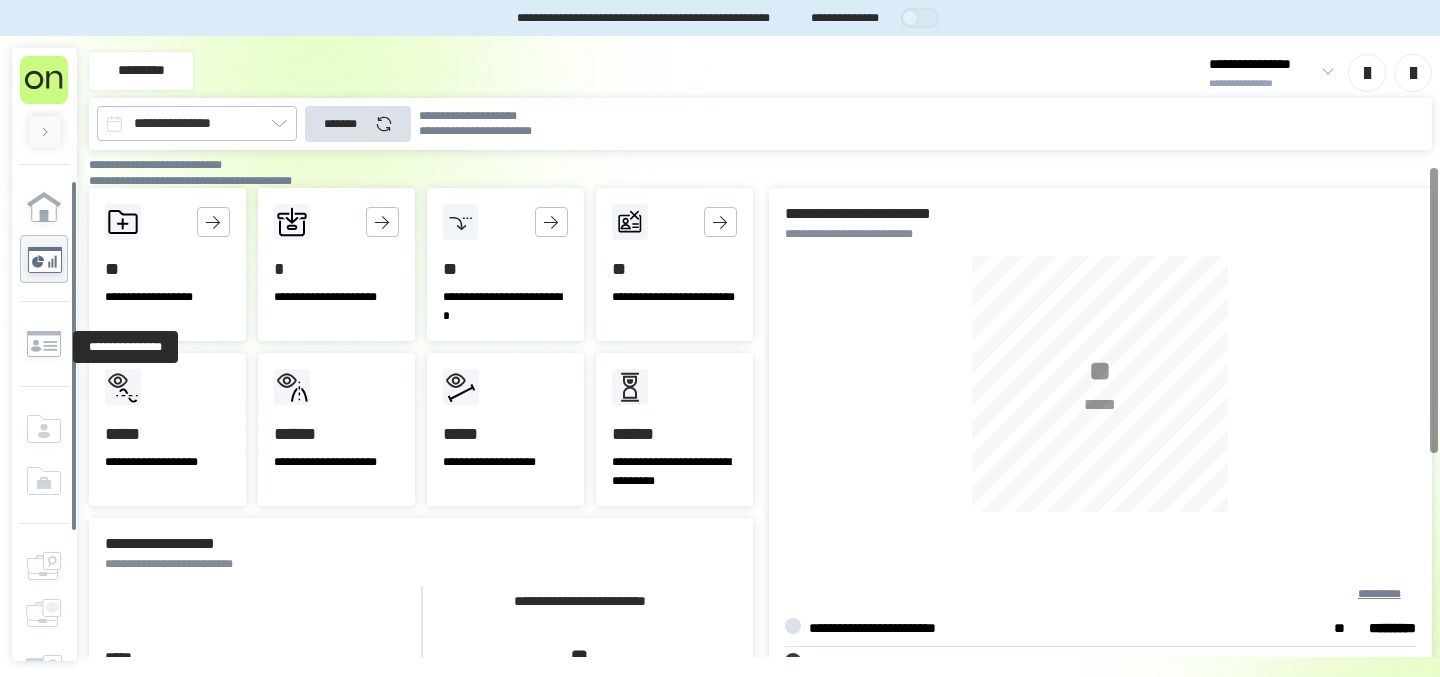click 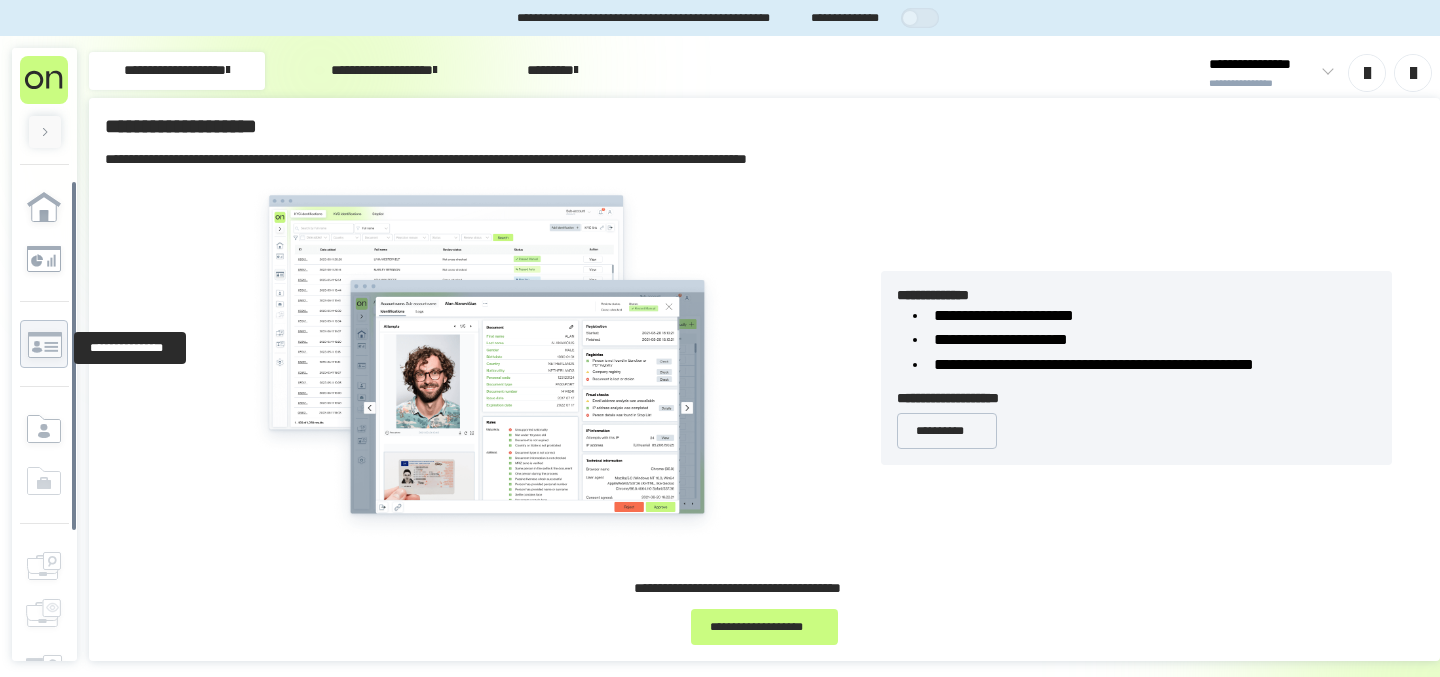 click 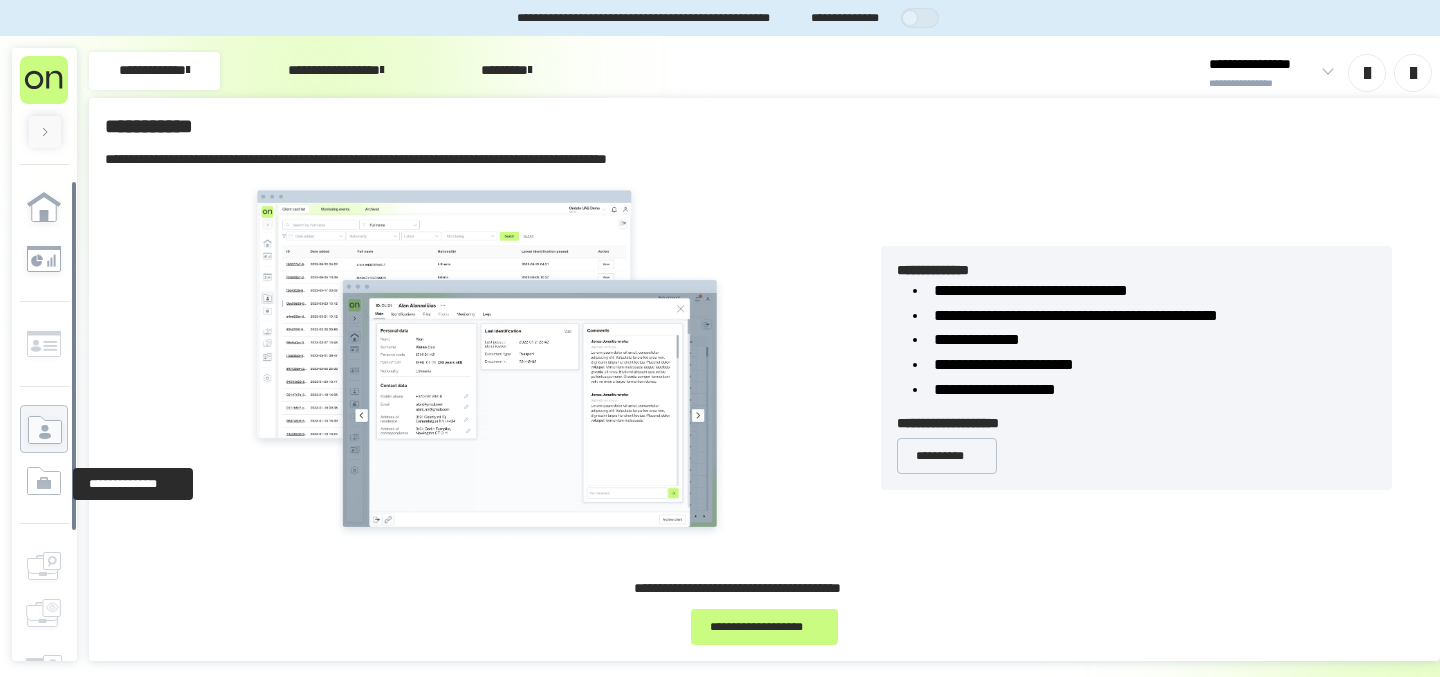 click 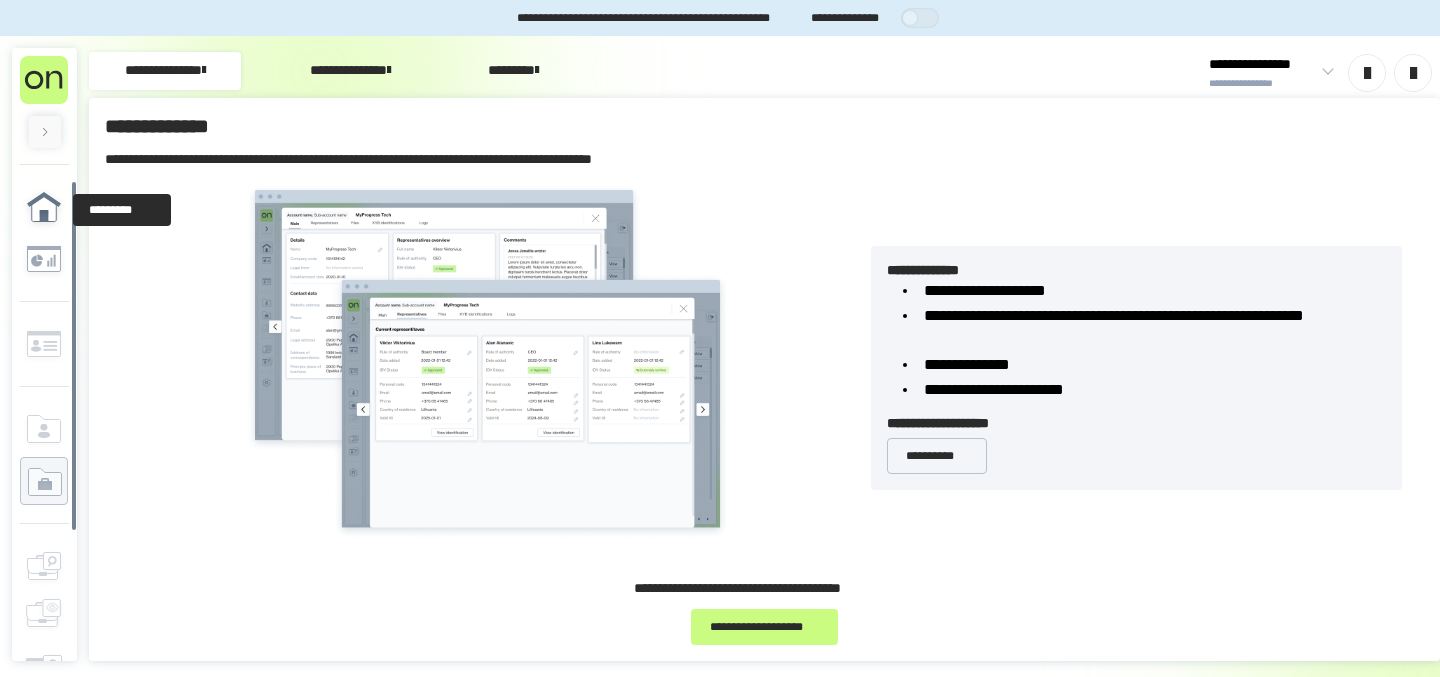 click 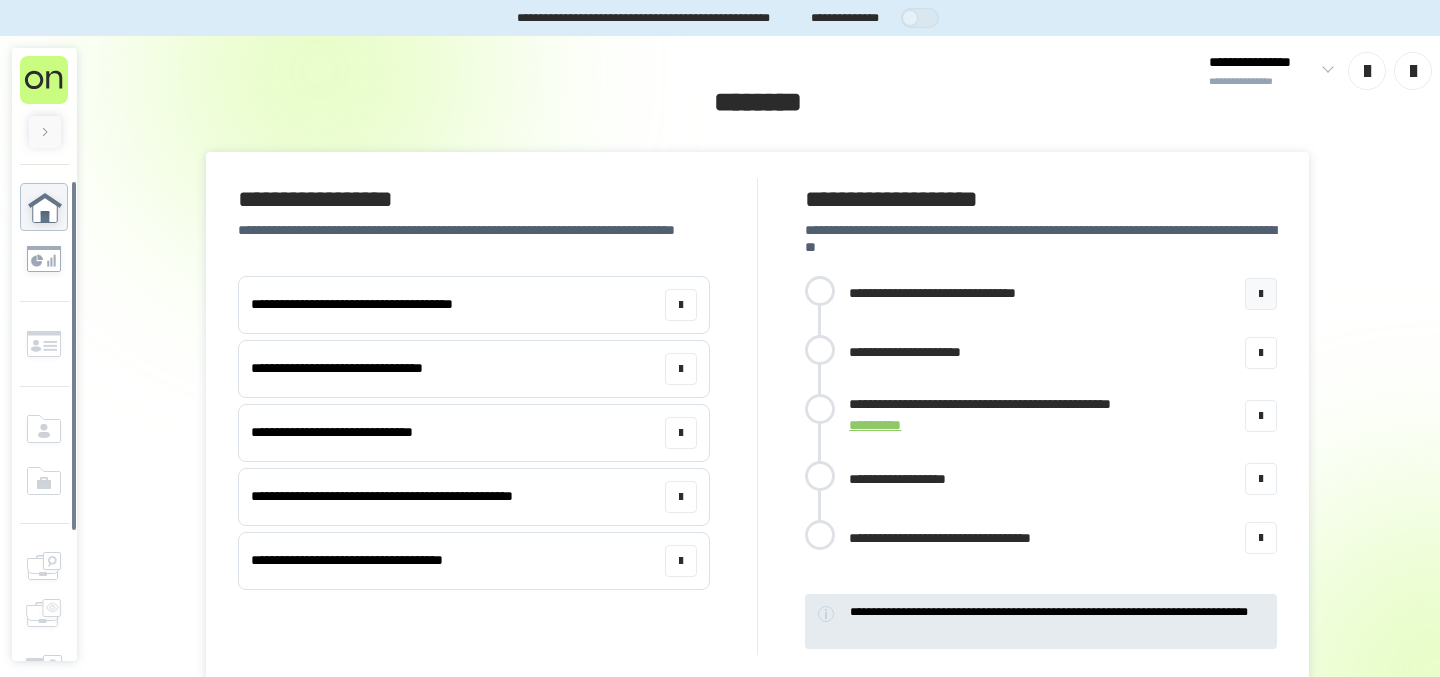 click on "**********" at bounding box center (965, 293) 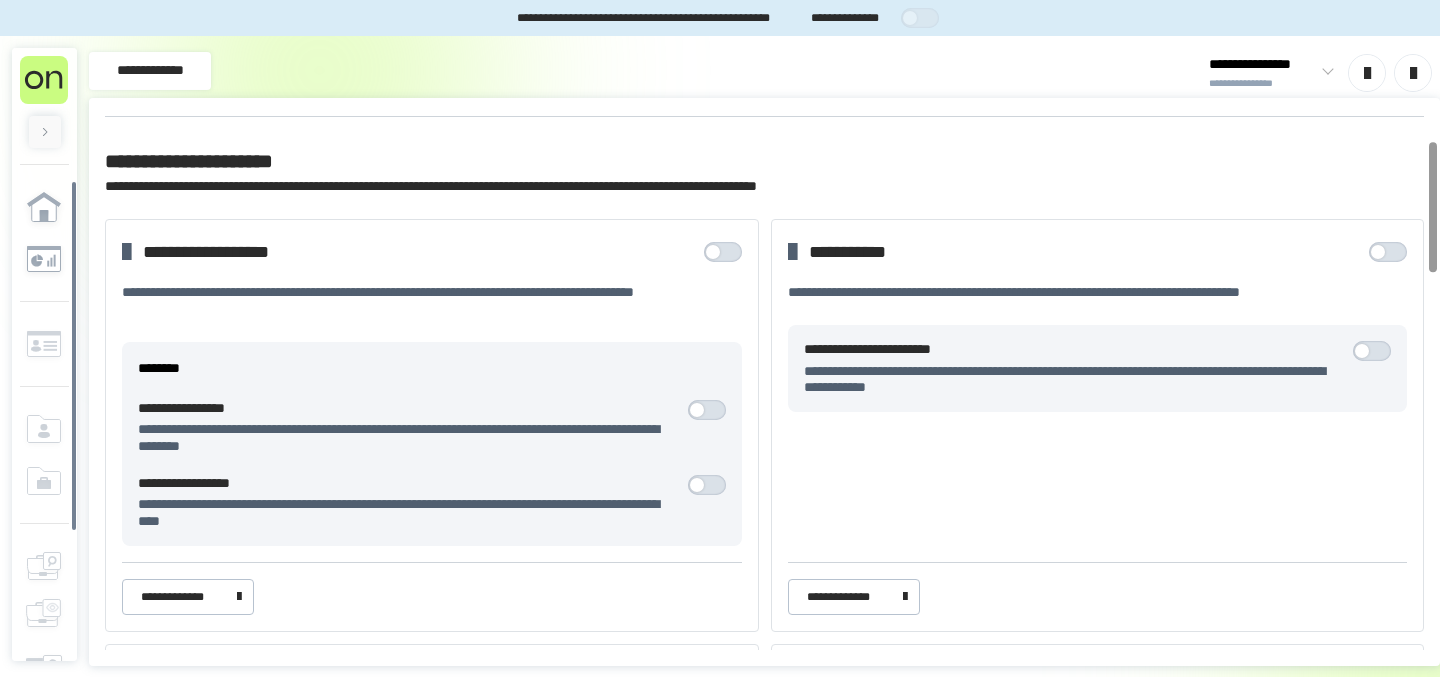 scroll, scrollTop: 119, scrollLeft: 0, axis: vertical 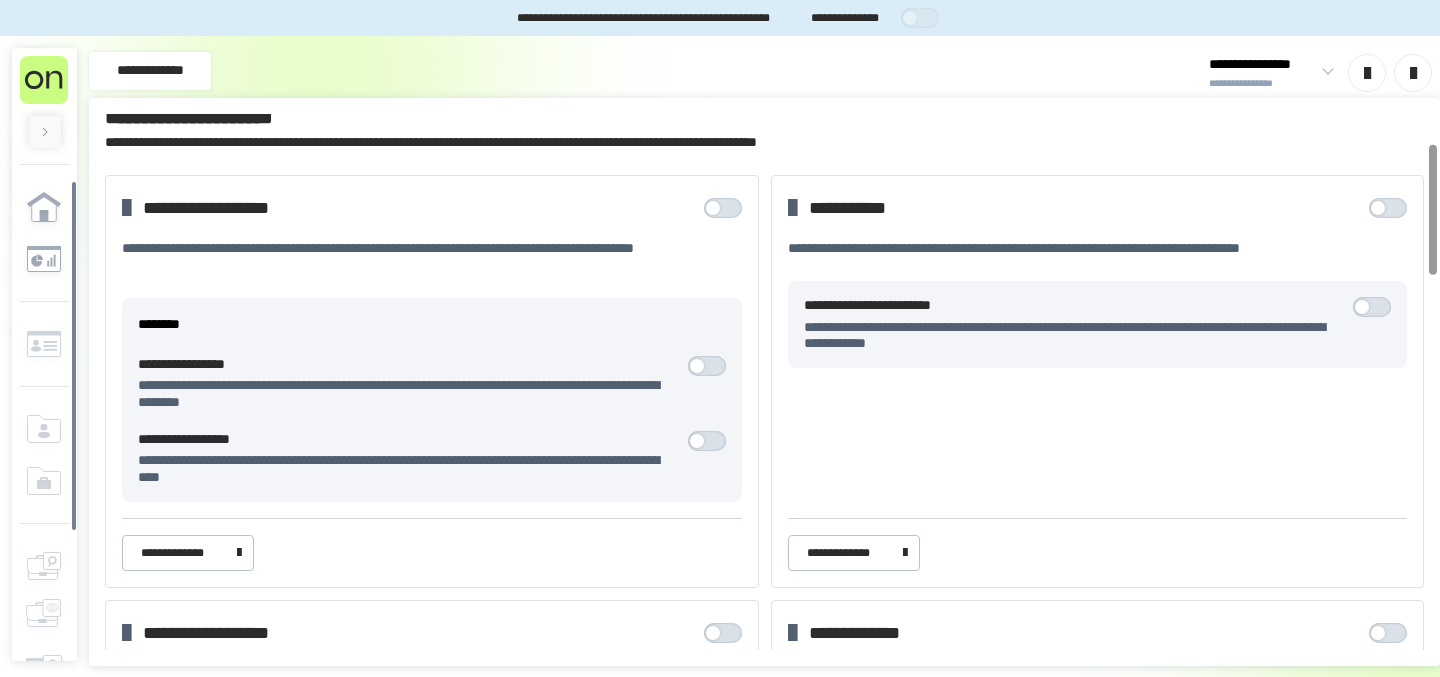 click at bounding box center [713, 208] 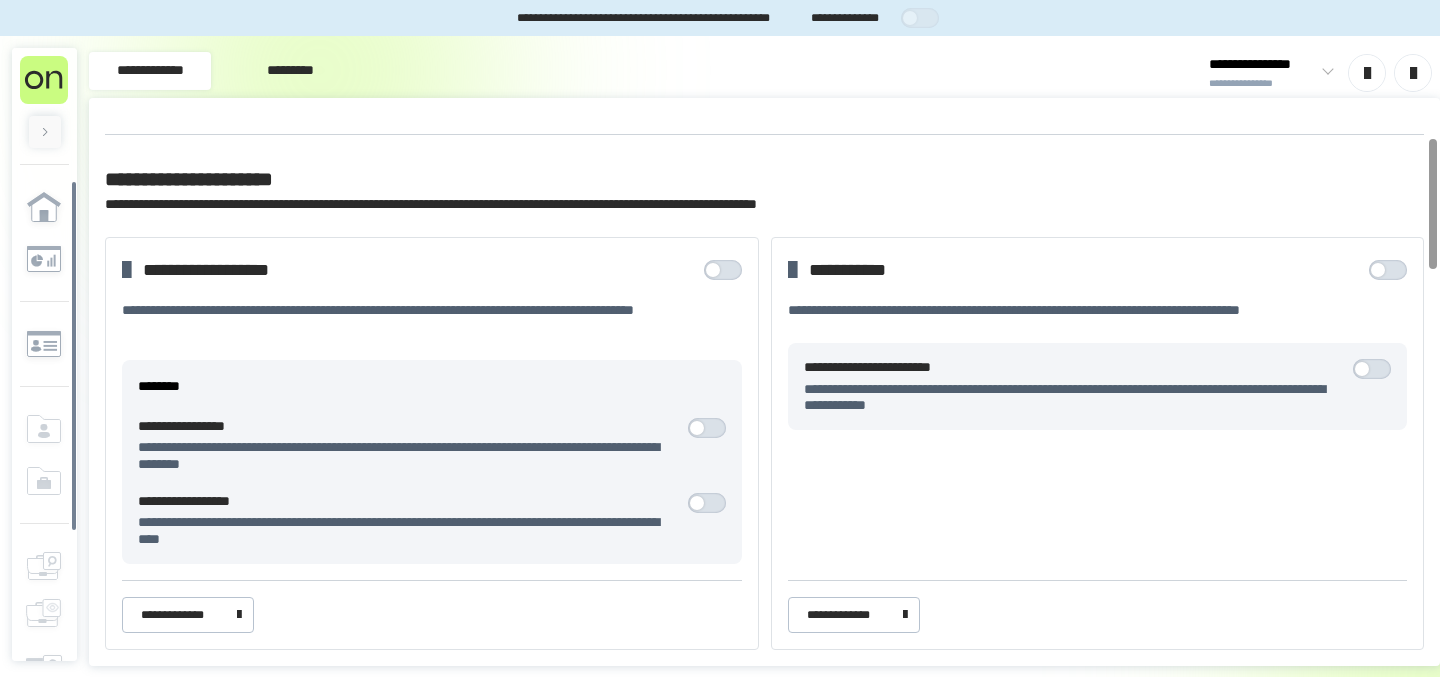 scroll, scrollTop: 43, scrollLeft: 0, axis: vertical 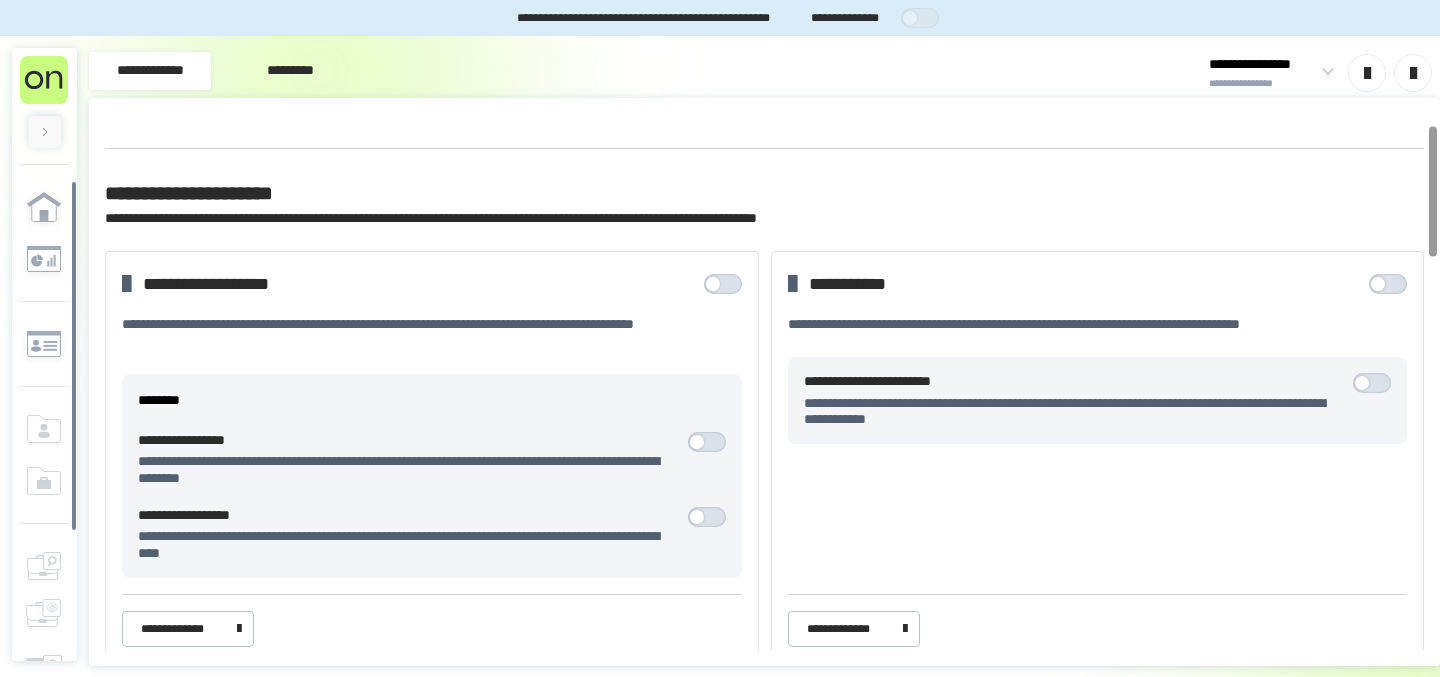 click at bounding box center (1393, 284) 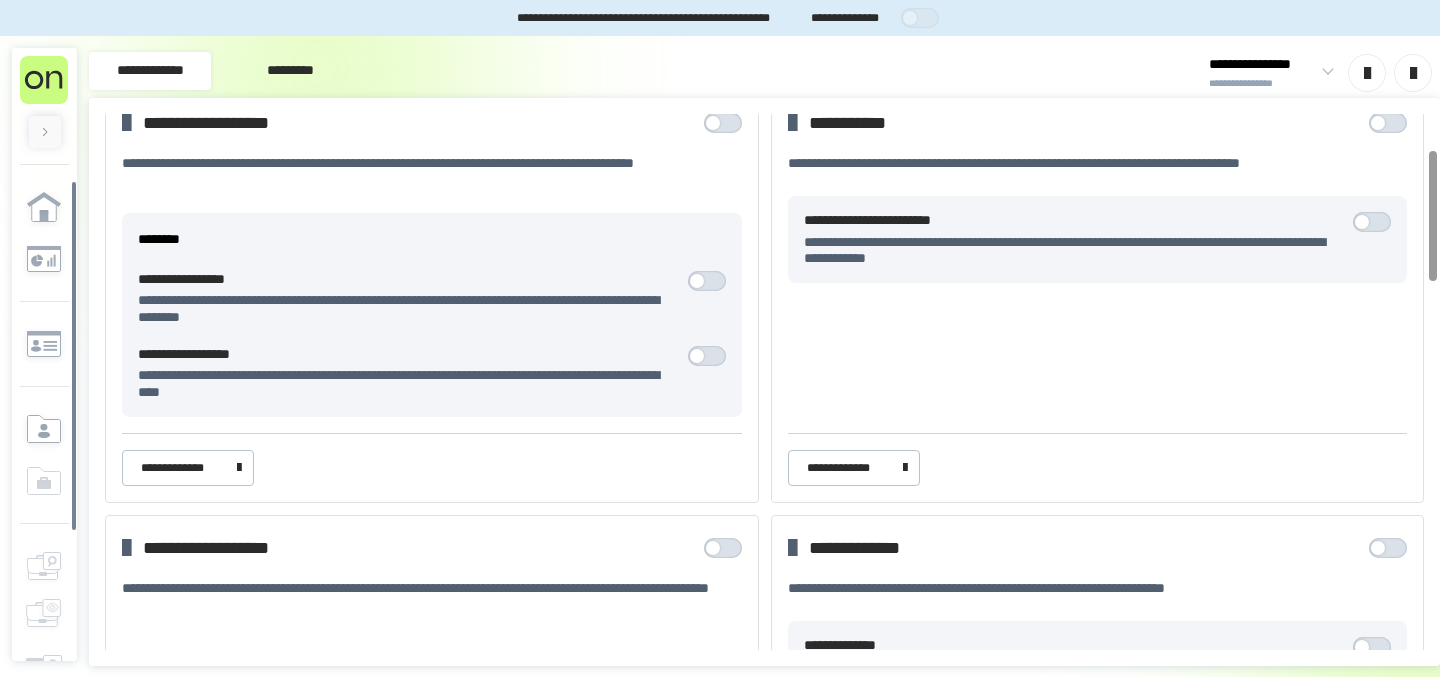 scroll, scrollTop: 239, scrollLeft: 0, axis: vertical 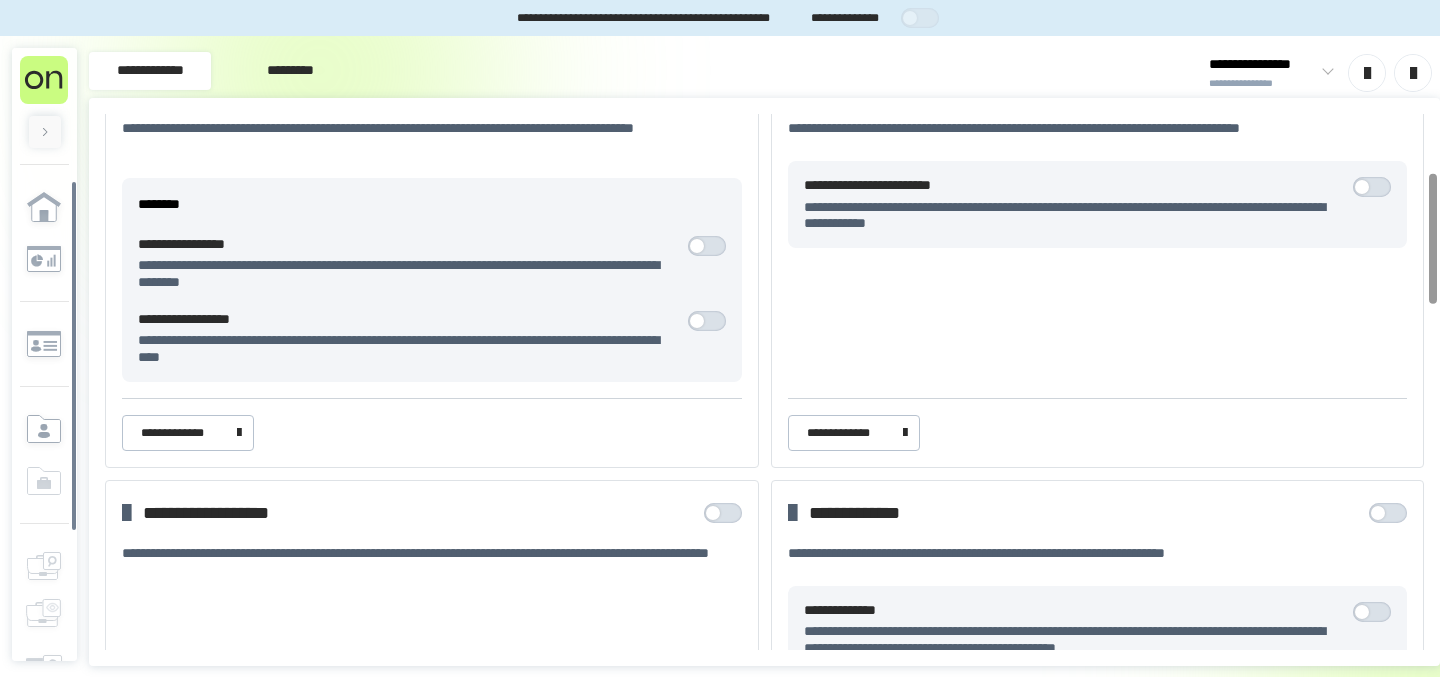 click at bounding box center [1377, 187] 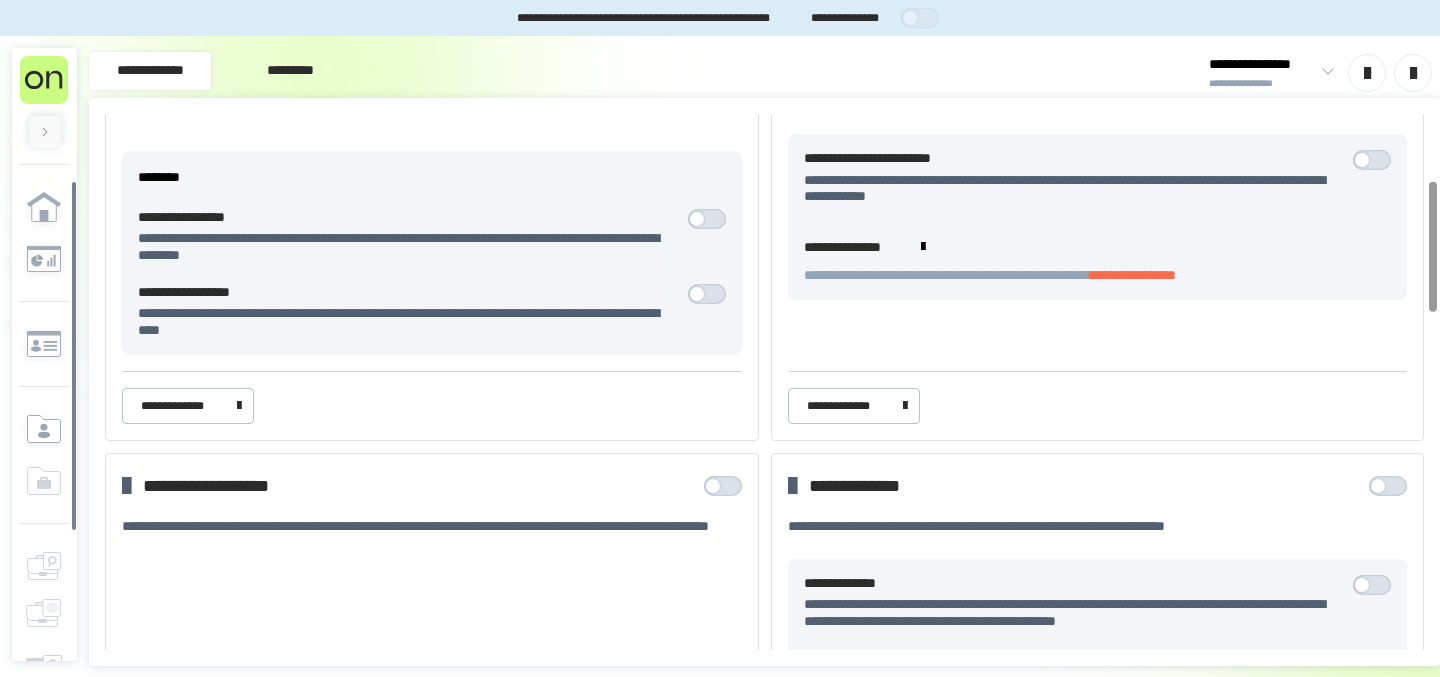 scroll, scrollTop: 272, scrollLeft: 0, axis: vertical 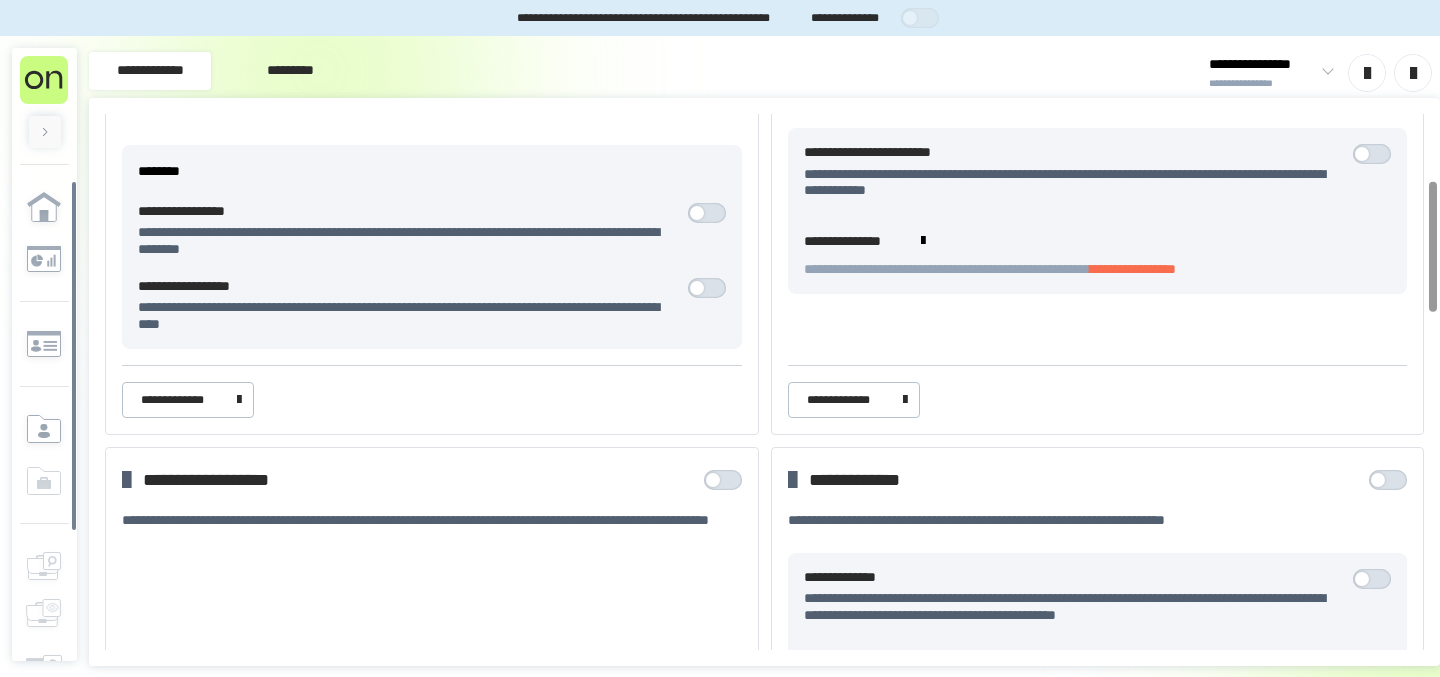 click on "**********" at bounding box center [432, 480] 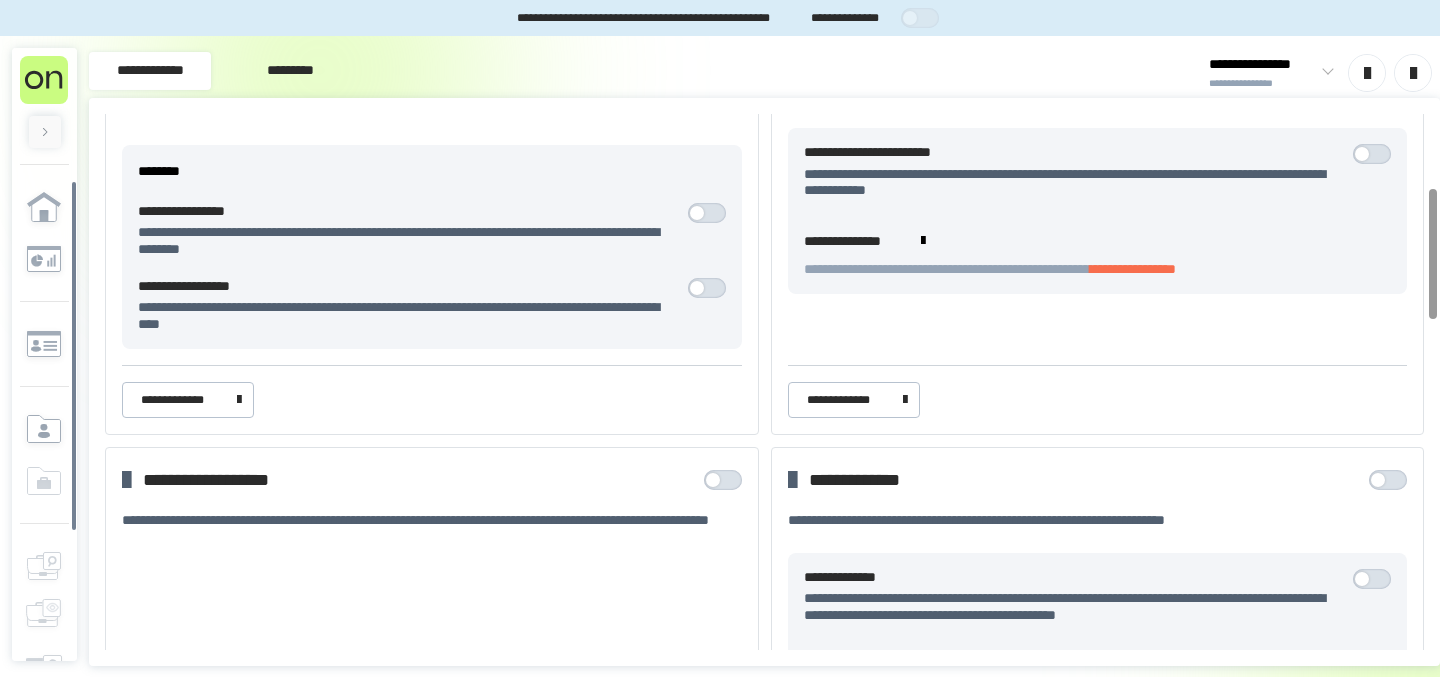 scroll, scrollTop: 302, scrollLeft: 0, axis: vertical 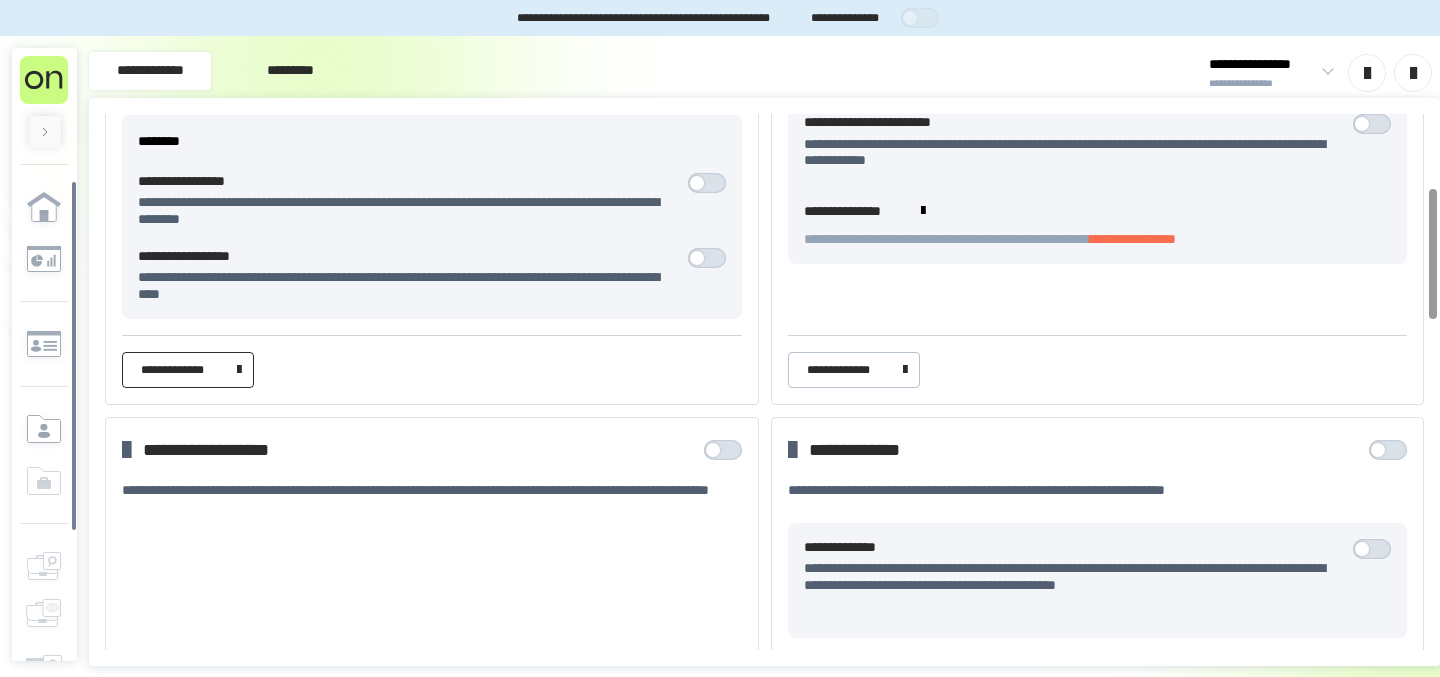 click on "**********" at bounding box center [191, 370] 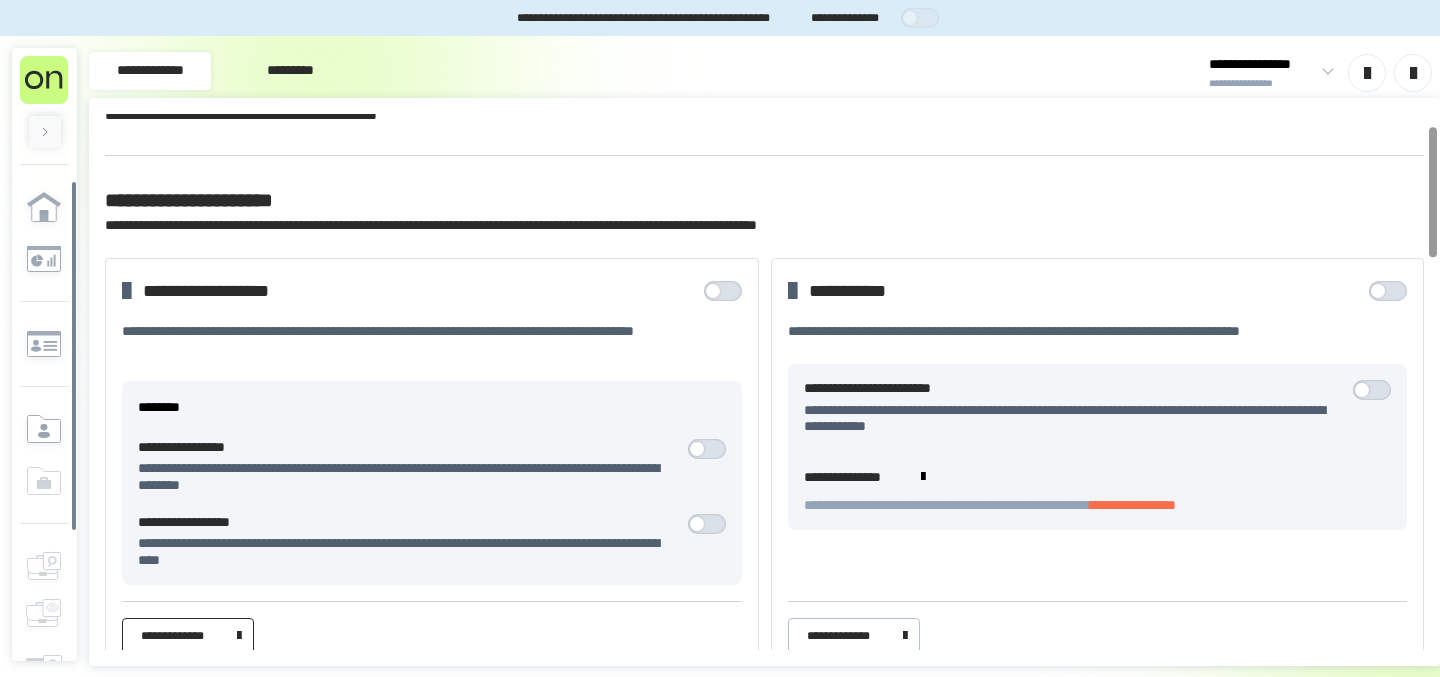 scroll, scrollTop: 0, scrollLeft: 0, axis: both 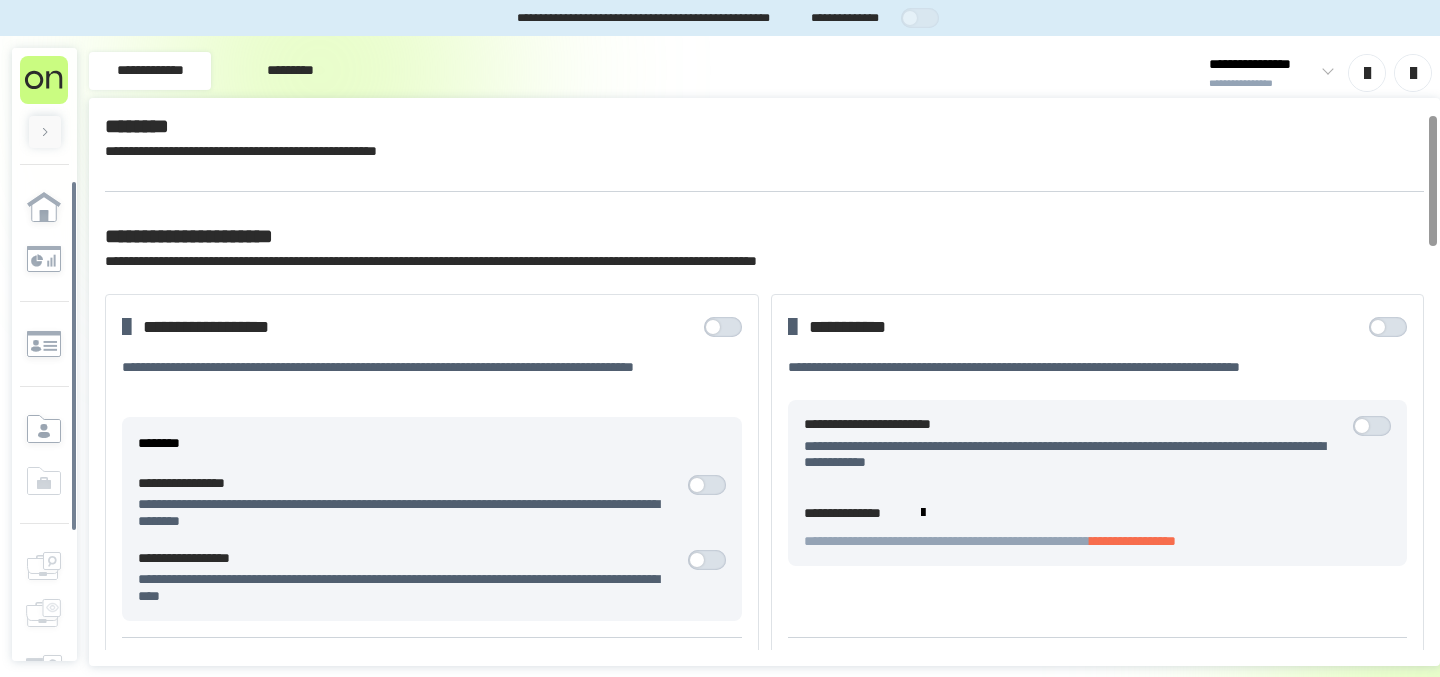 click at bounding box center [45, 132] 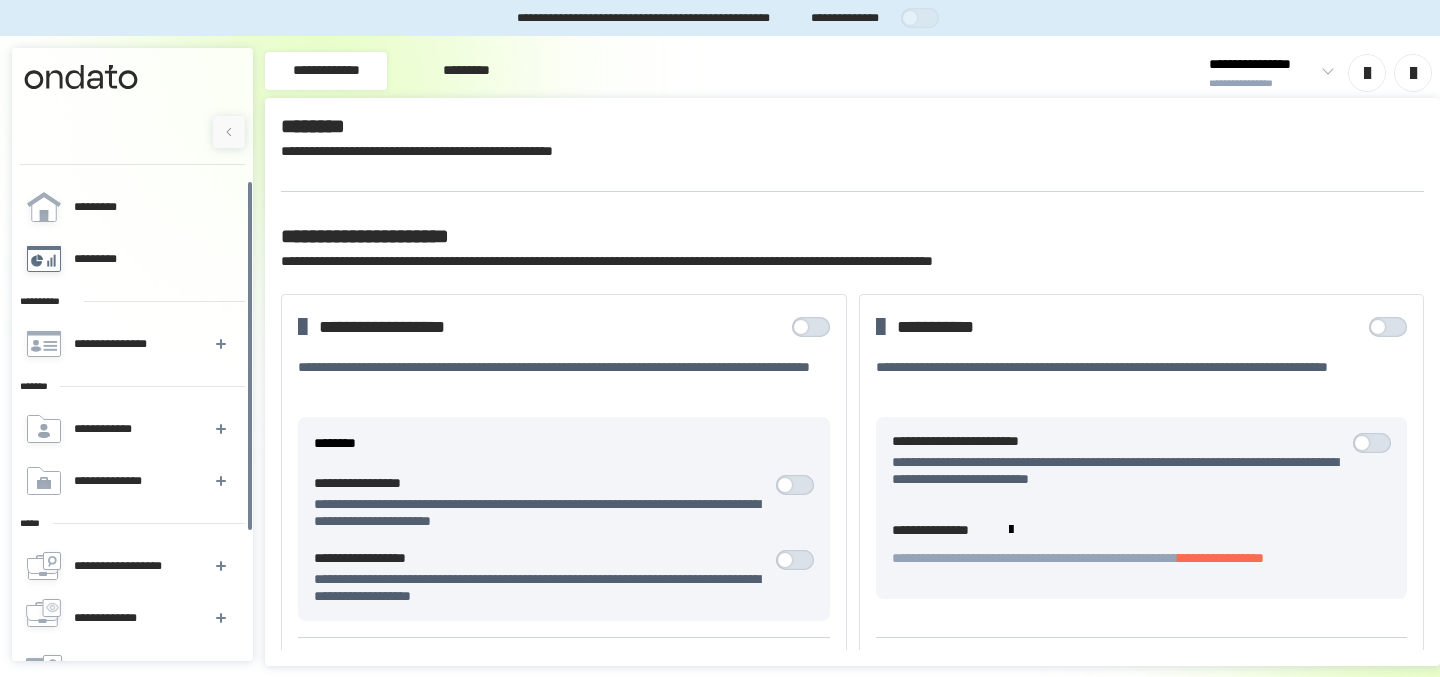 scroll, scrollTop: 19, scrollLeft: 0, axis: vertical 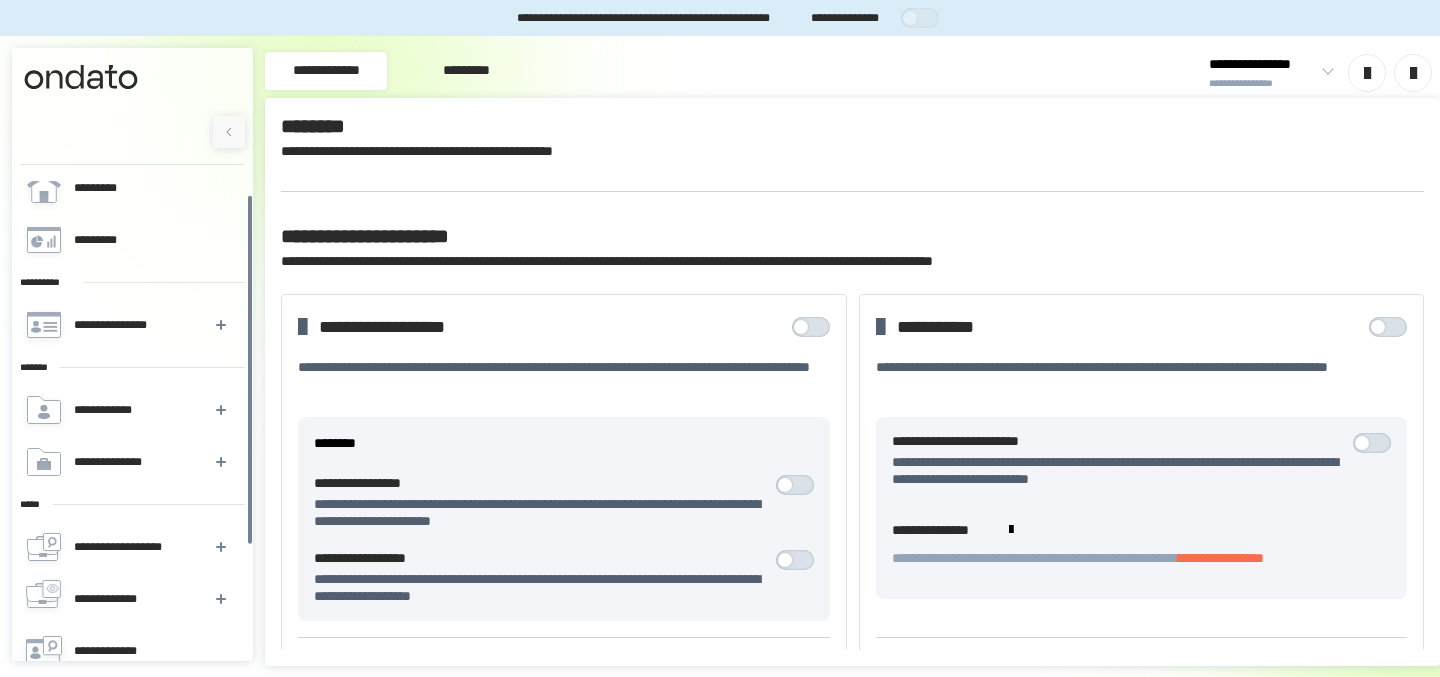 click at bounding box center (81, 81) 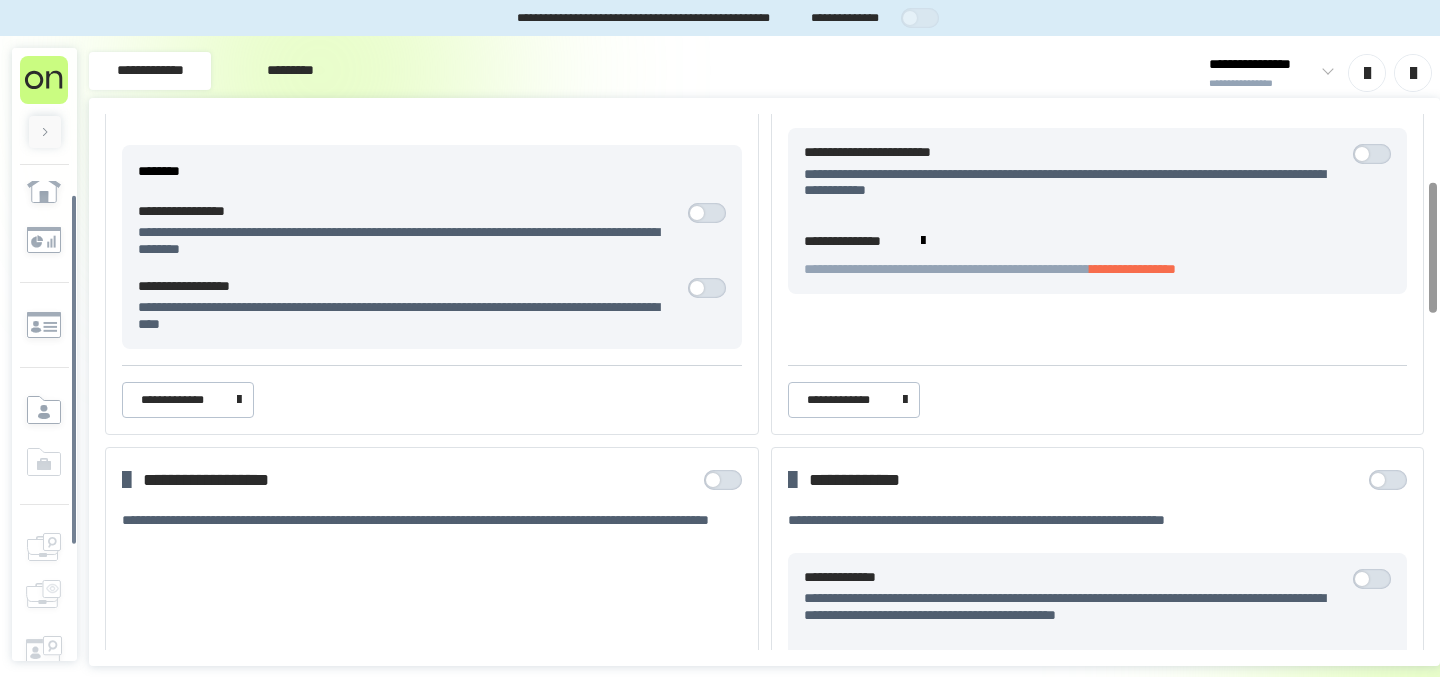 scroll, scrollTop: 276, scrollLeft: 0, axis: vertical 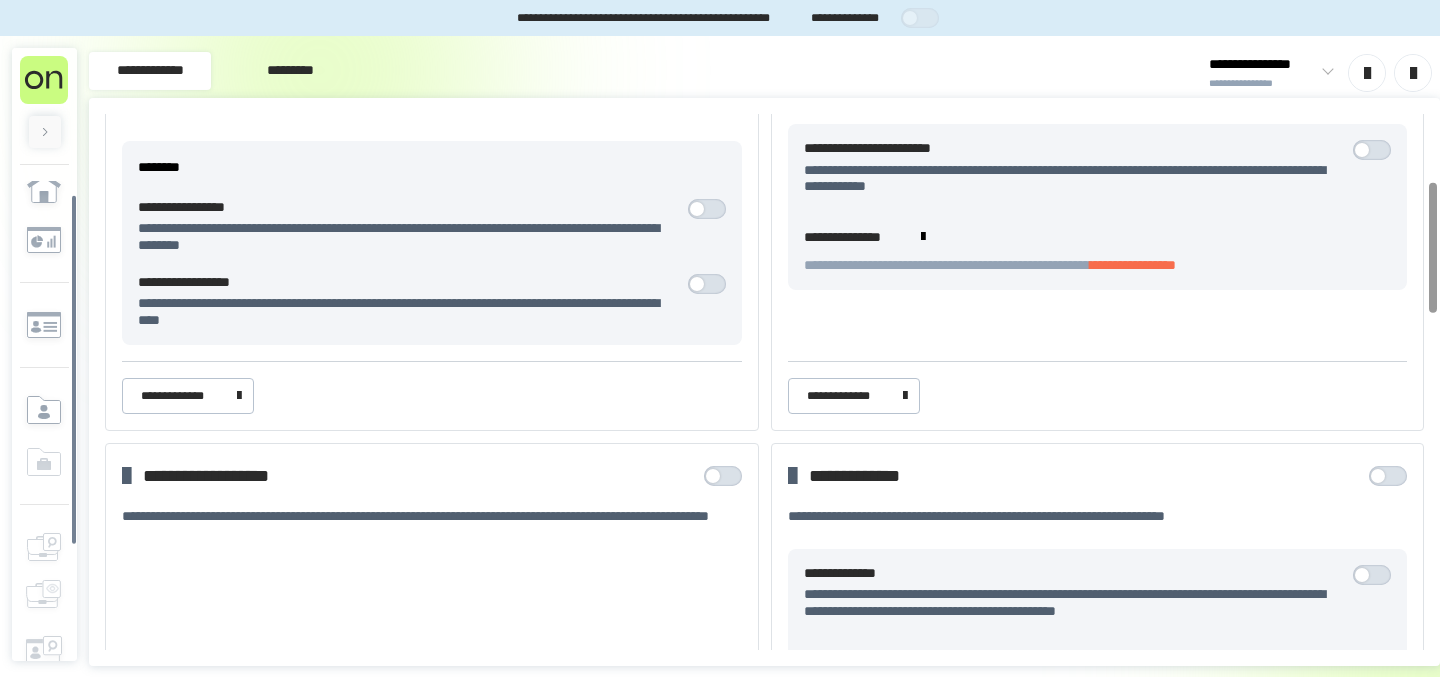 click at bounding box center (712, 284) 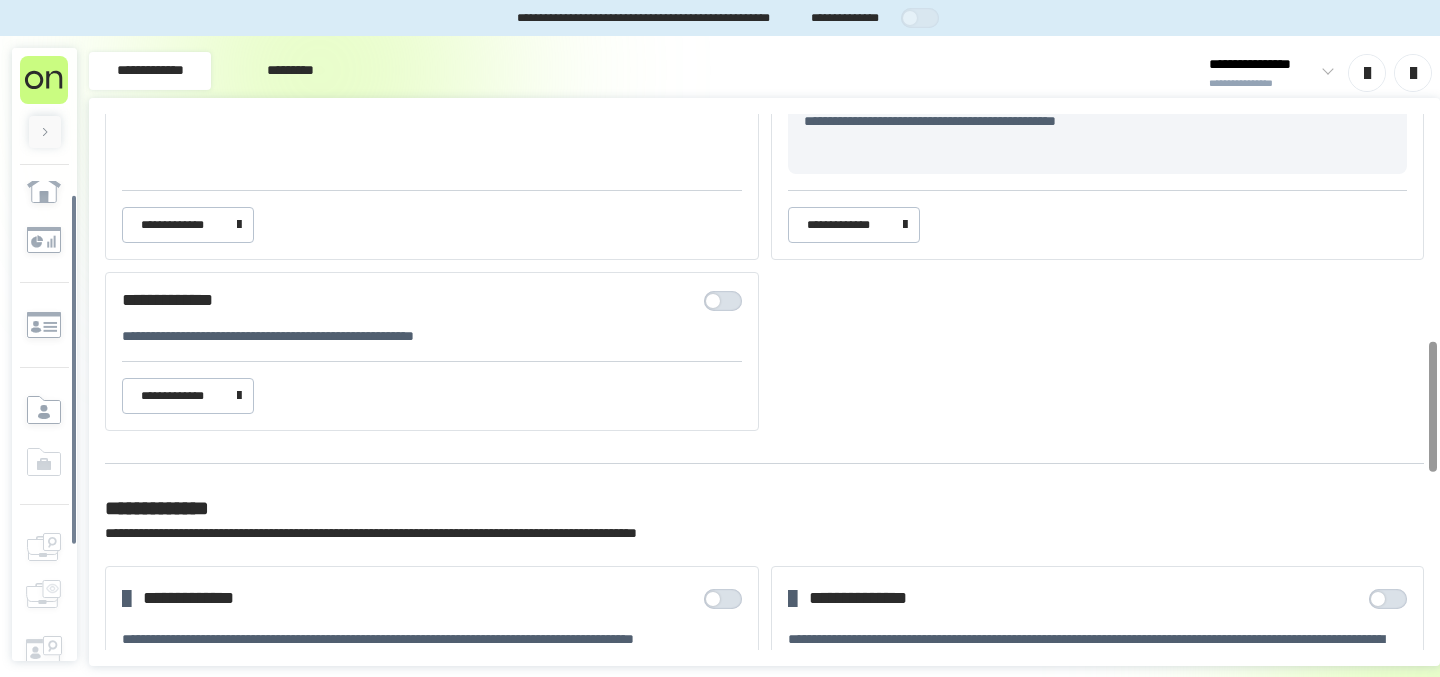 scroll, scrollTop: 933, scrollLeft: 0, axis: vertical 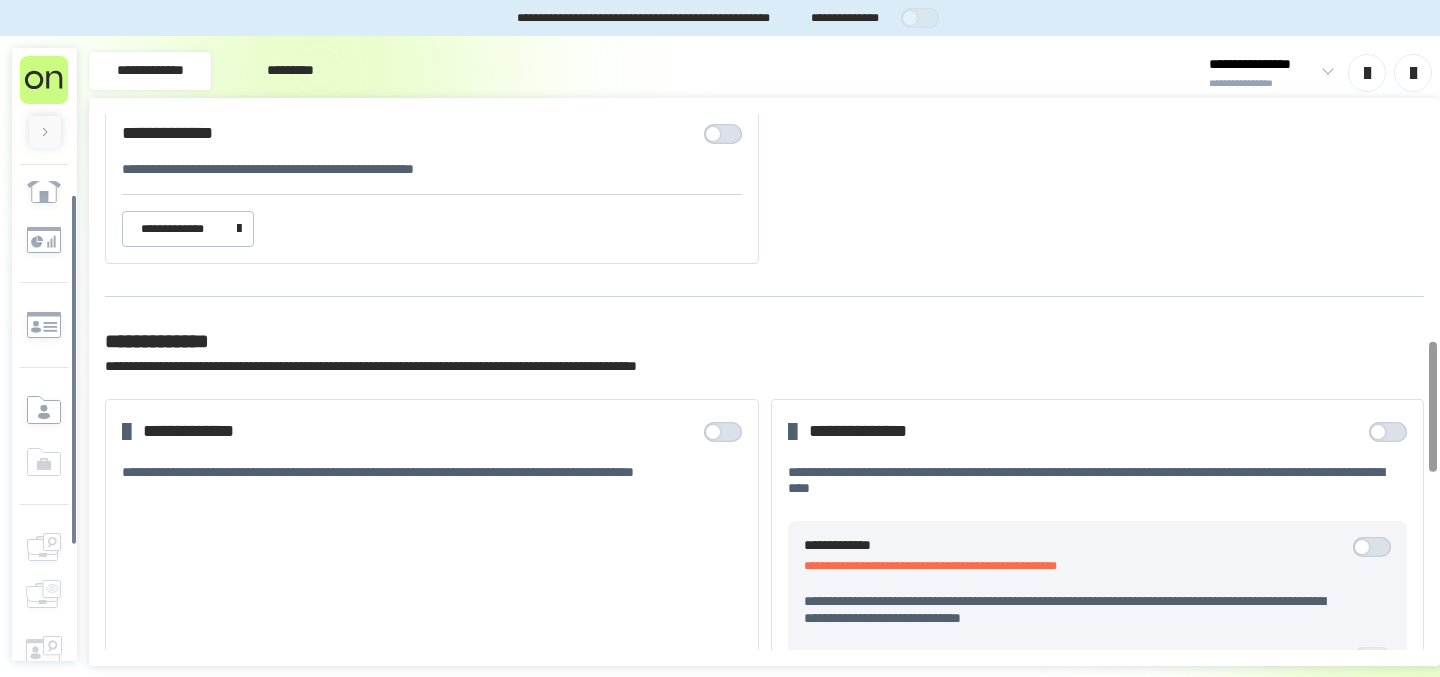 click at bounding box center (723, 432) 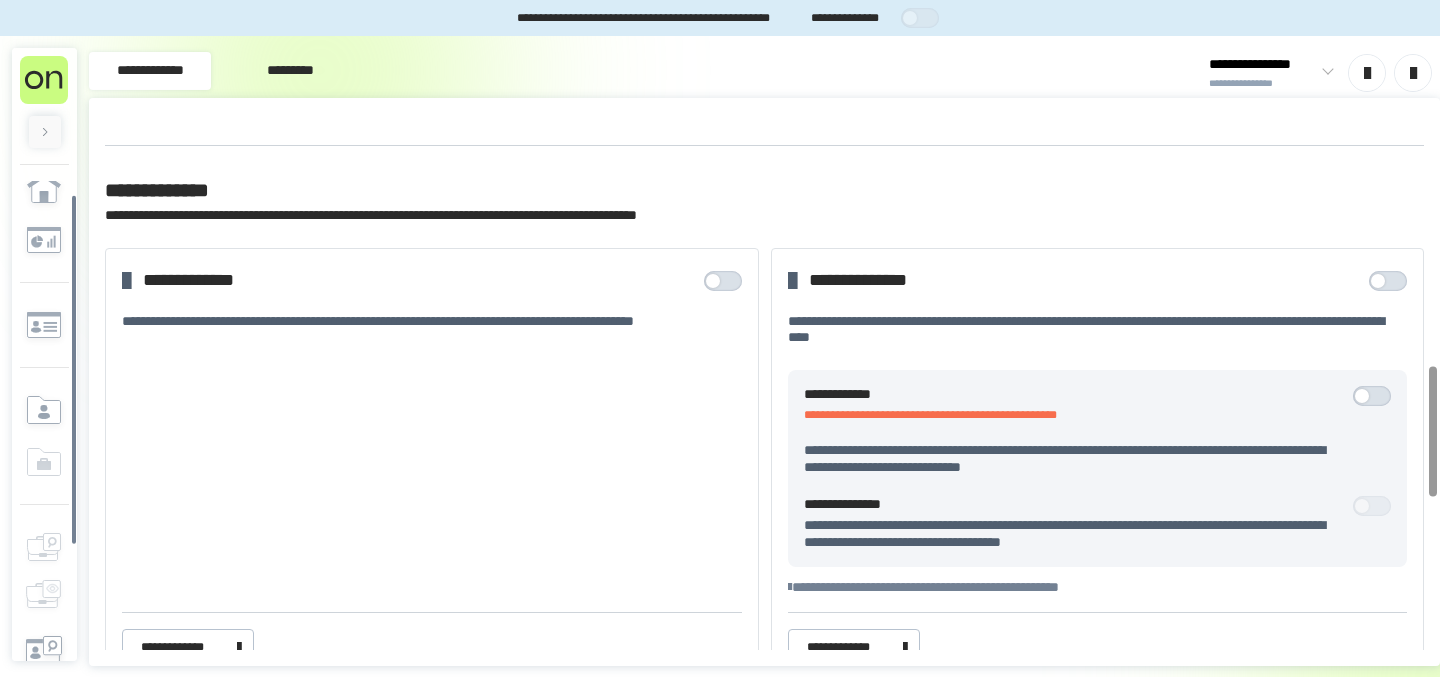 scroll, scrollTop: 1092, scrollLeft: 0, axis: vertical 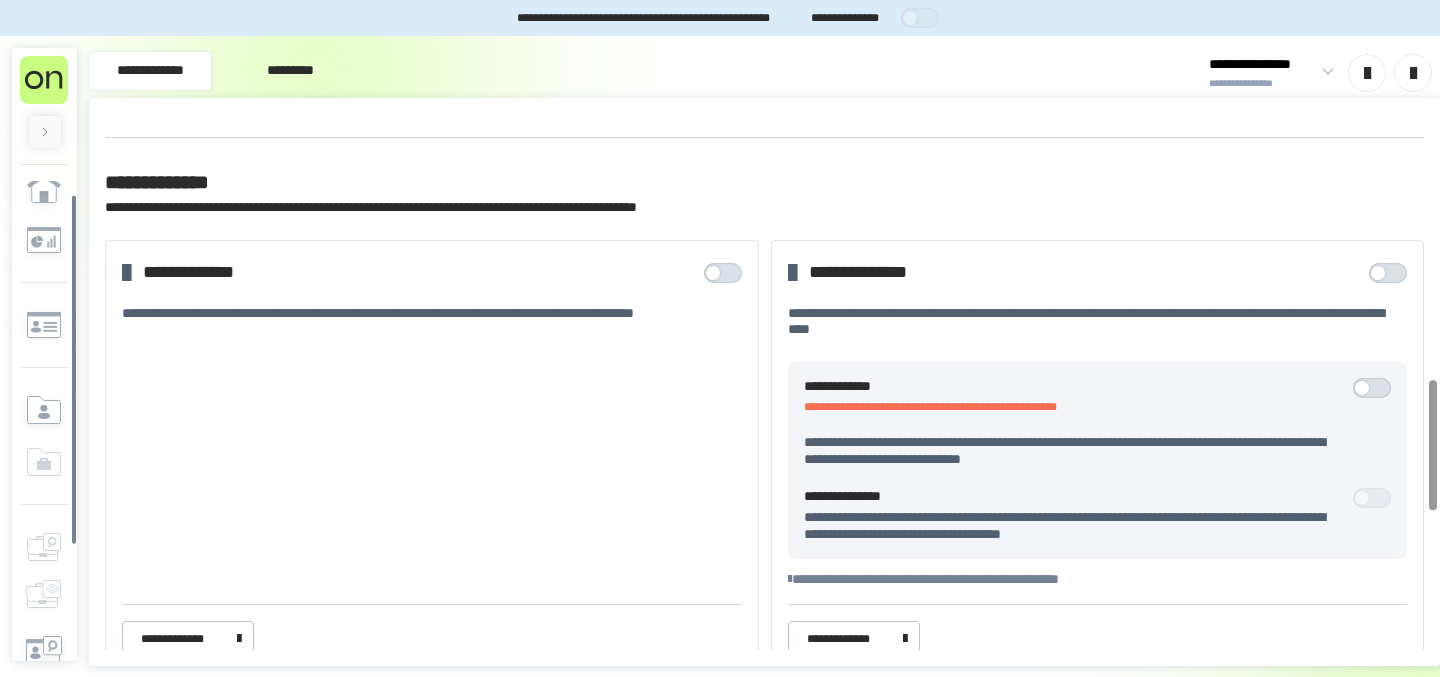 click at bounding box center (1378, 273) 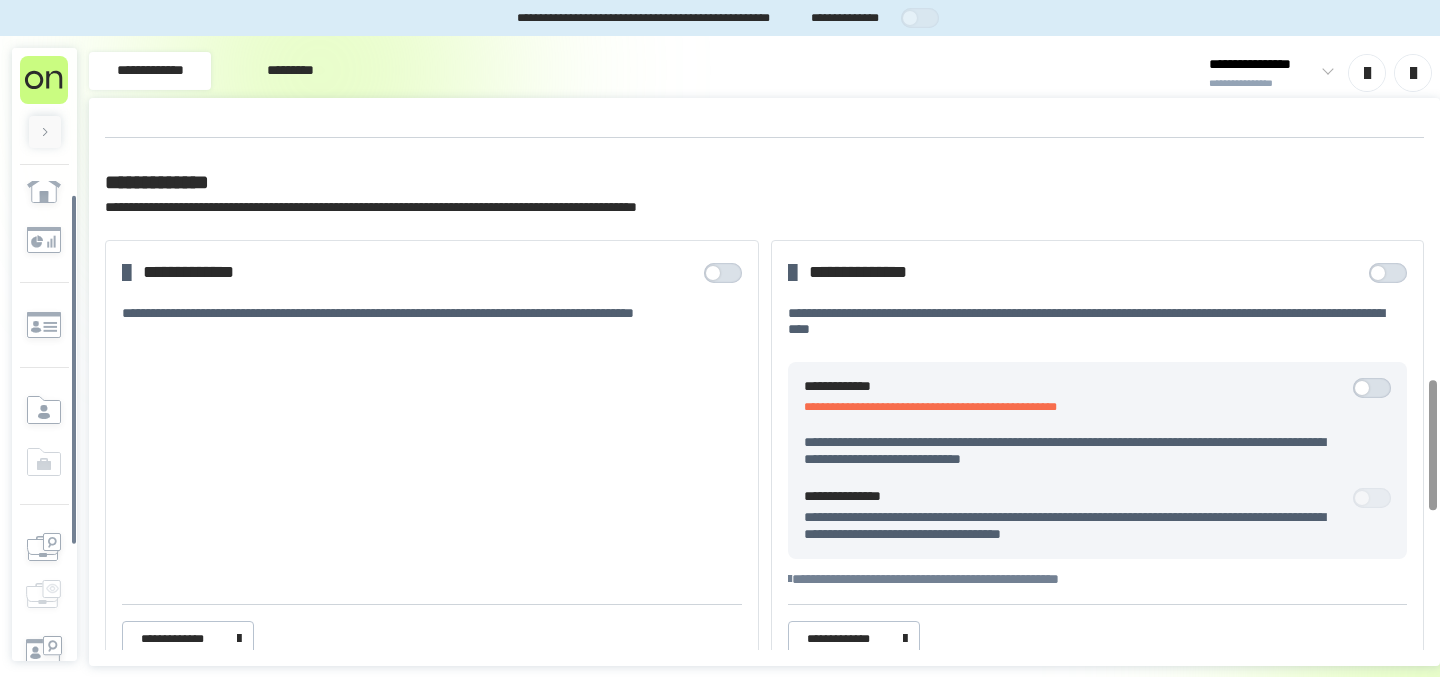 click at bounding box center (1377, 388) 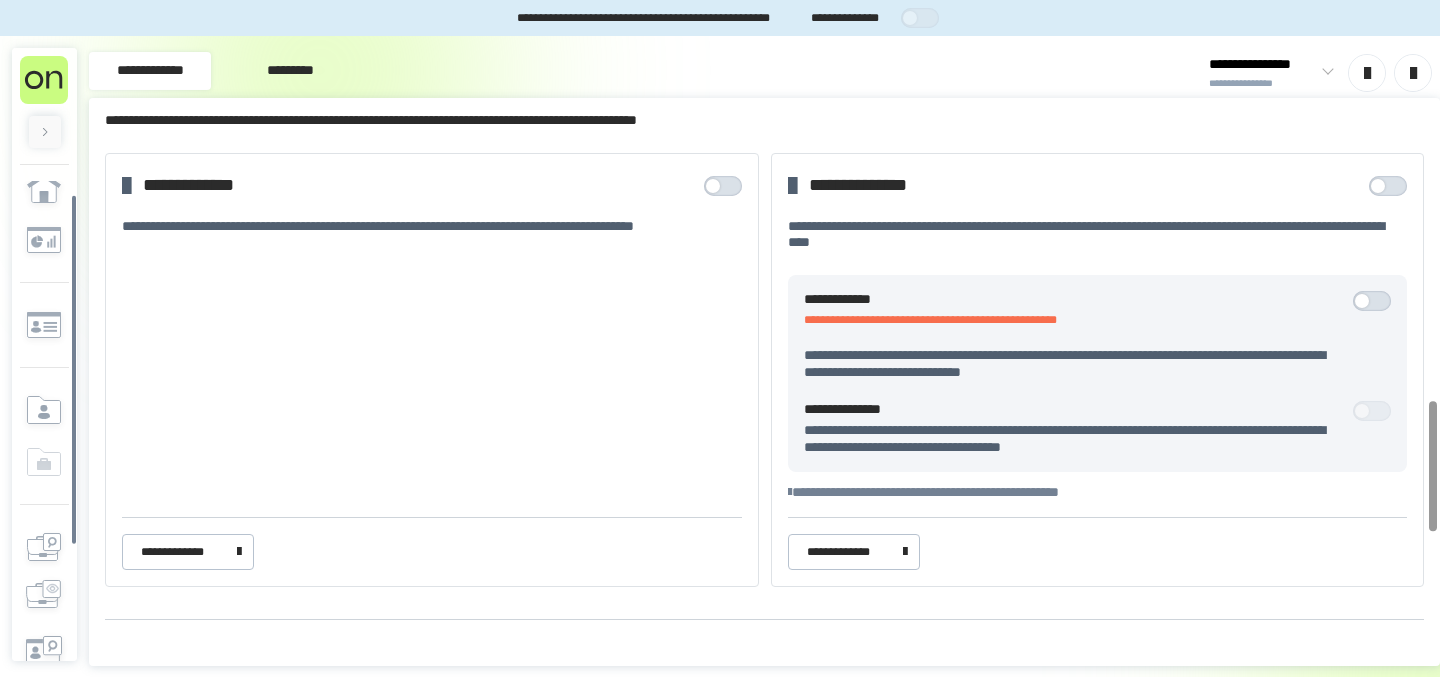 scroll, scrollTop: 1181, scrollLeft: 0, axis: vertical 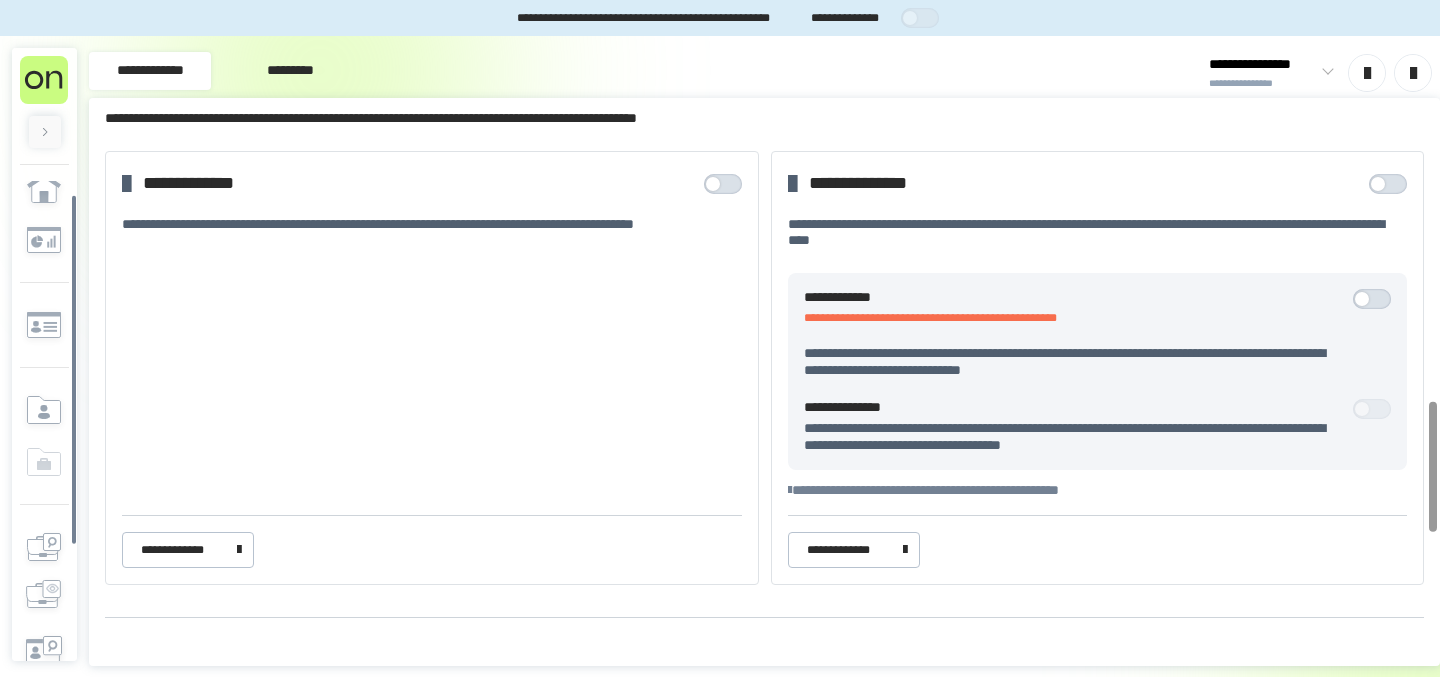 click on "**********" at bounding box center [1098, 333] 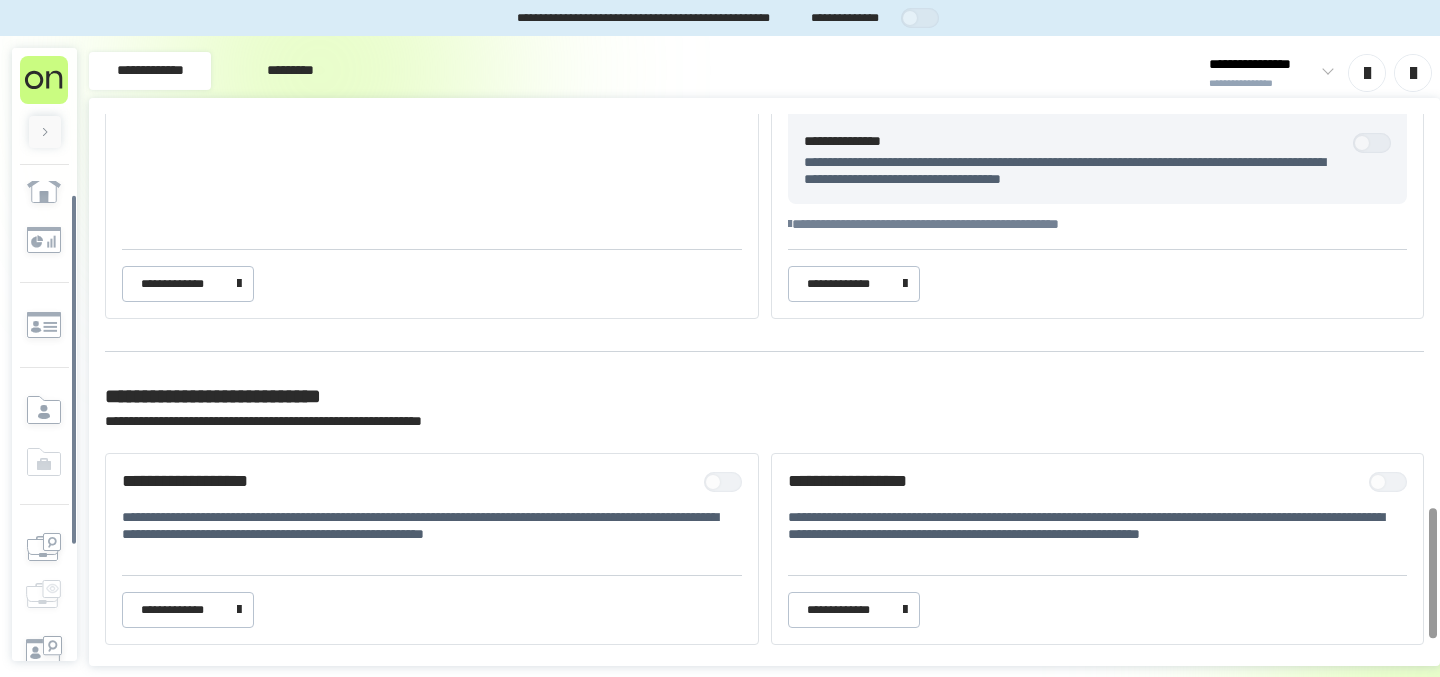 scroll, scrollTop: 1621, scrollLeft: 0, axis: vertical 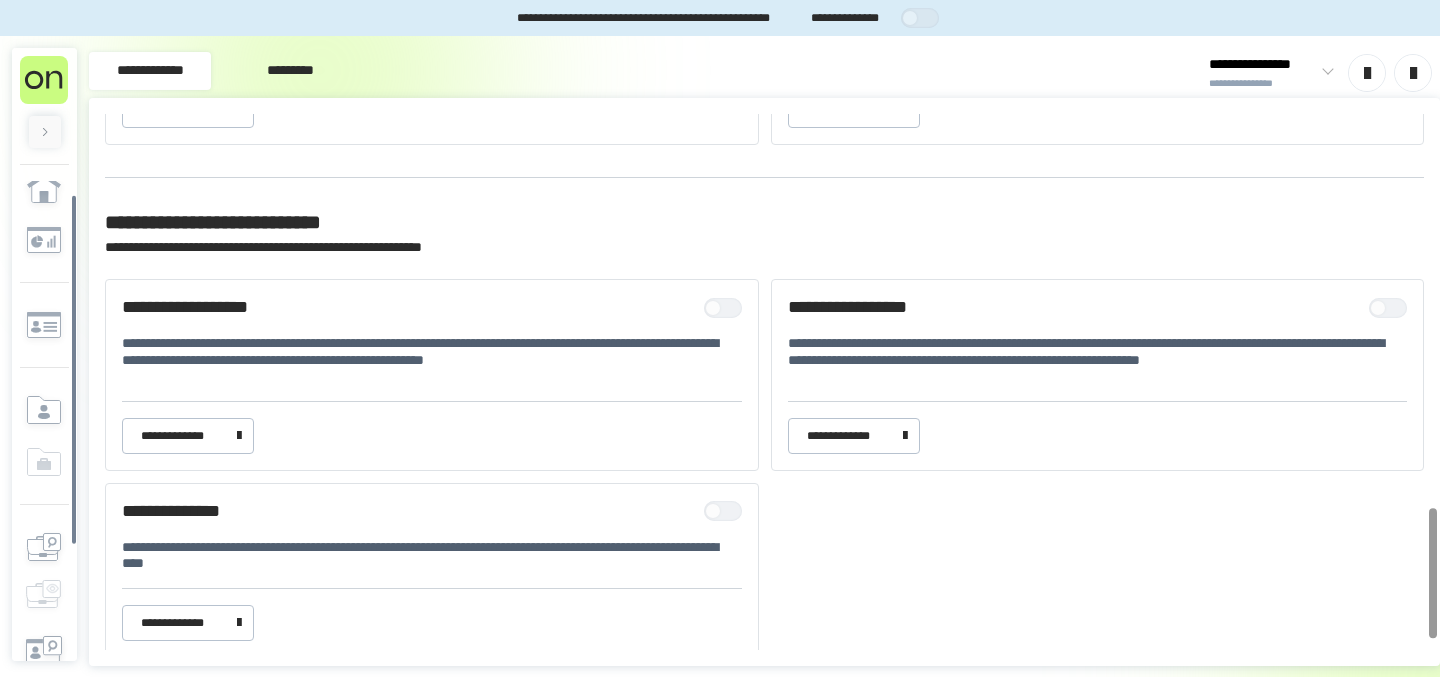 click at bounding box center (728, 308) 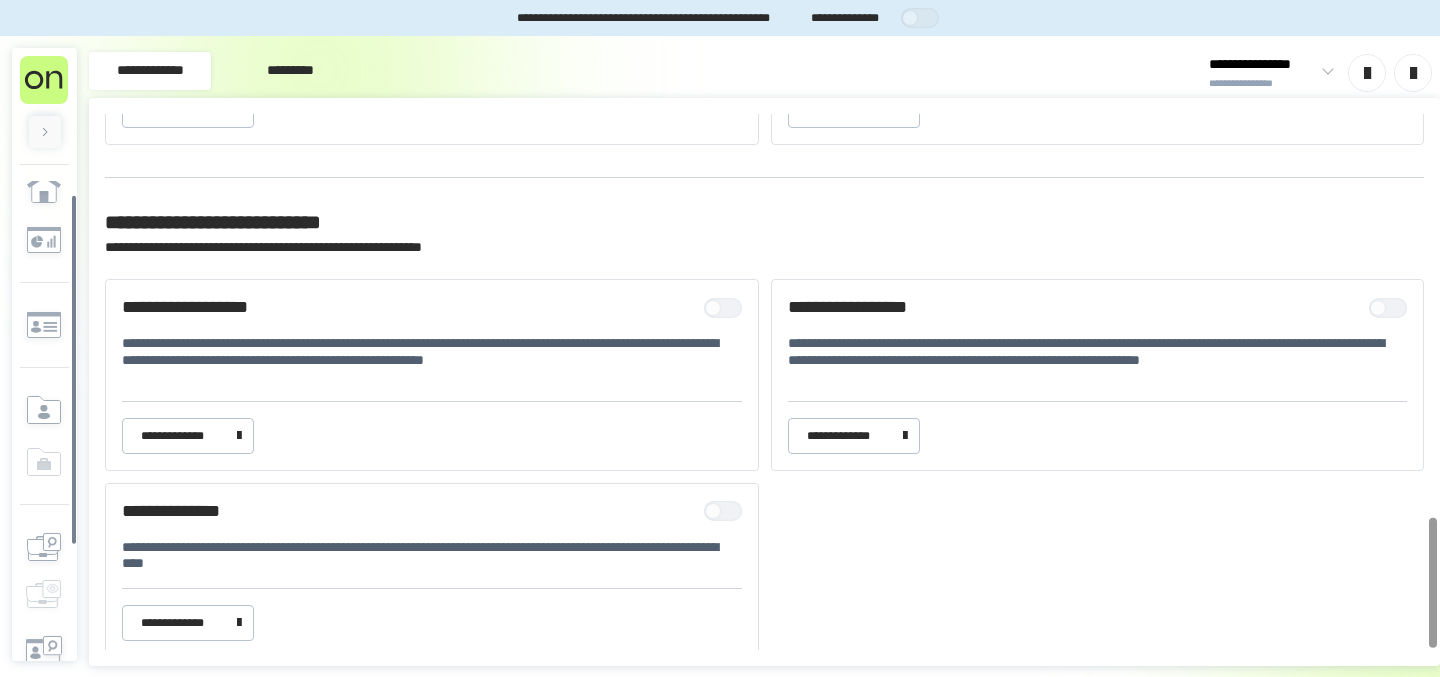scroll, scrollTop: 1662, scrollLeft: 0, axis: vertical 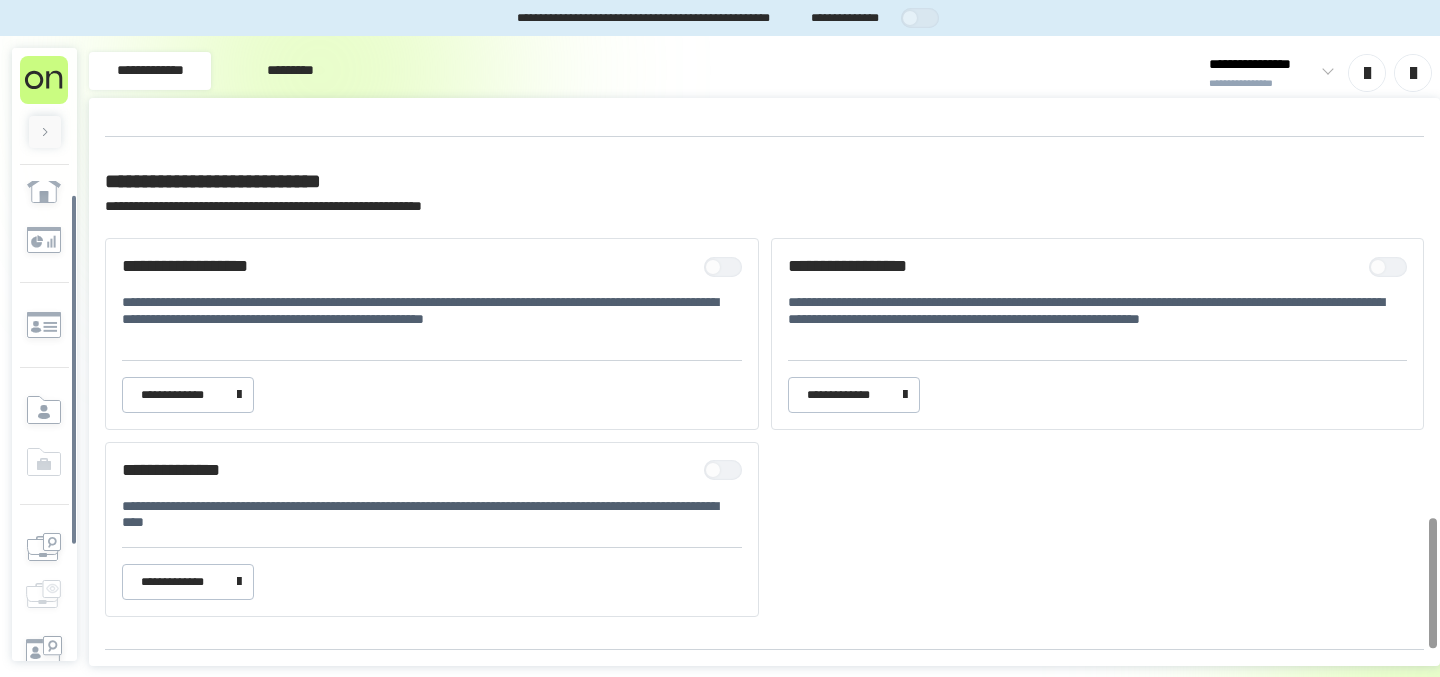 click at bounding box center (723, 267) 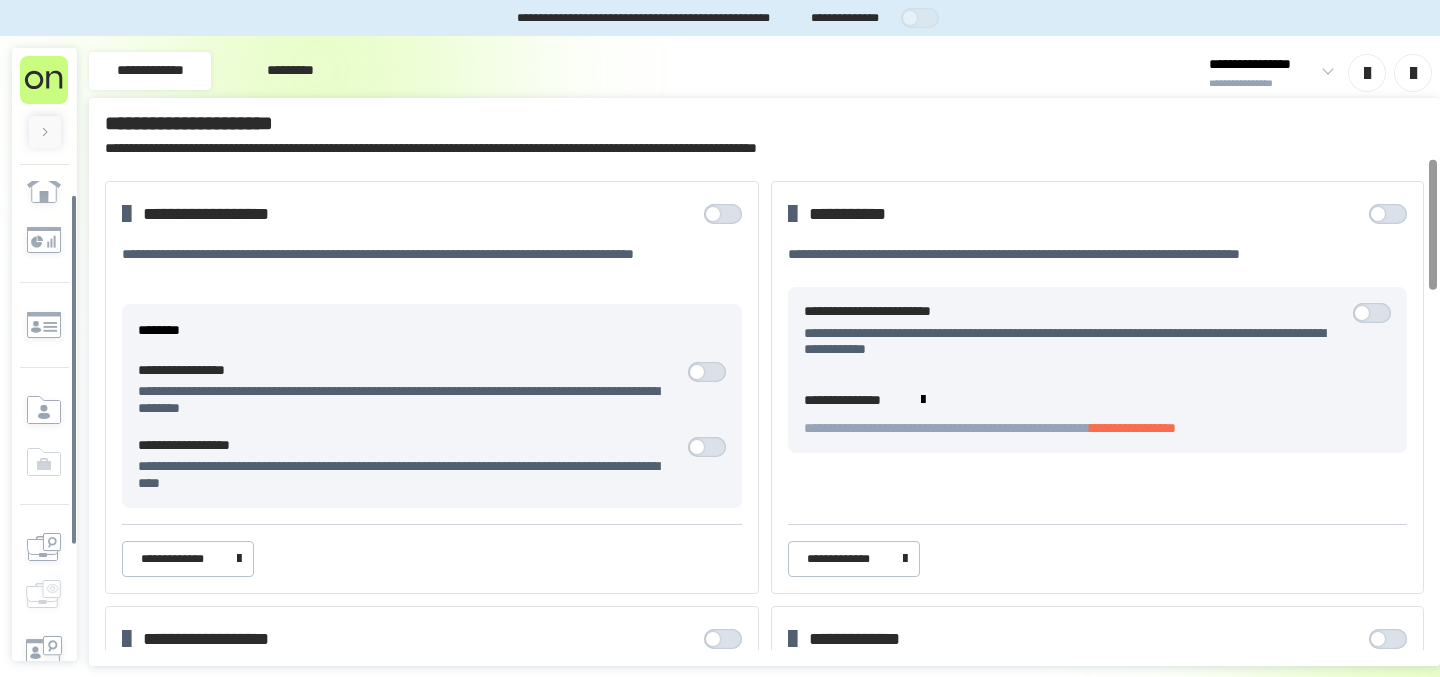 scroll, scrollTop: 0, scrollLeft: 0, axis: both 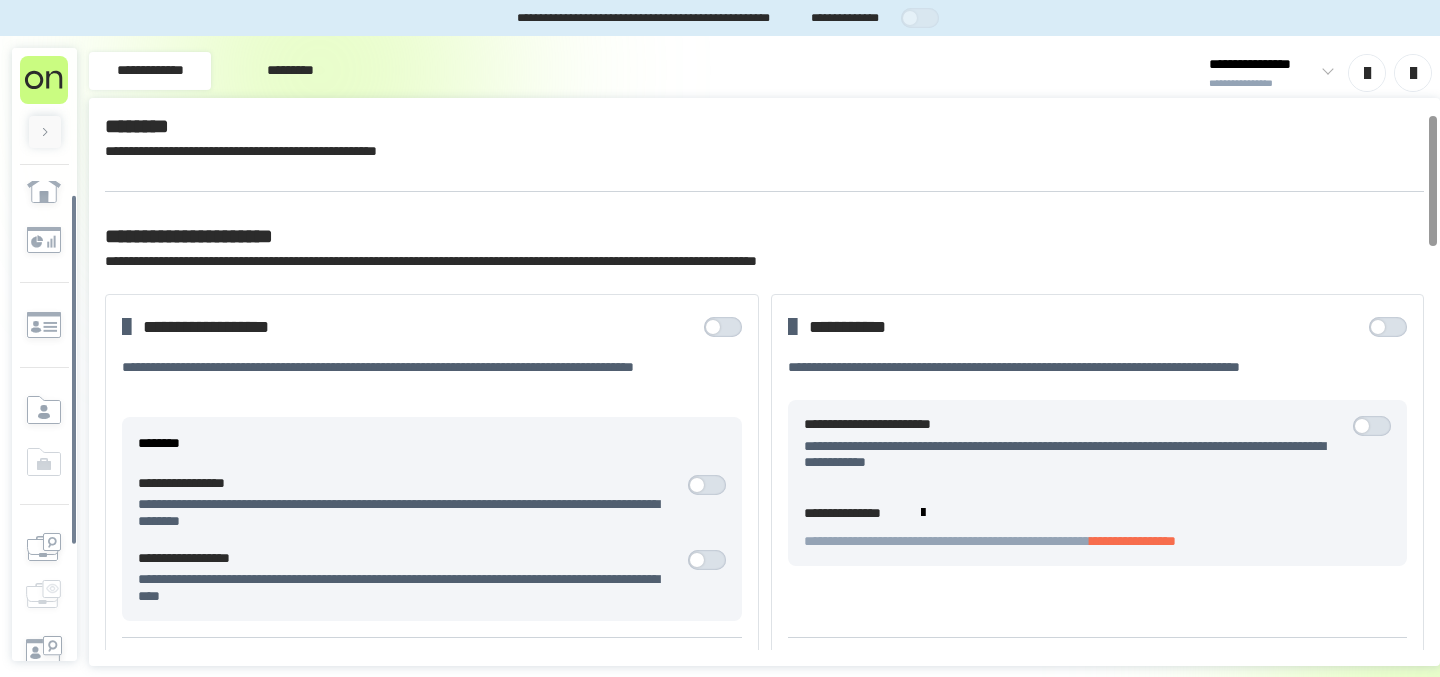 click on "*********" at bounding box center [290, 71] 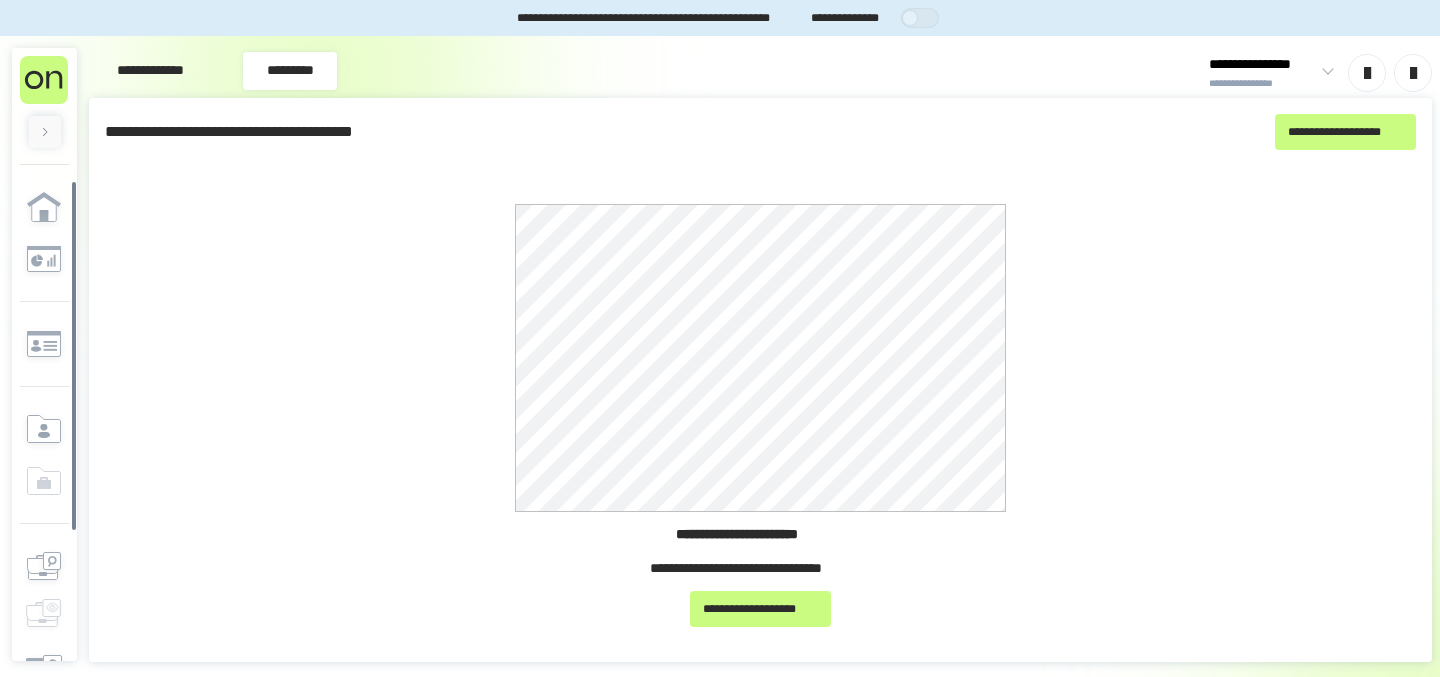 click on "**********" at bounding box center [150, 71] 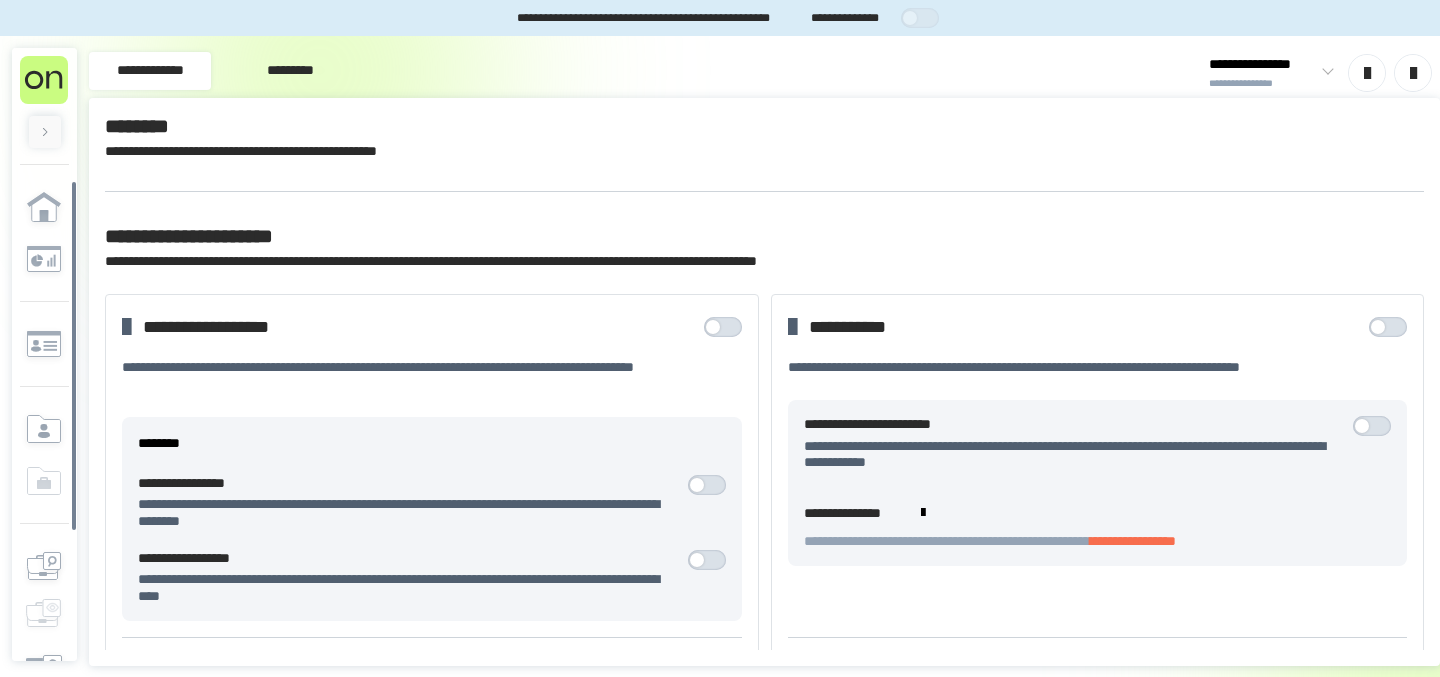 click on "*********" at bounding box center [290, 71] 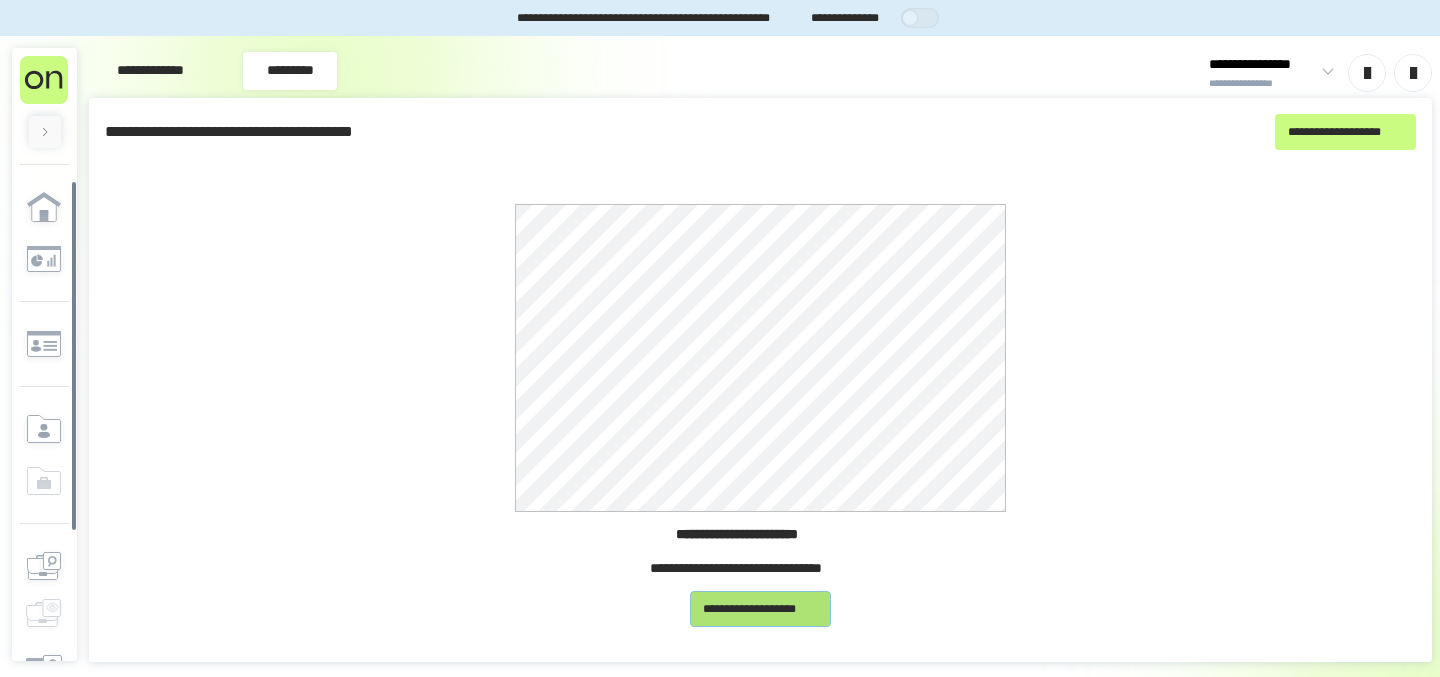 click on "**********" at bounding box center [760, 609] 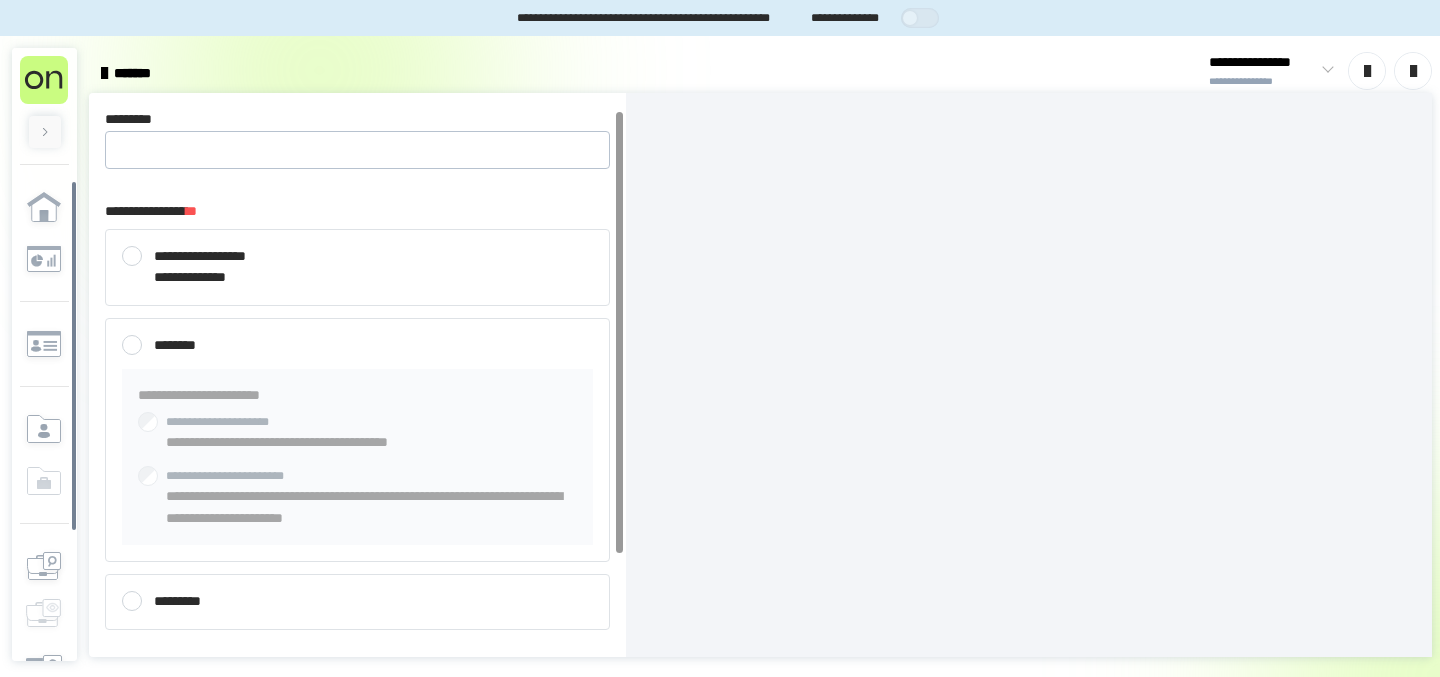 click on "**********" at bounding box center [357, 267] 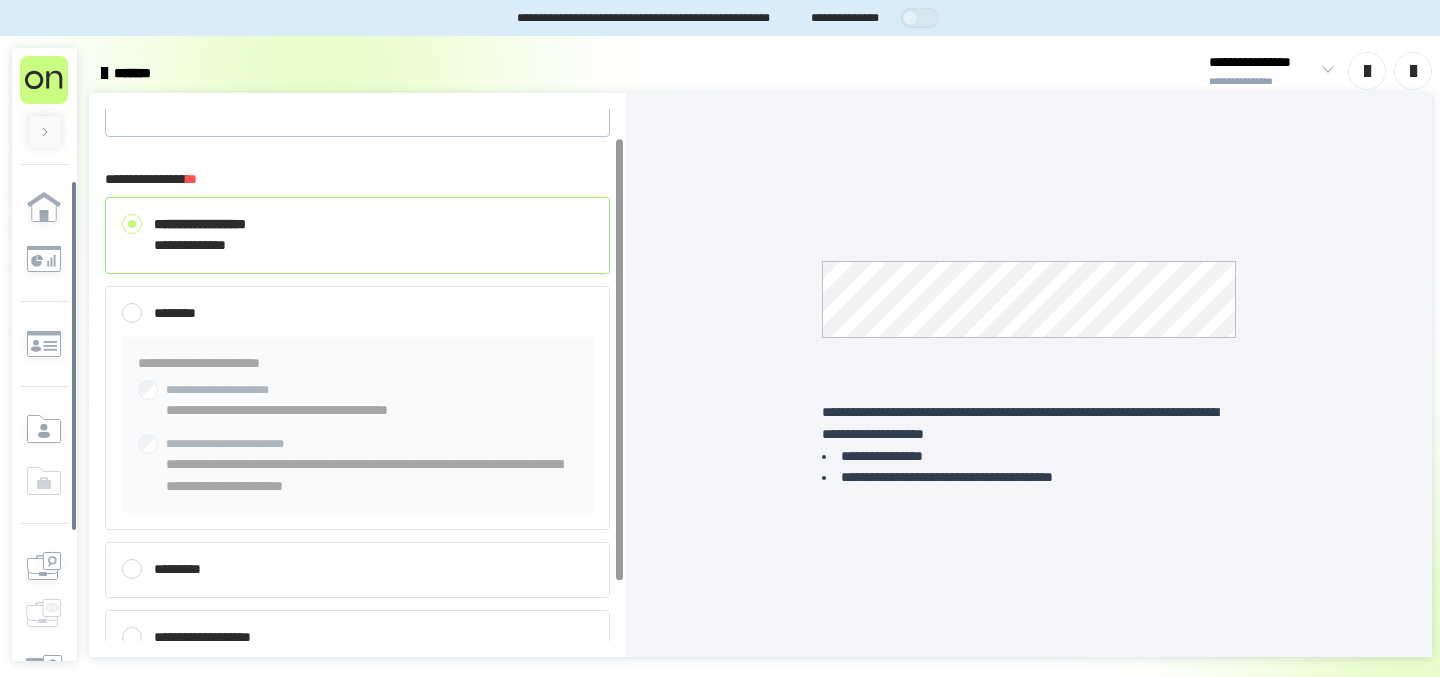 scroll, scrollTop: 33, scrollLeft: 0, axis: vertical 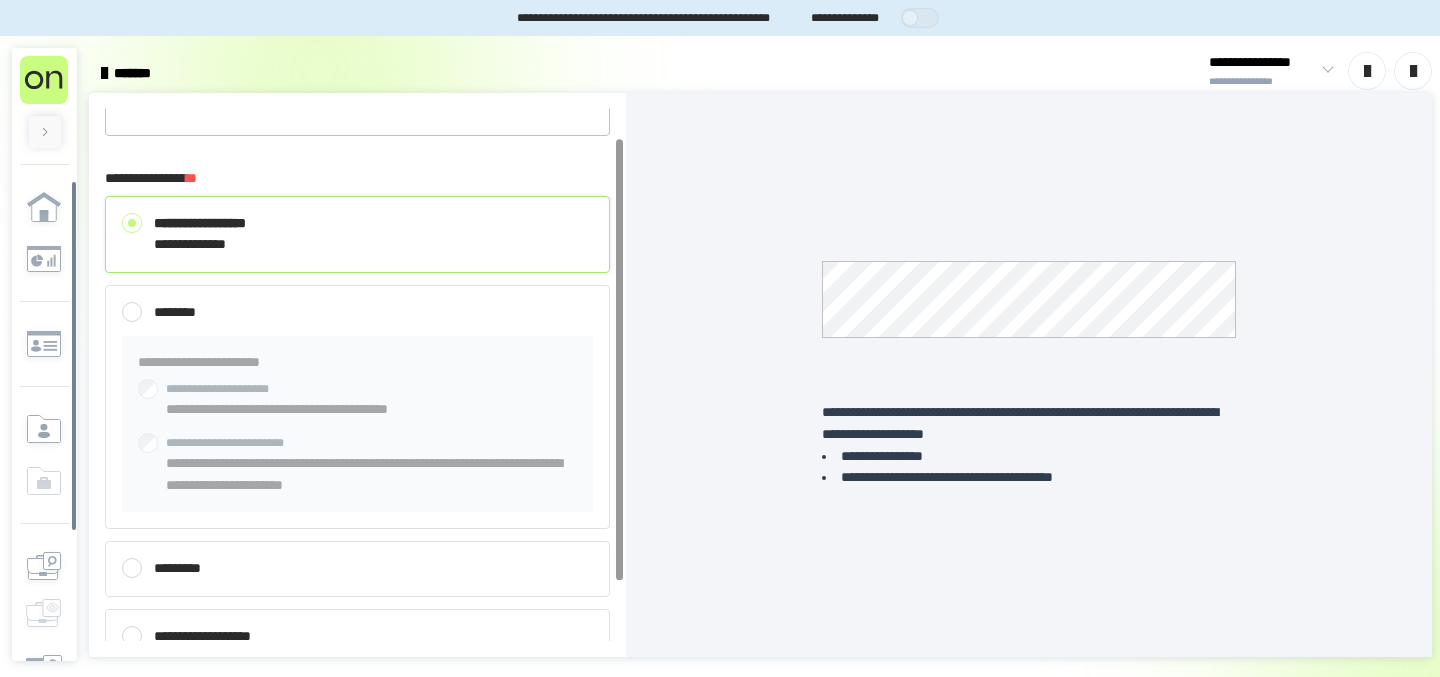 click on "********" at bounding box center (357, 313) 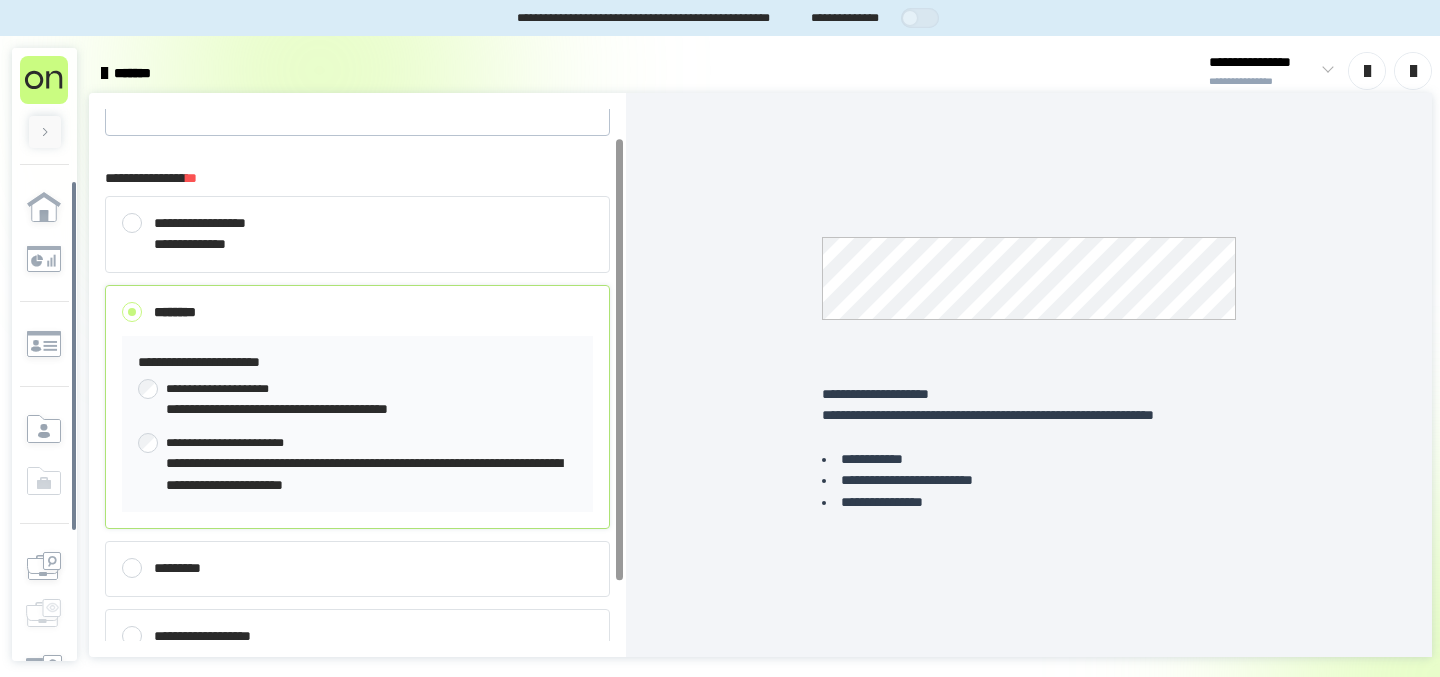 click on "**********" at bounding box center [357, 234] 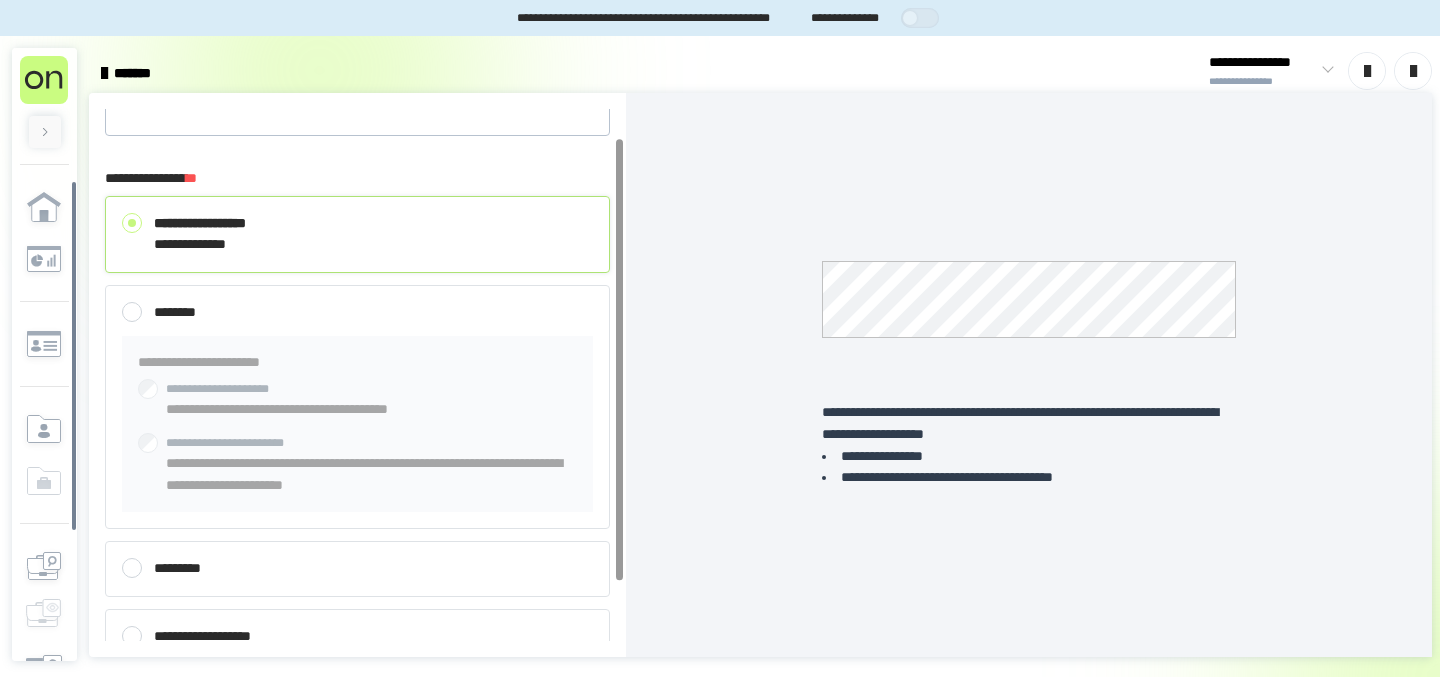 scroll, scrollTop: 104, scrollLeft: 0, axis: vertical 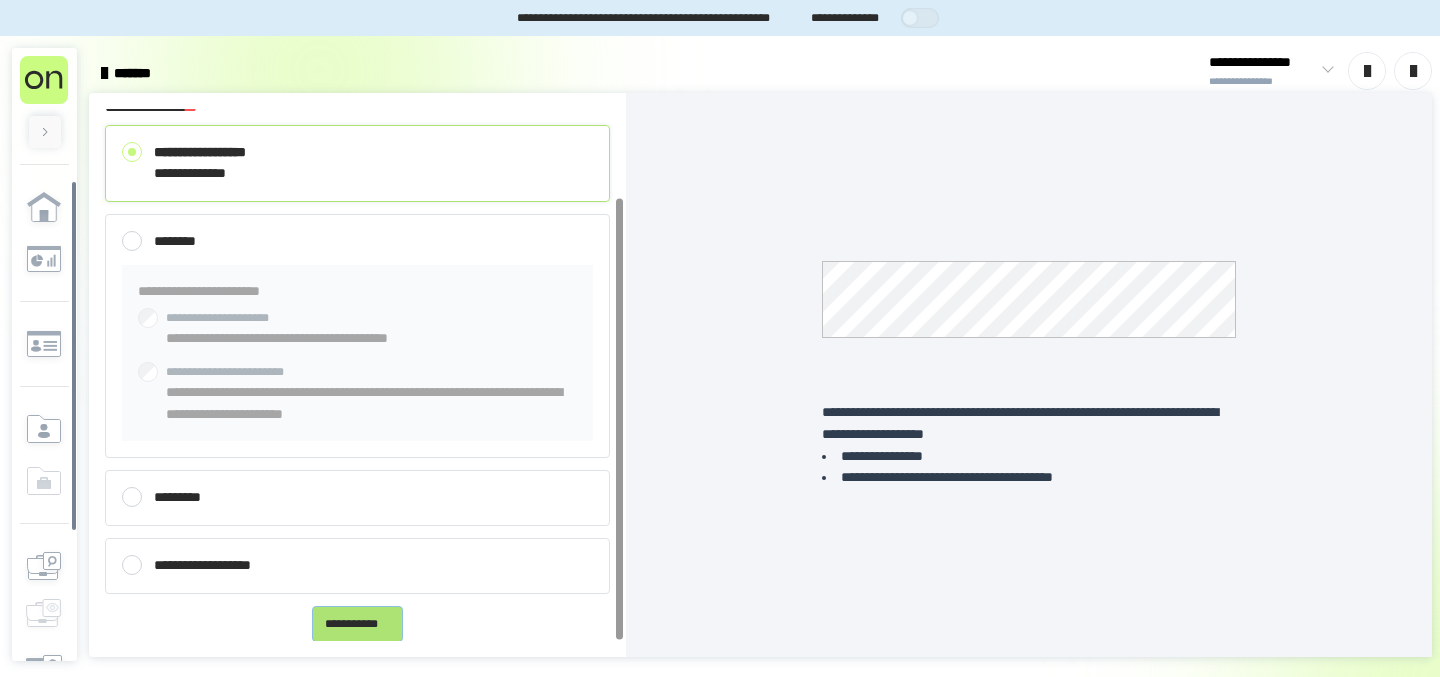 click on "**********" at bounding box center [357, 624] 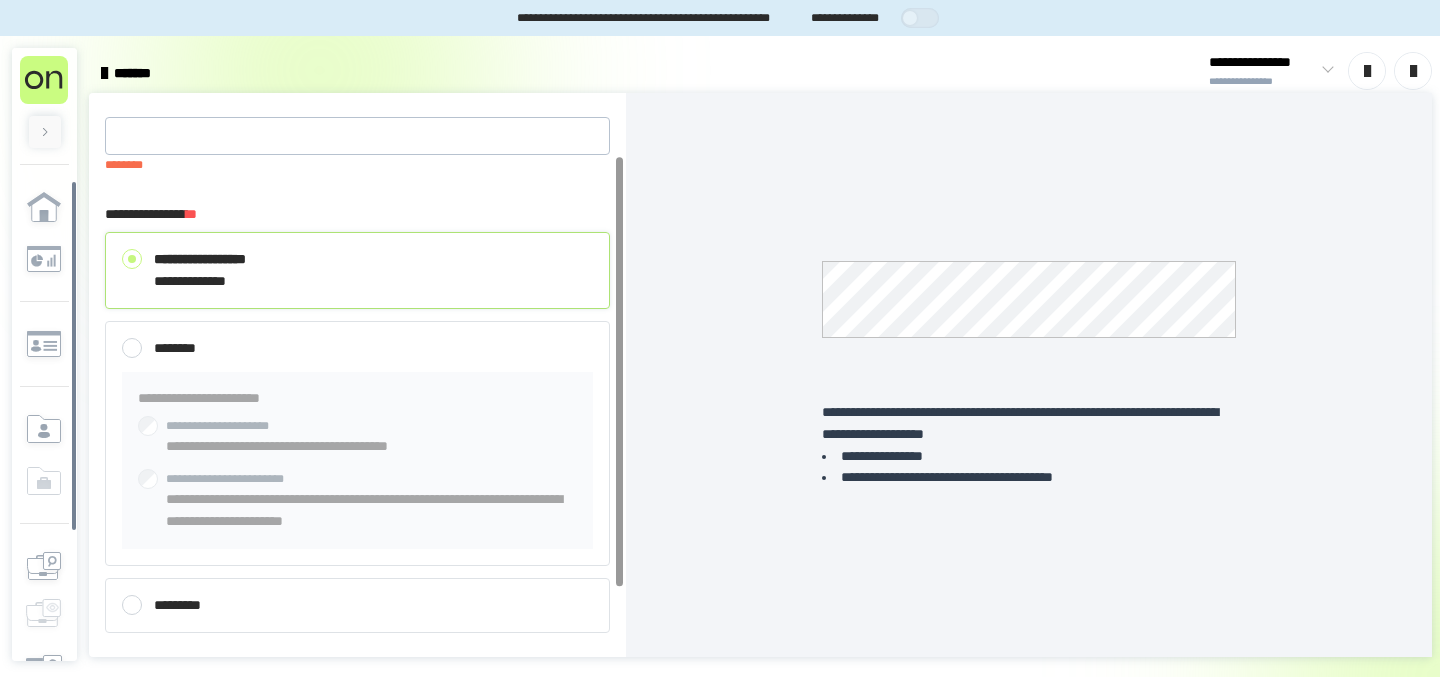 scroll, scrollTop: 0, scrollLeft: 0, axis: both 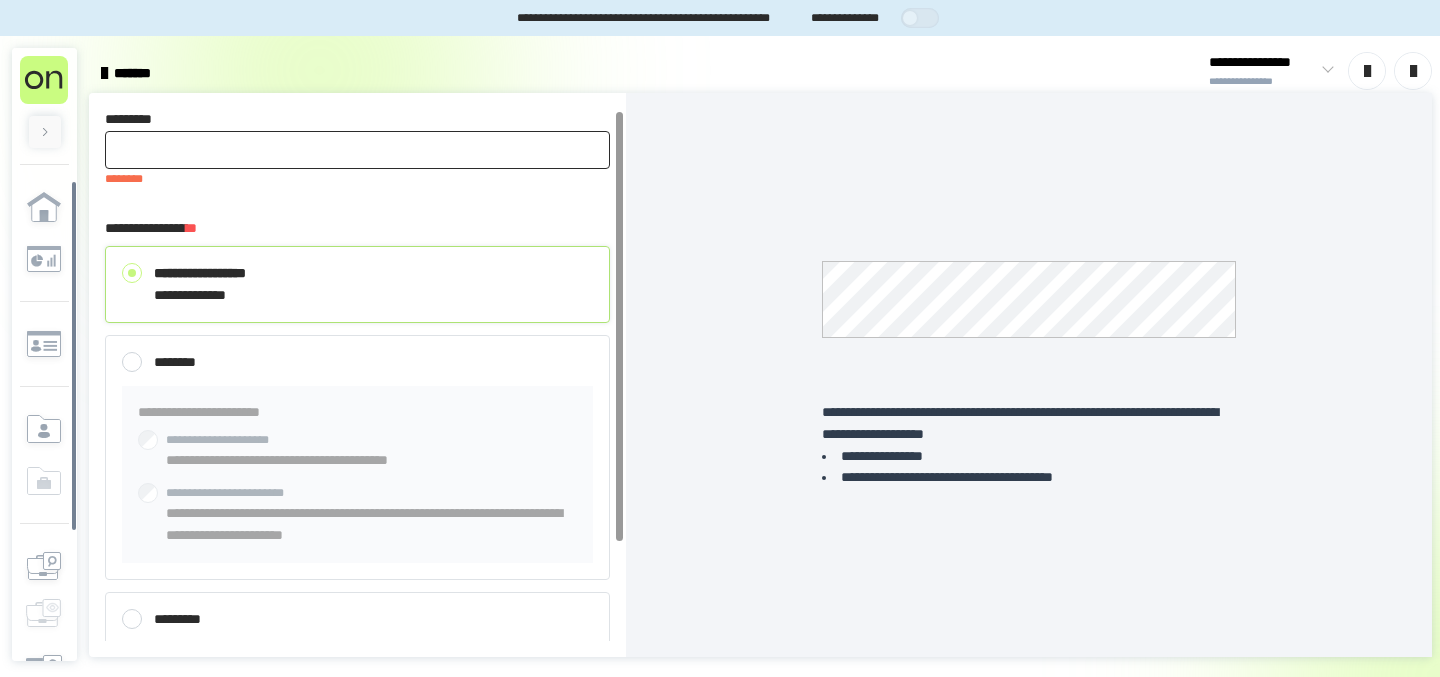 click on "*********" at bounding box center (357, 150) 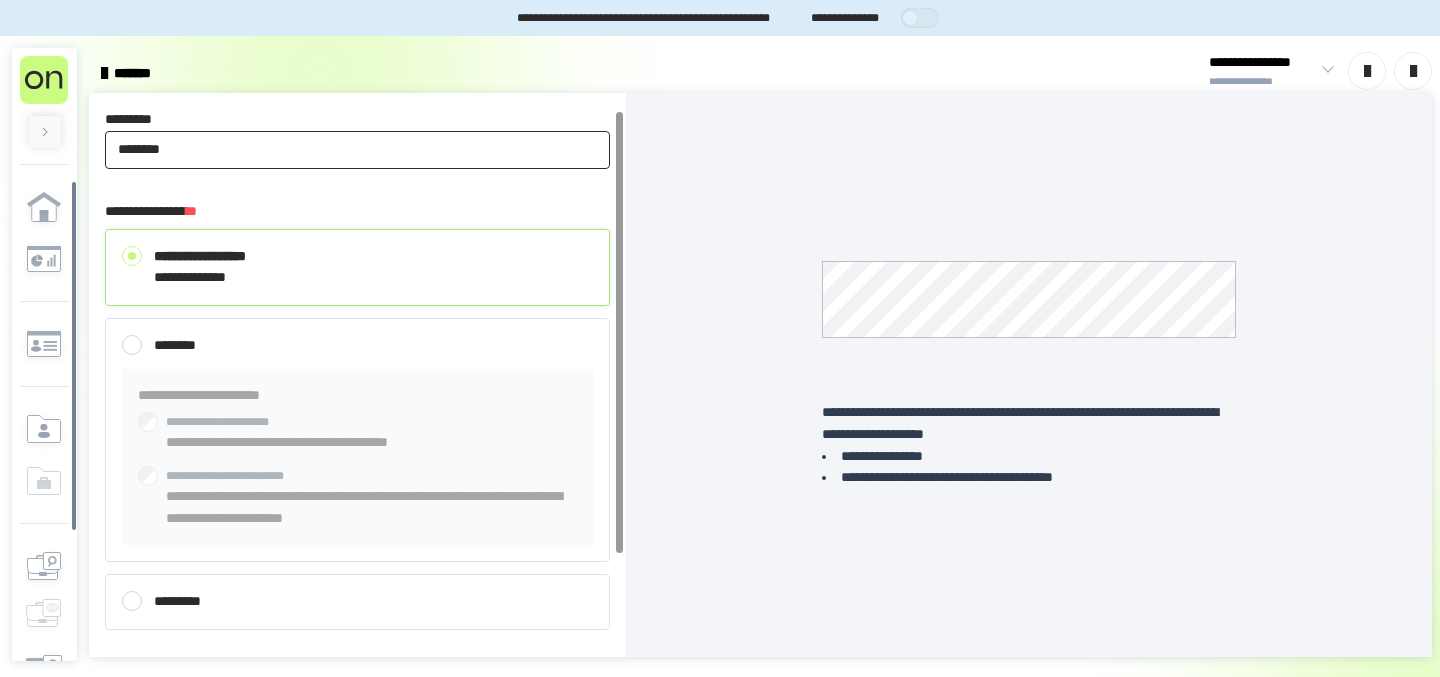 scroll, scrollTop: 104, scrollLeft: 0, axis: vertical 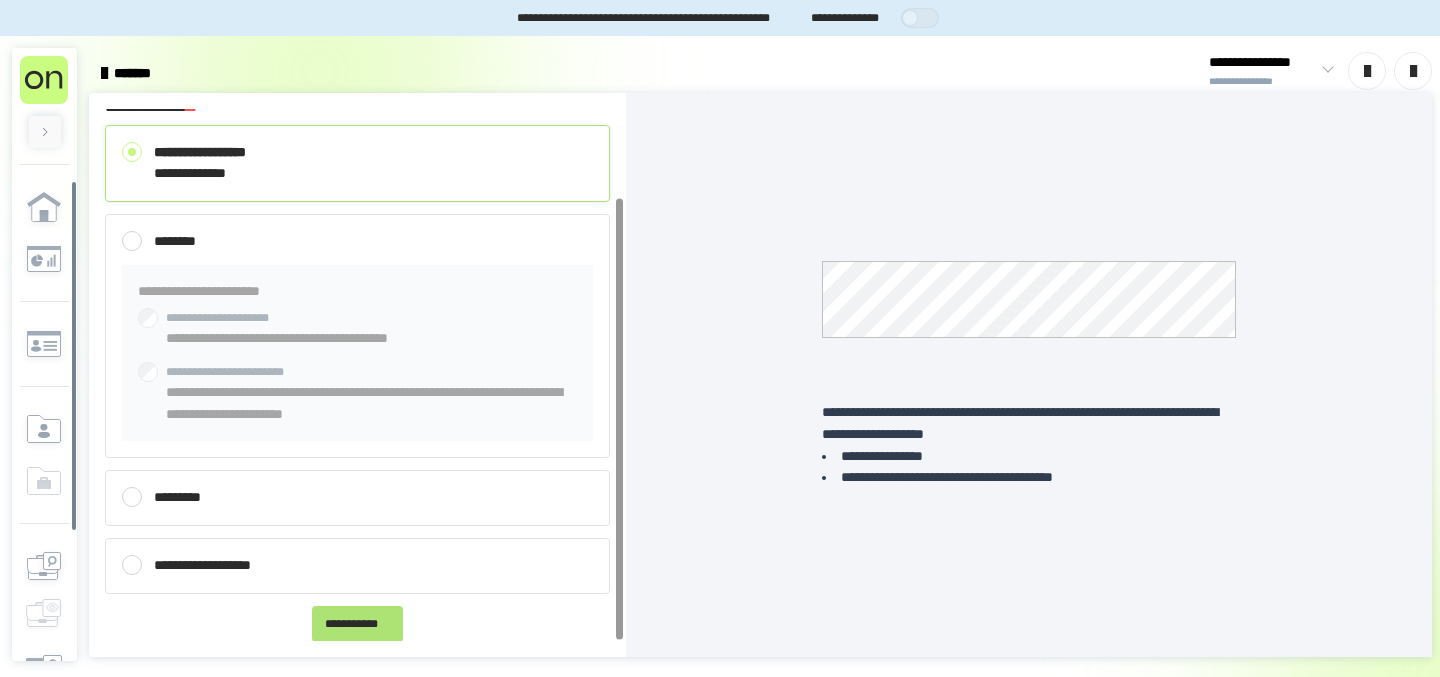 type on "********" 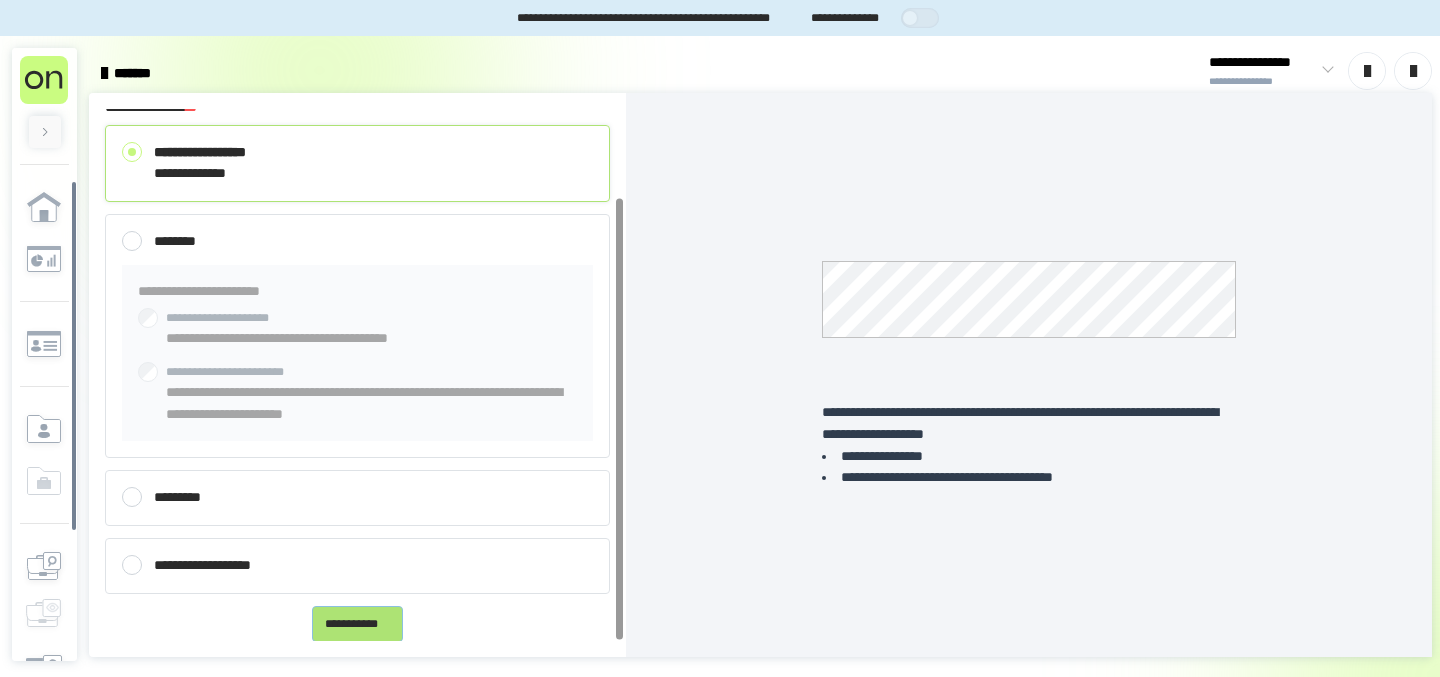 click on "**********" at bounding box center [357, 624] 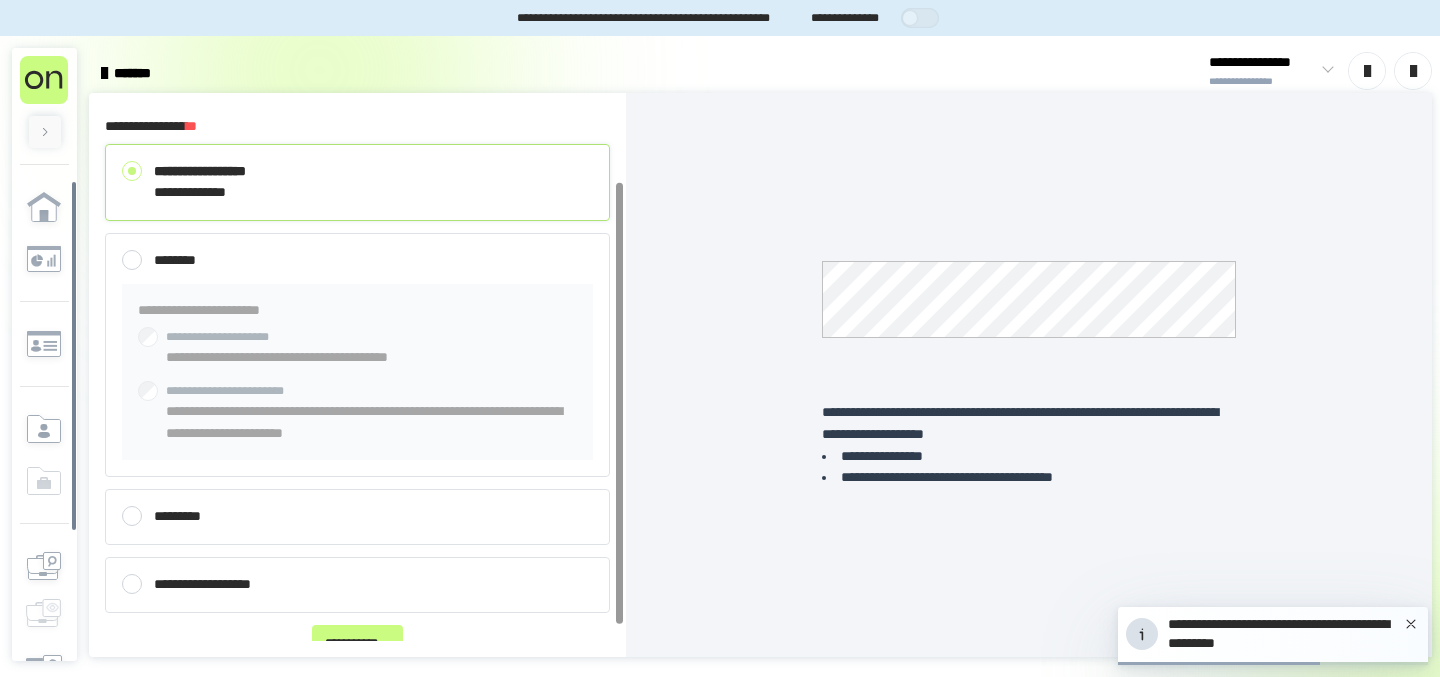 scroll, scrollTop: 0, scrollLeft: 0, axis: both 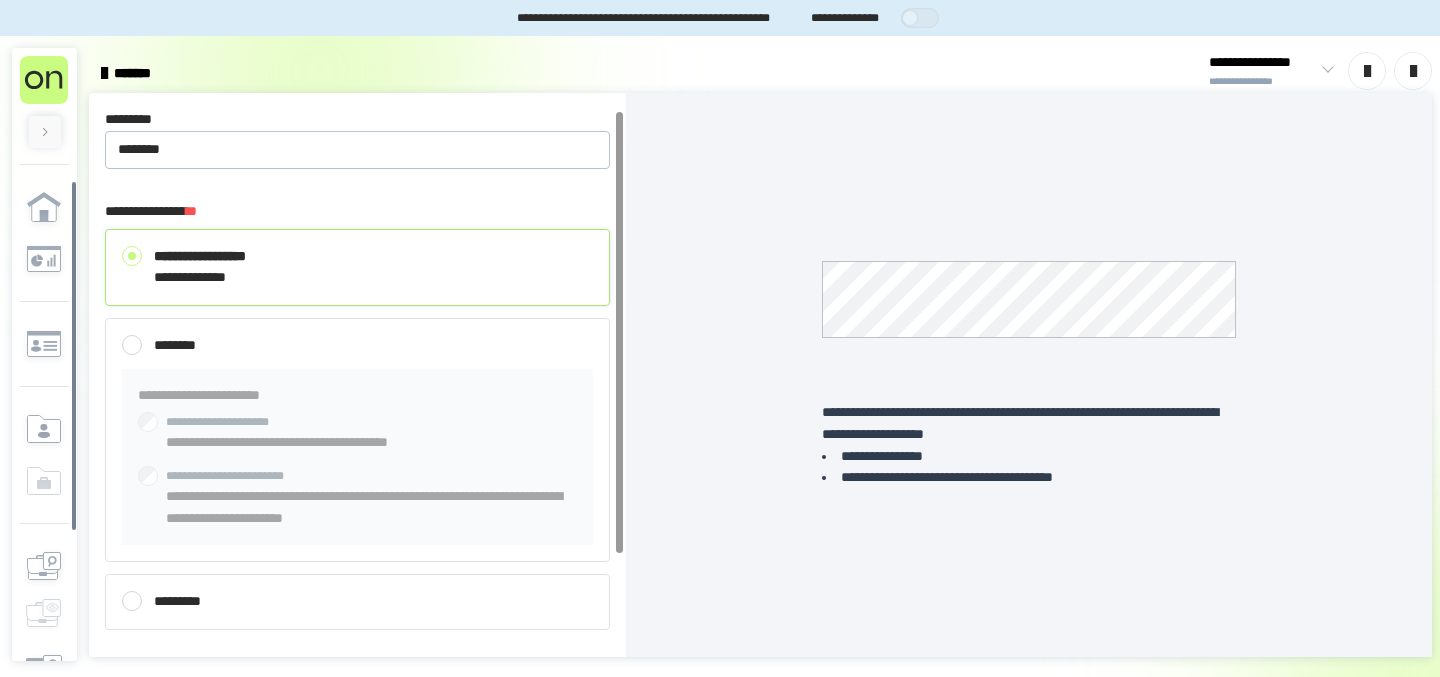 click at bounding box center [44, 114] 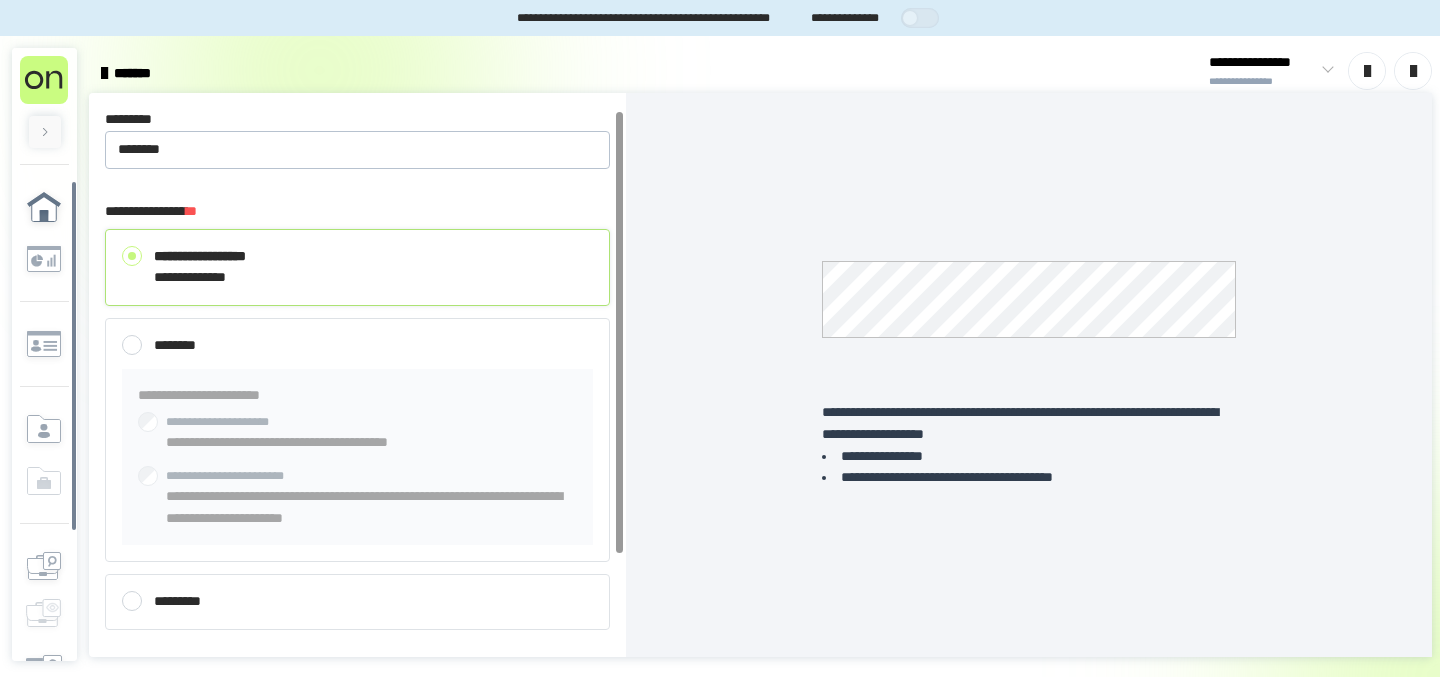 click 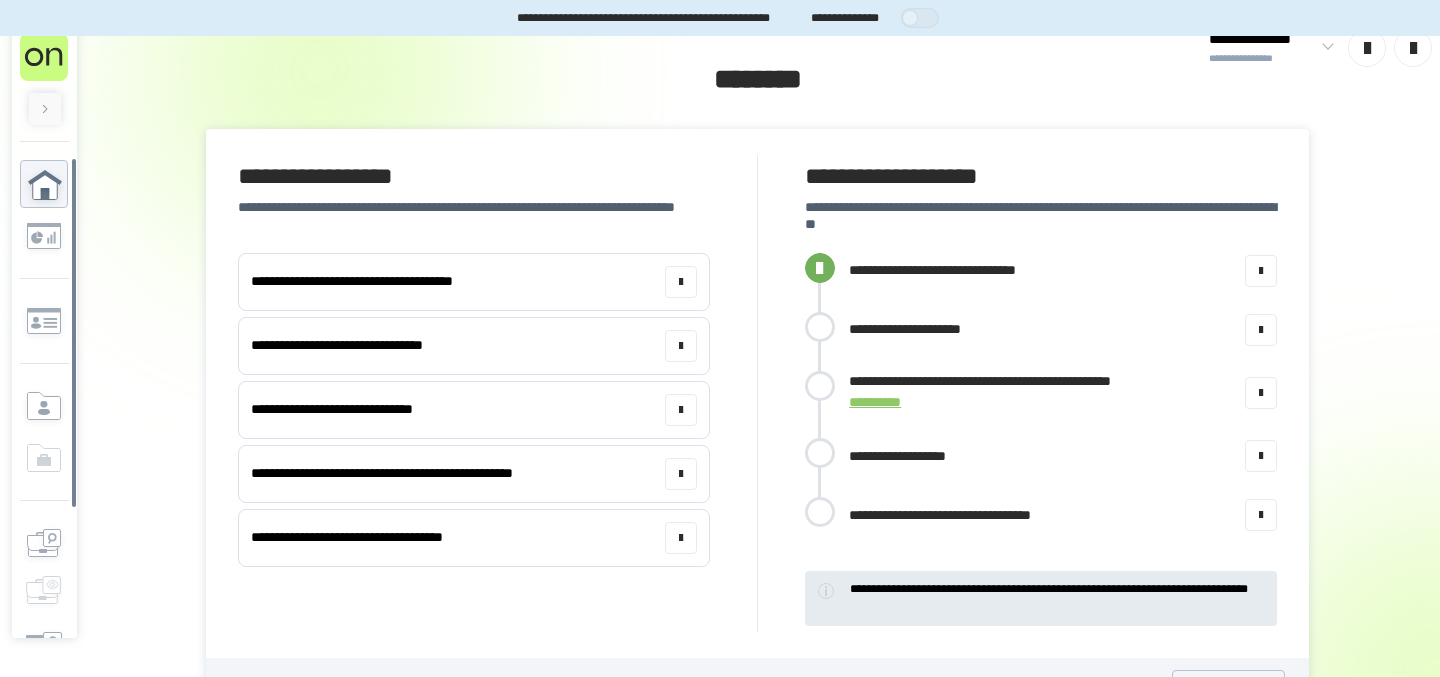 scroll, scrollTop: 25, scrollLeft: 0, axis: vertical 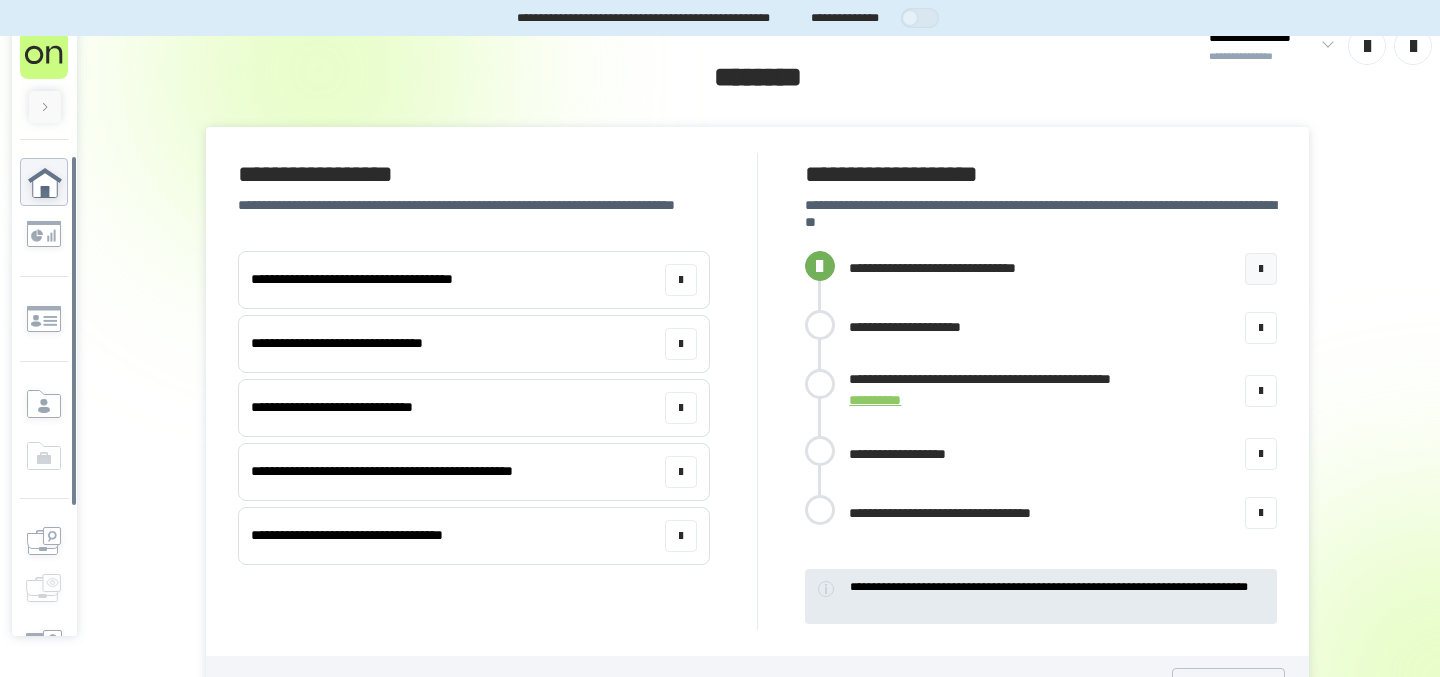 click on "**********" at bounding box center [965, 268] 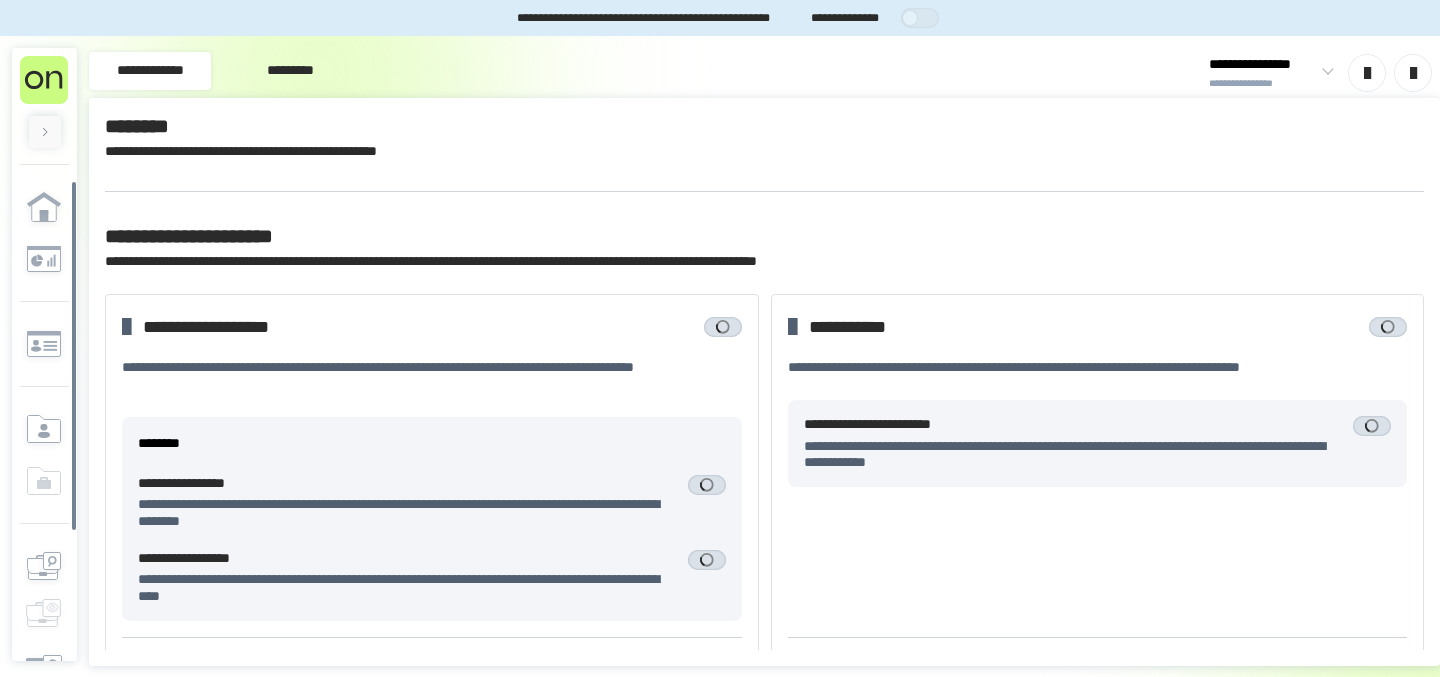 scroll, scrollTop: 0, scrollLeft: 0, axis: both 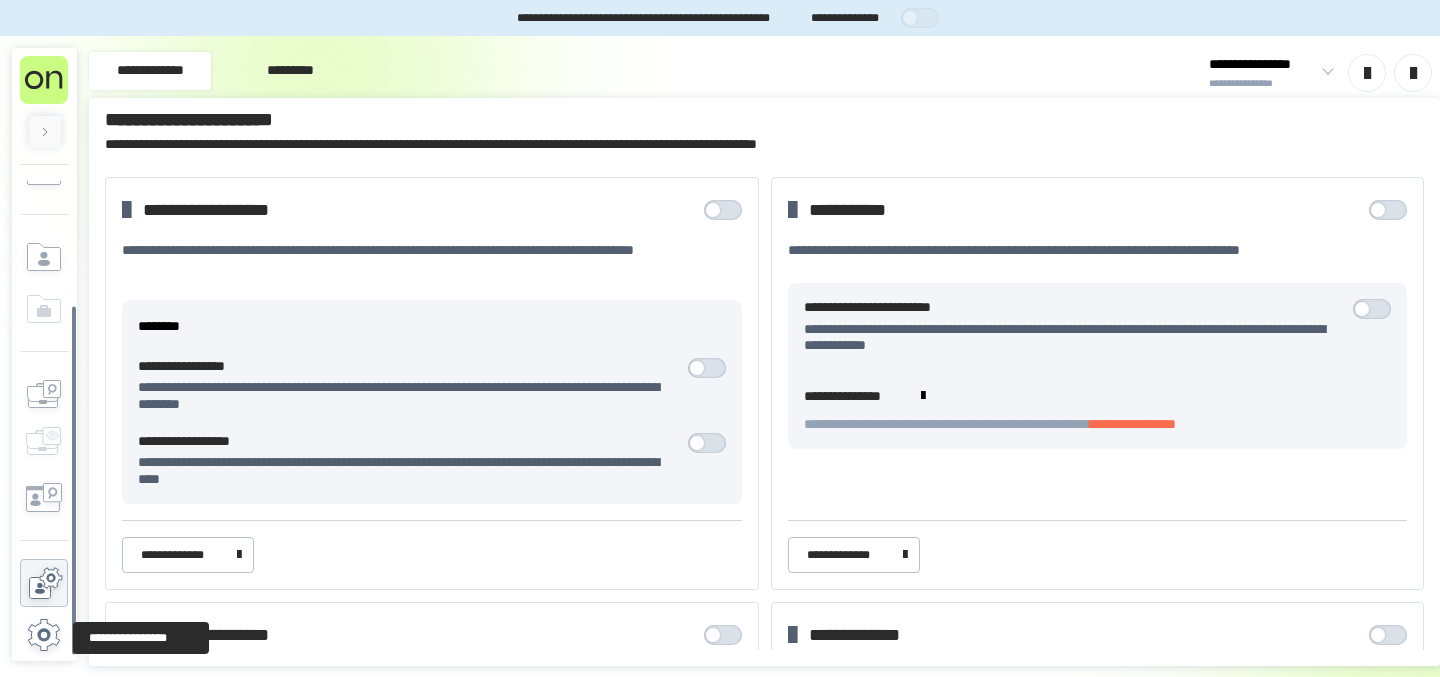 click 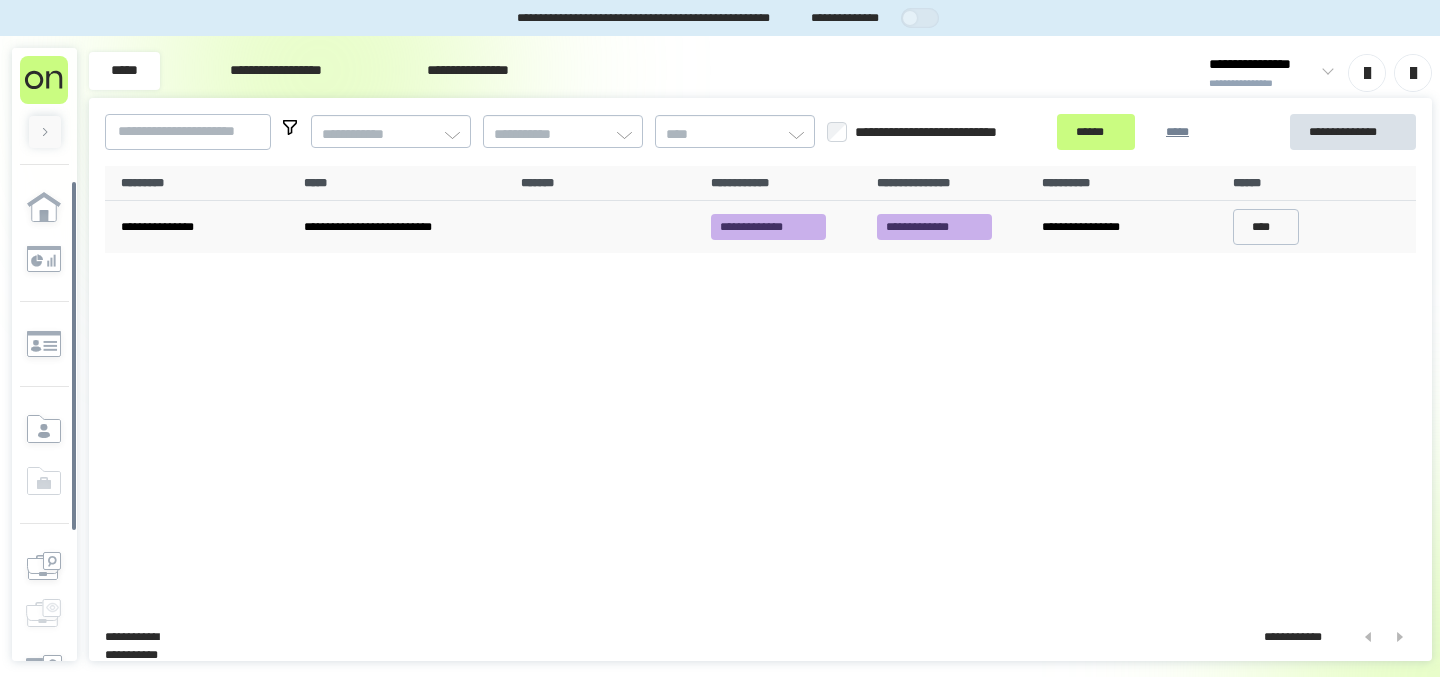 click on "**********" at bounding box center (768, 227) 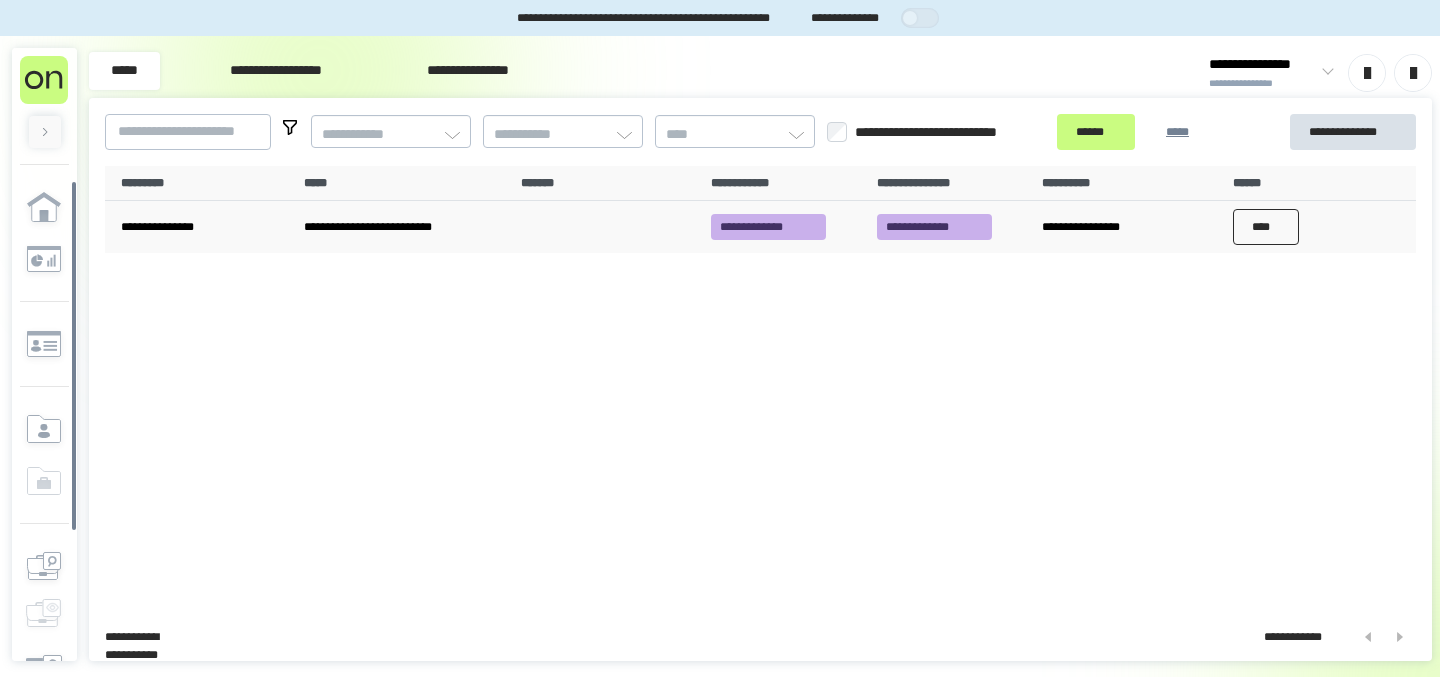 click on "****" at bounding box center (1266, 227) 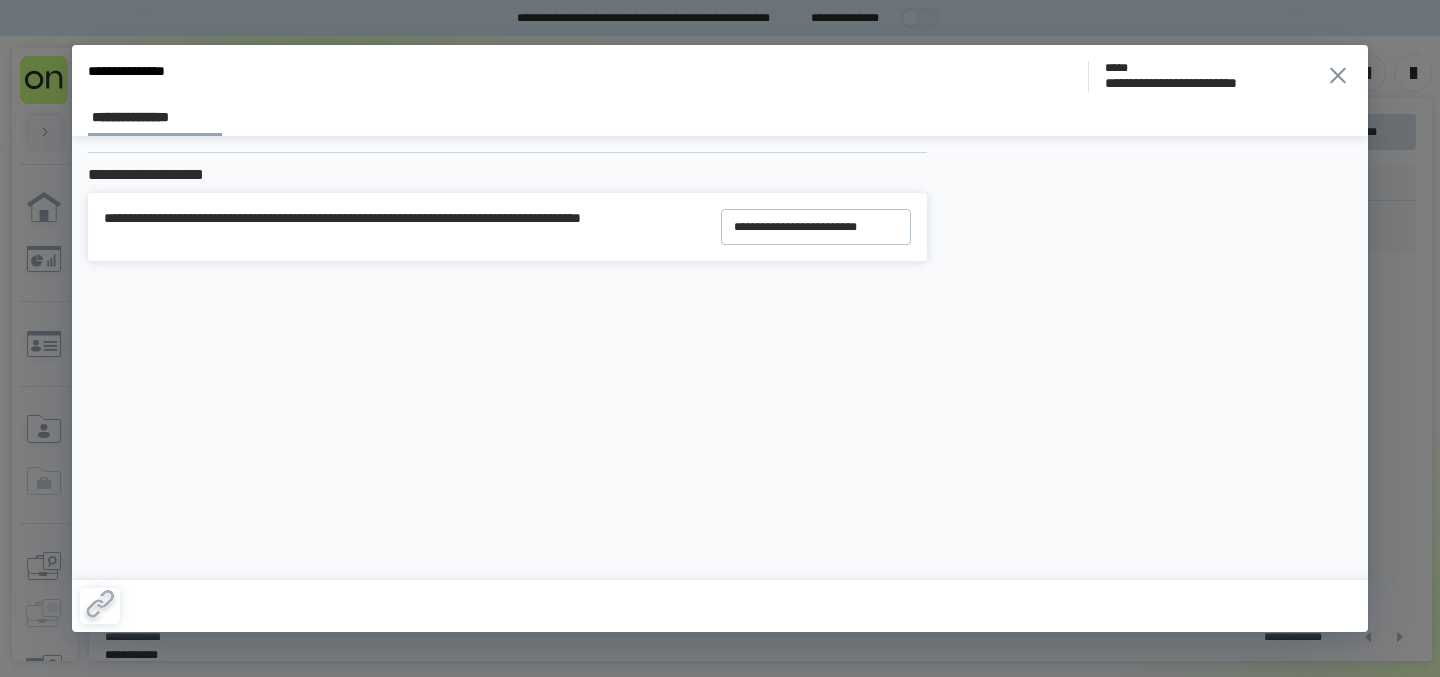 click on "**********" at bounding box center (720, 77) 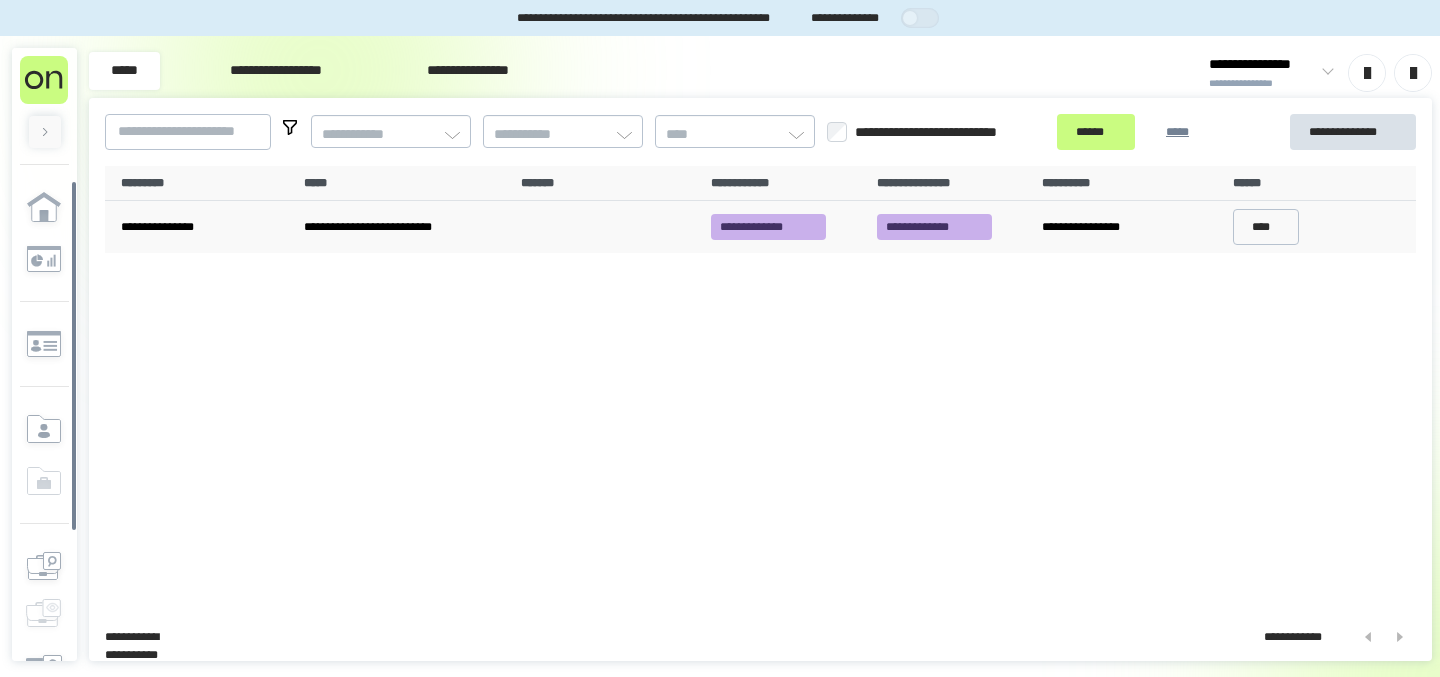 click on "**********" at bounding box center [324, 73] 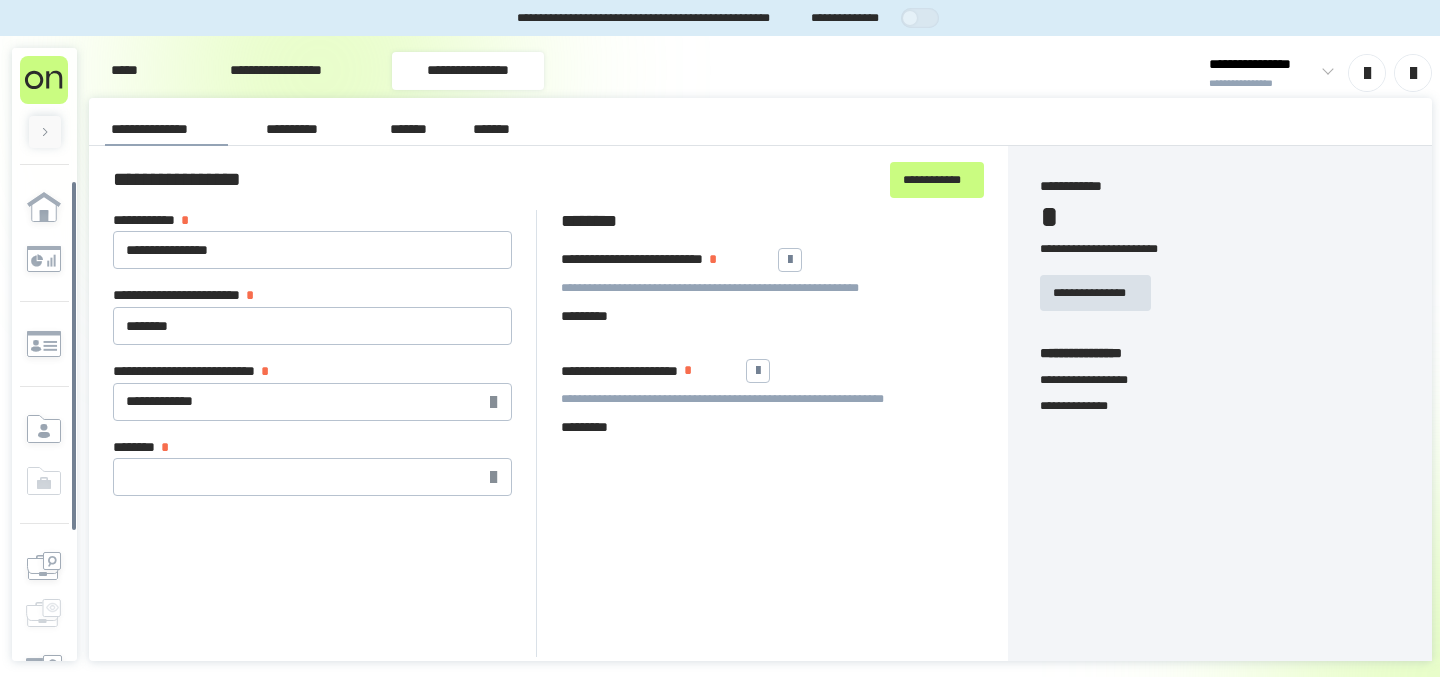 click on "**********" at bounding box center (468, 71) 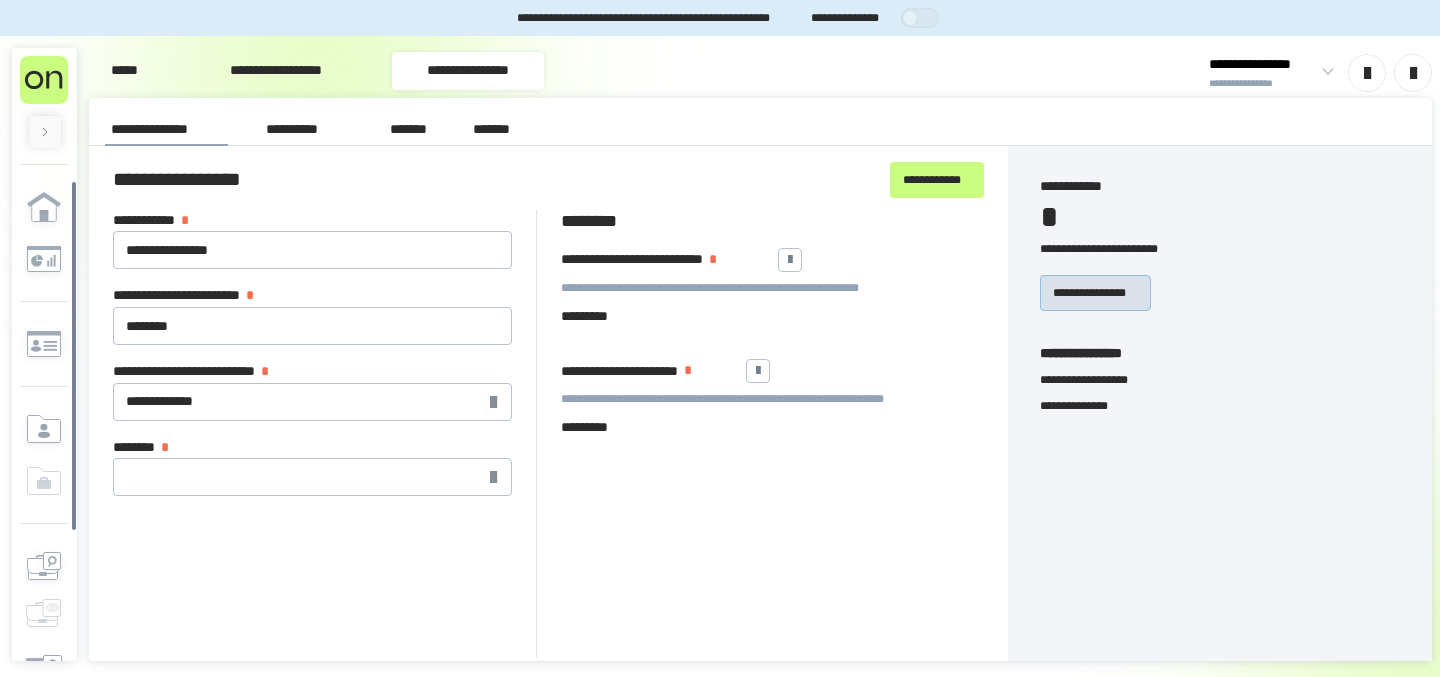 click on "**********" at bounding box center (1095, 293) 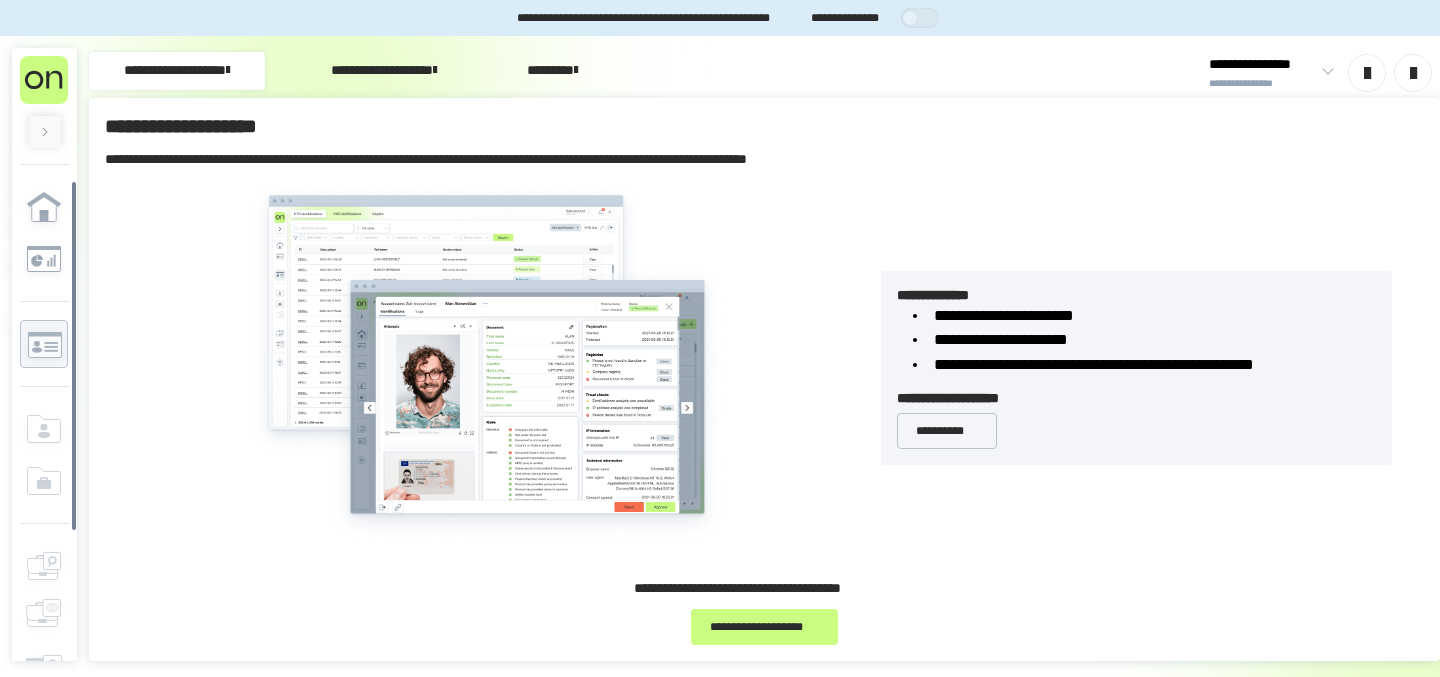 scroll, scrollTop: 0, scrollLeft: 0, axis: both 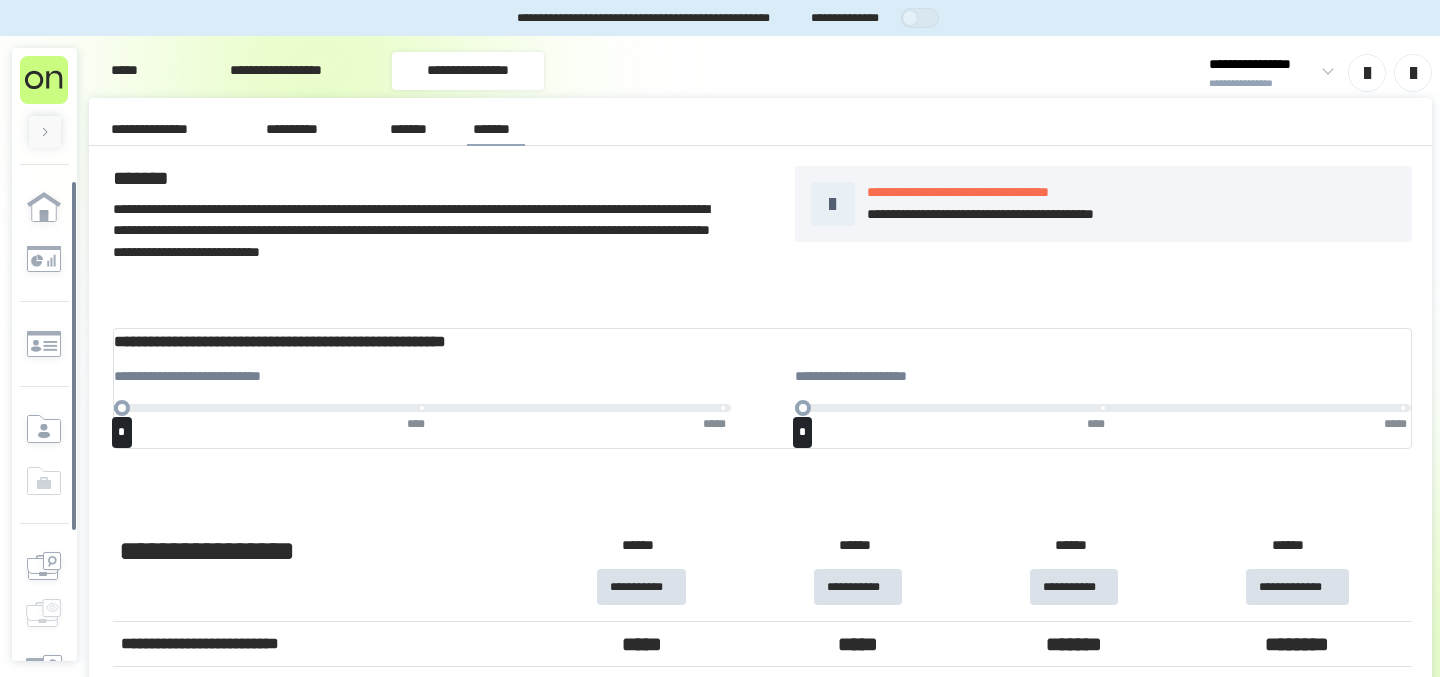 click on "**********" at bounding box center (166, 129) 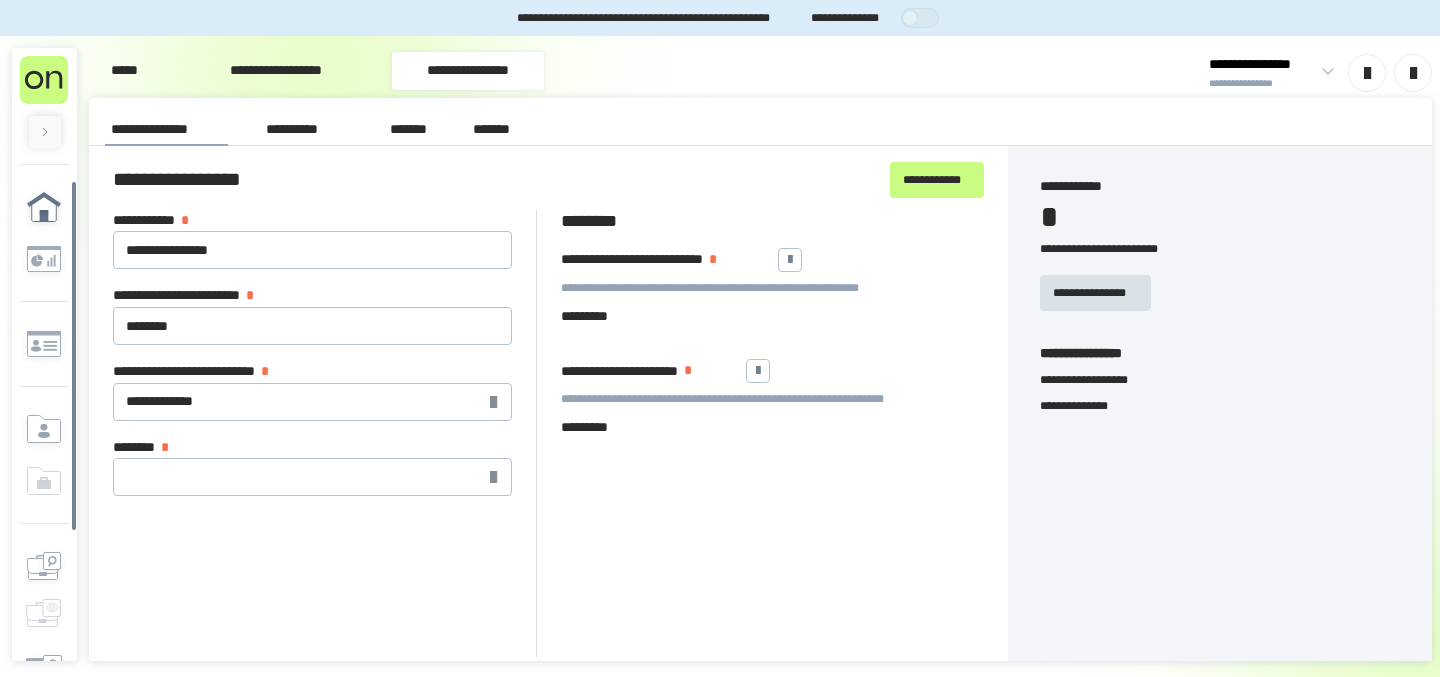 click 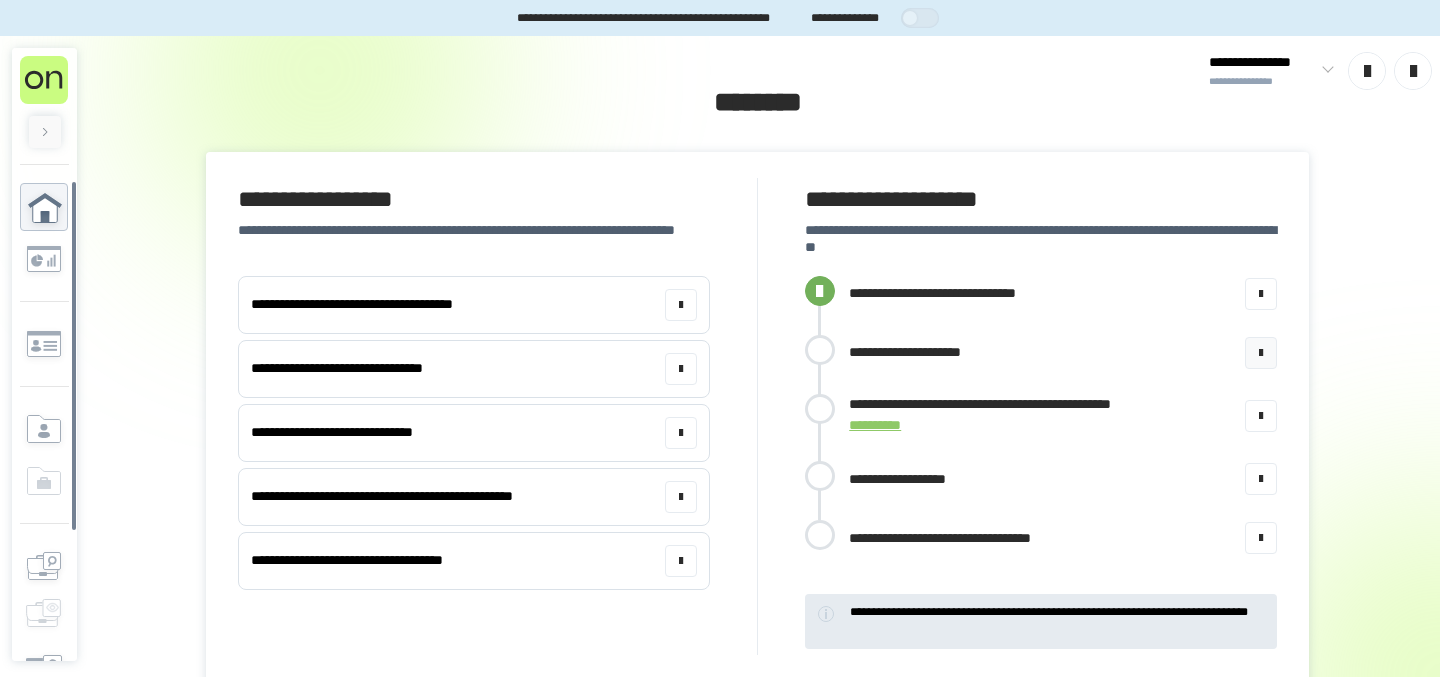 click on "**********" at bounding box center [930, 352] 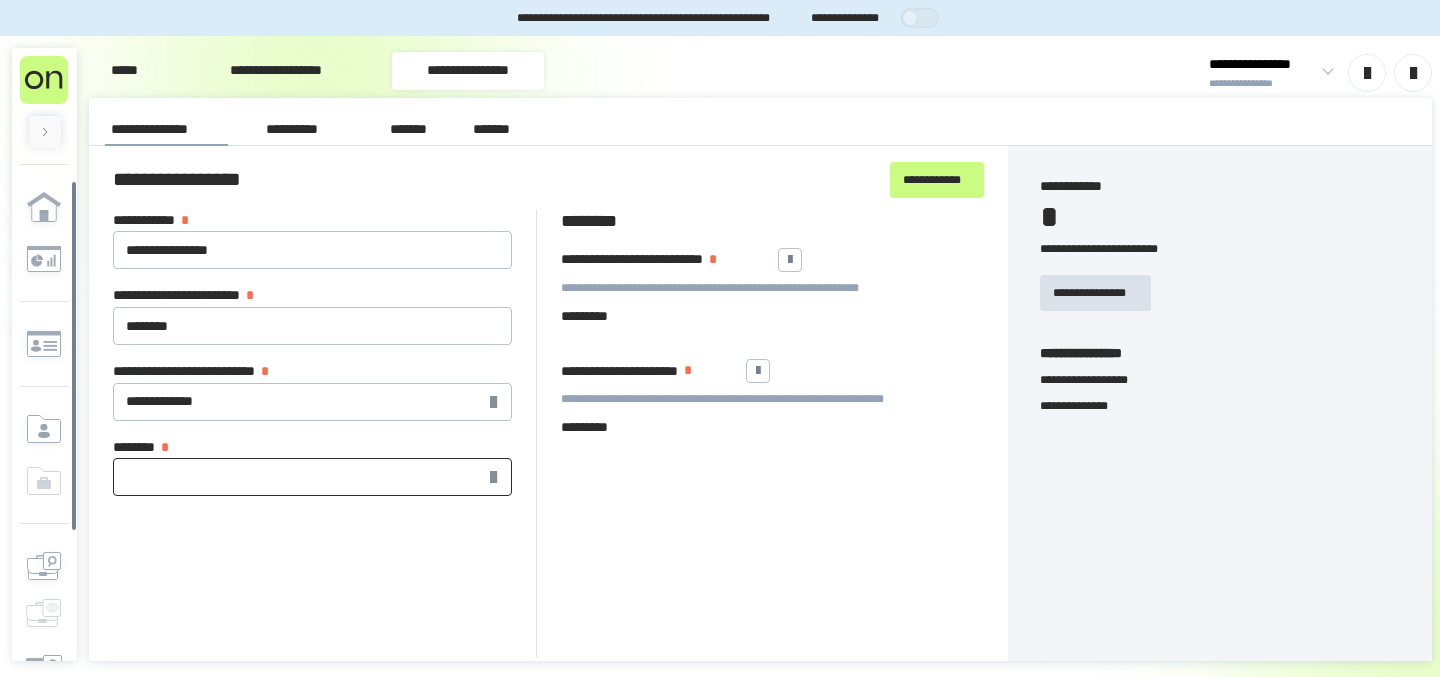 click on "******** *" at bounding box center [312, 477] 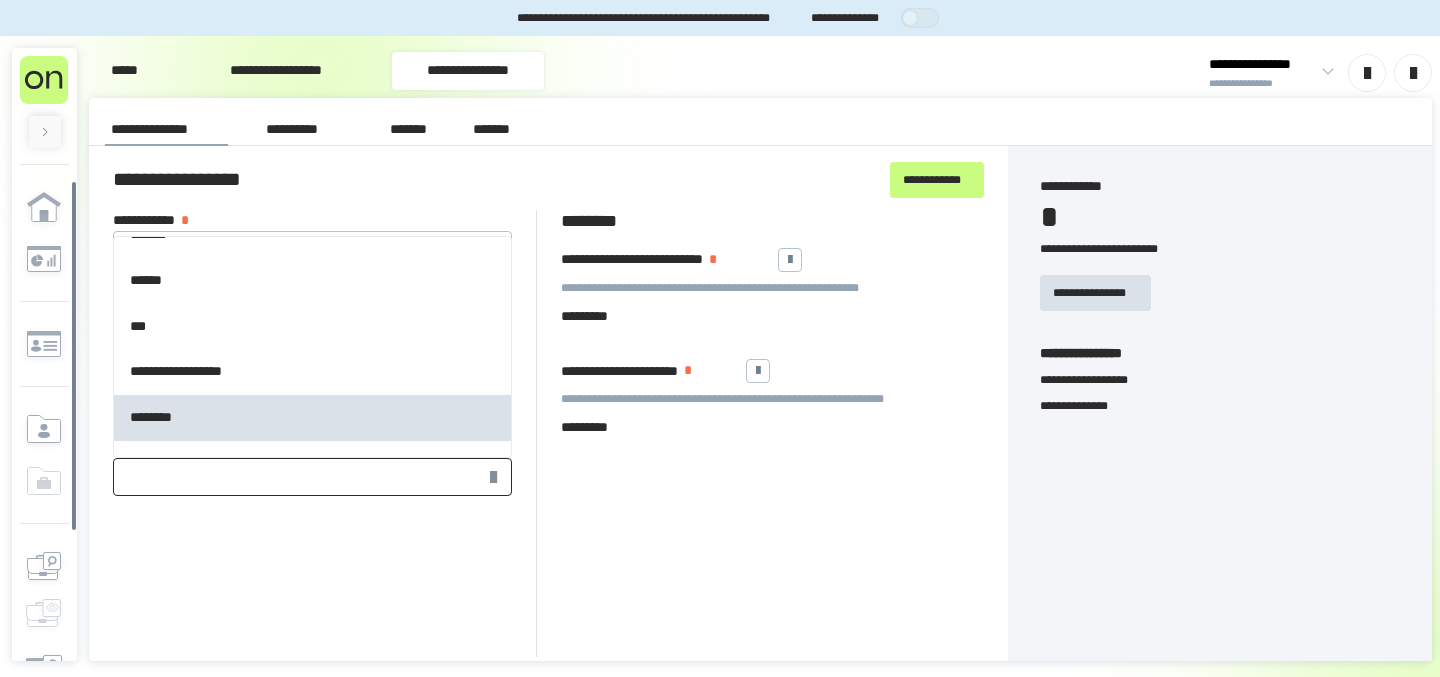 scroll, scrollTop: 47, scrollLeft: 0, axis: vertical 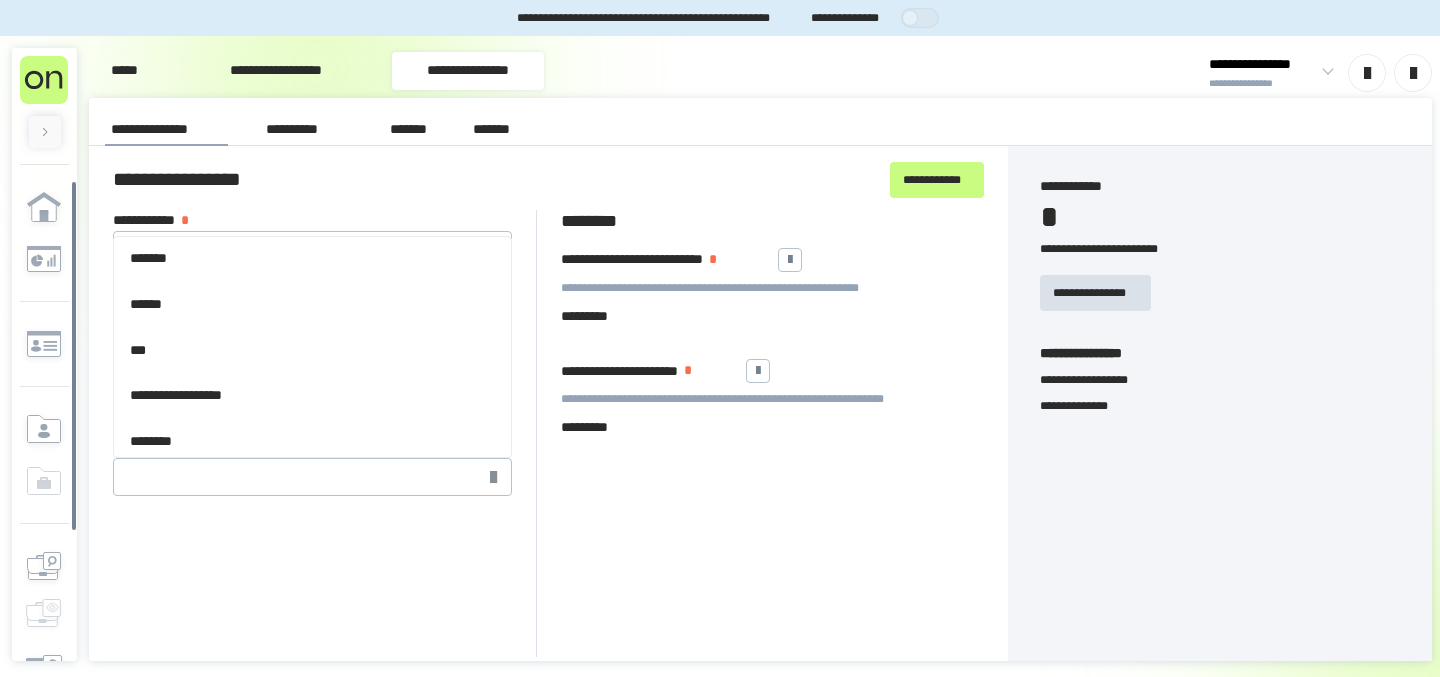 click on "**********" at bounding box center (325, 433) 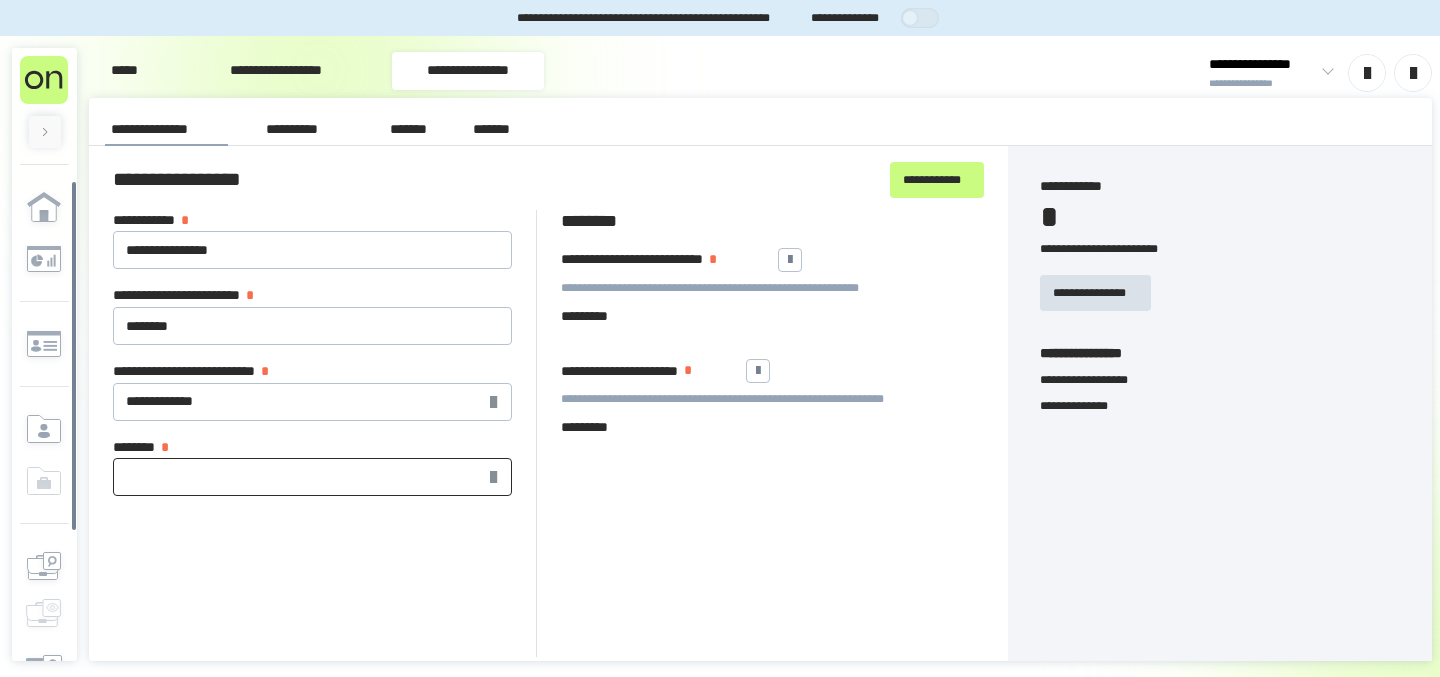 click on "******** *" at bounding box center [312, 477] 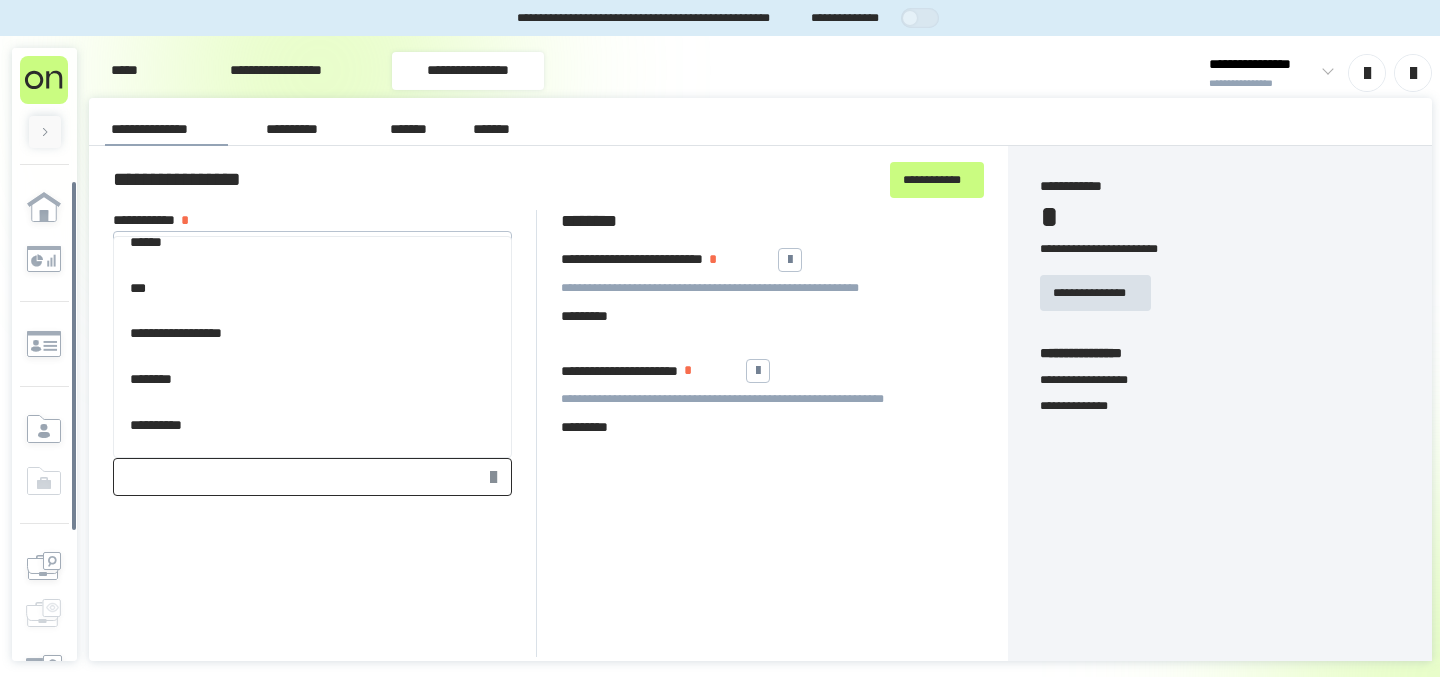 scroll, scrollTop: 45, scrollLeft: 0, axis: vertical 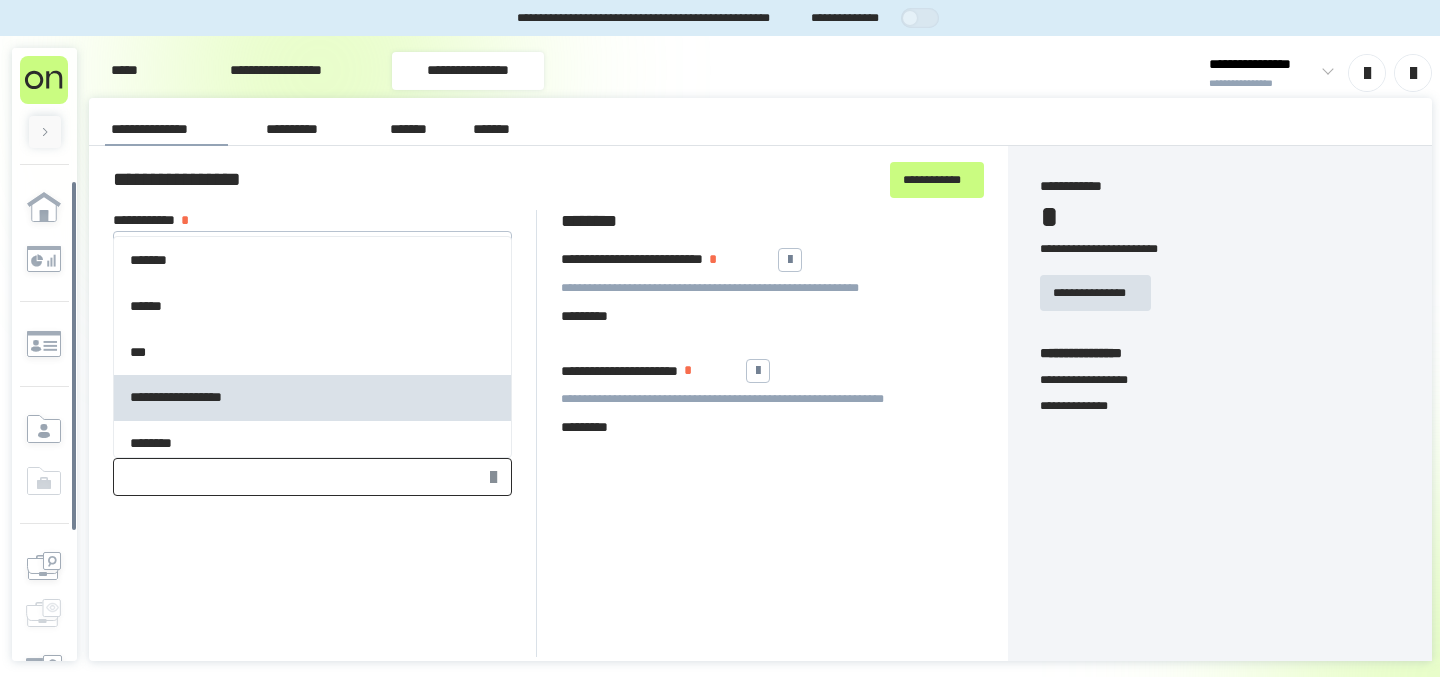 click on "**********" at bounding box center [190, 398] 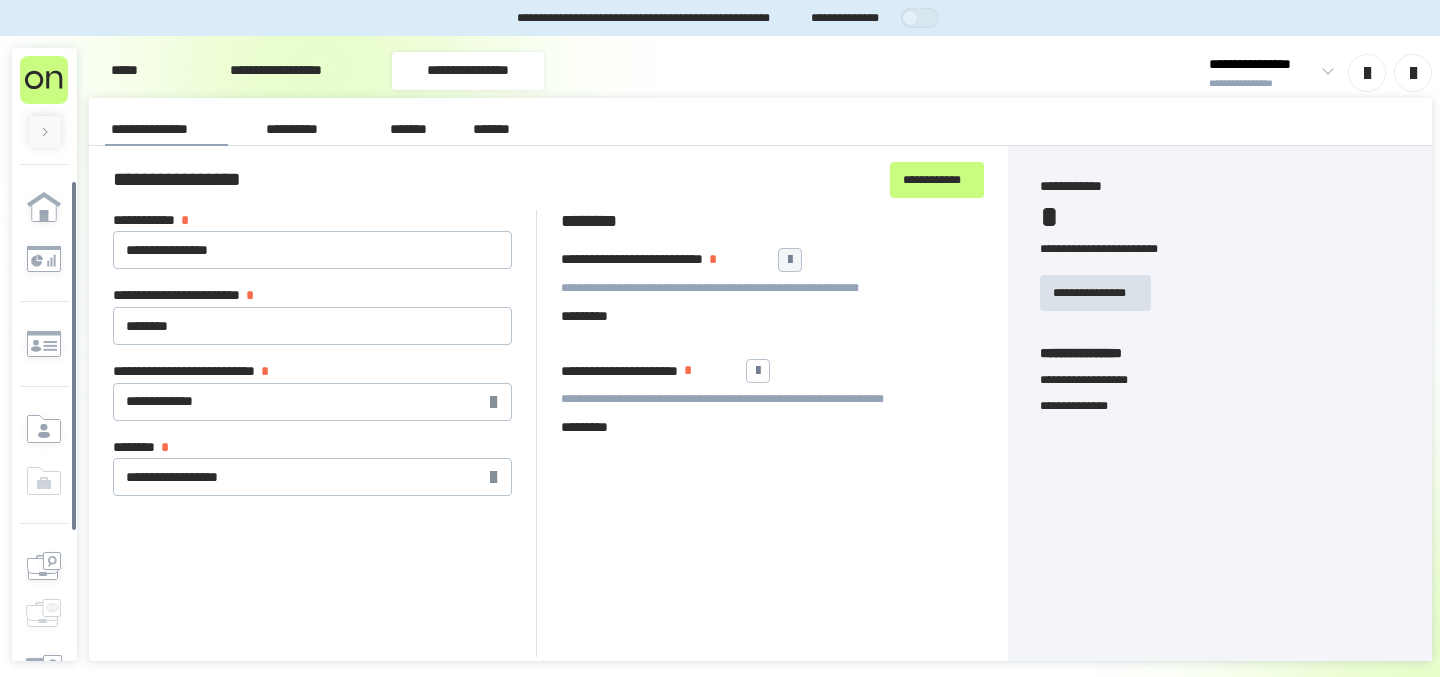 click at bounding box center (790, 260) 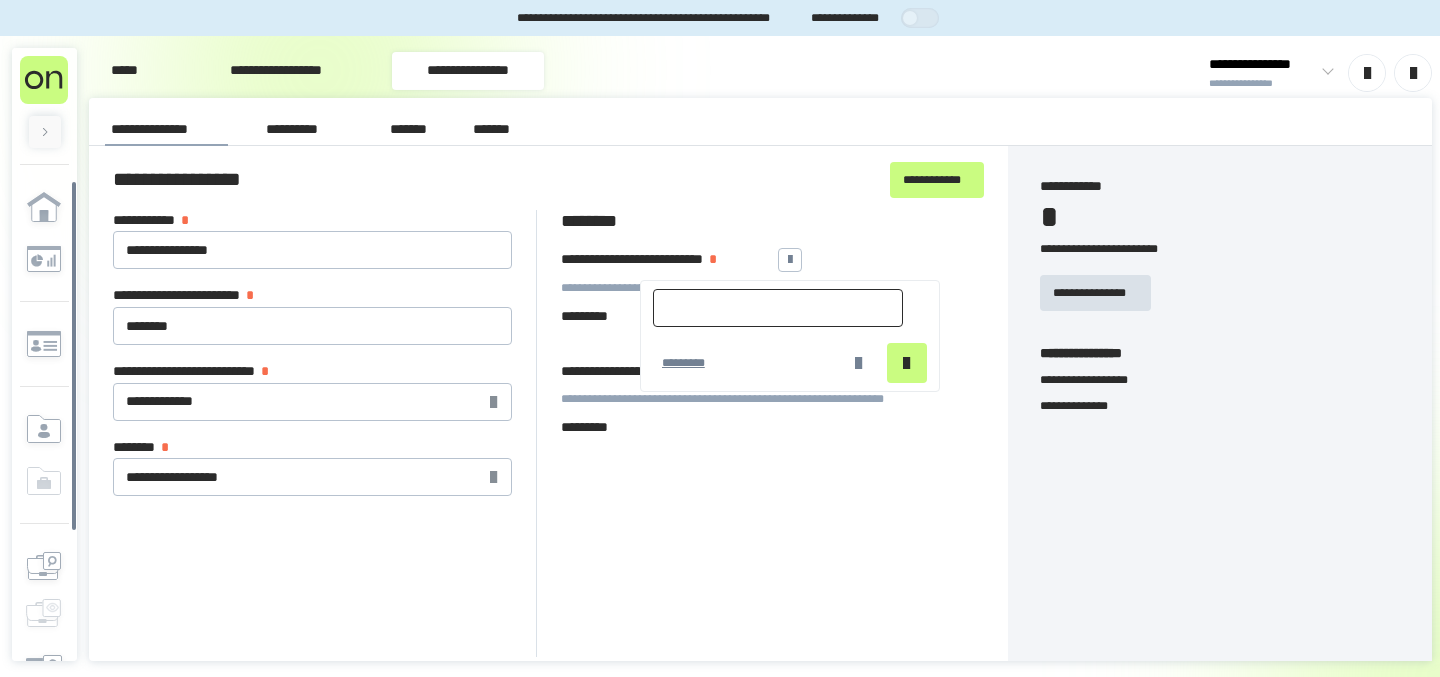 click at bounding box center [778, 308] 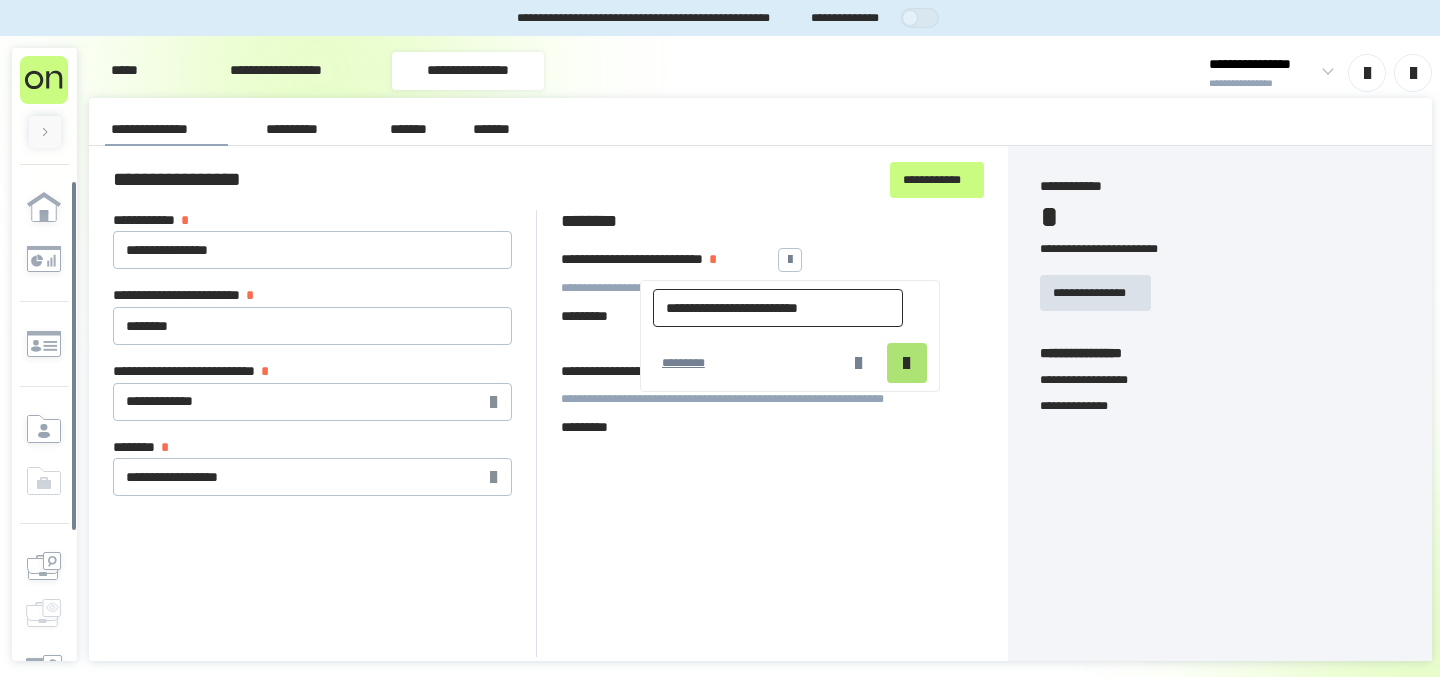 type on "**********" 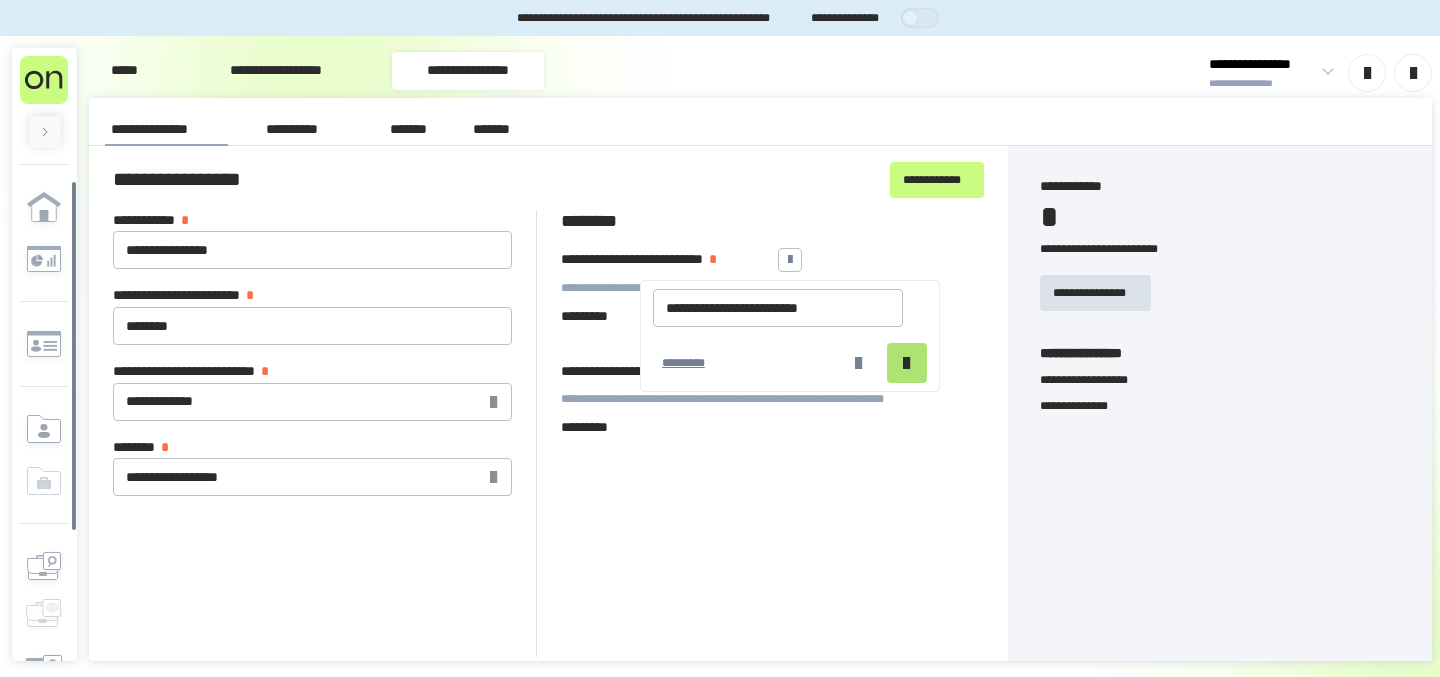 click at bounding box center (906, 363) 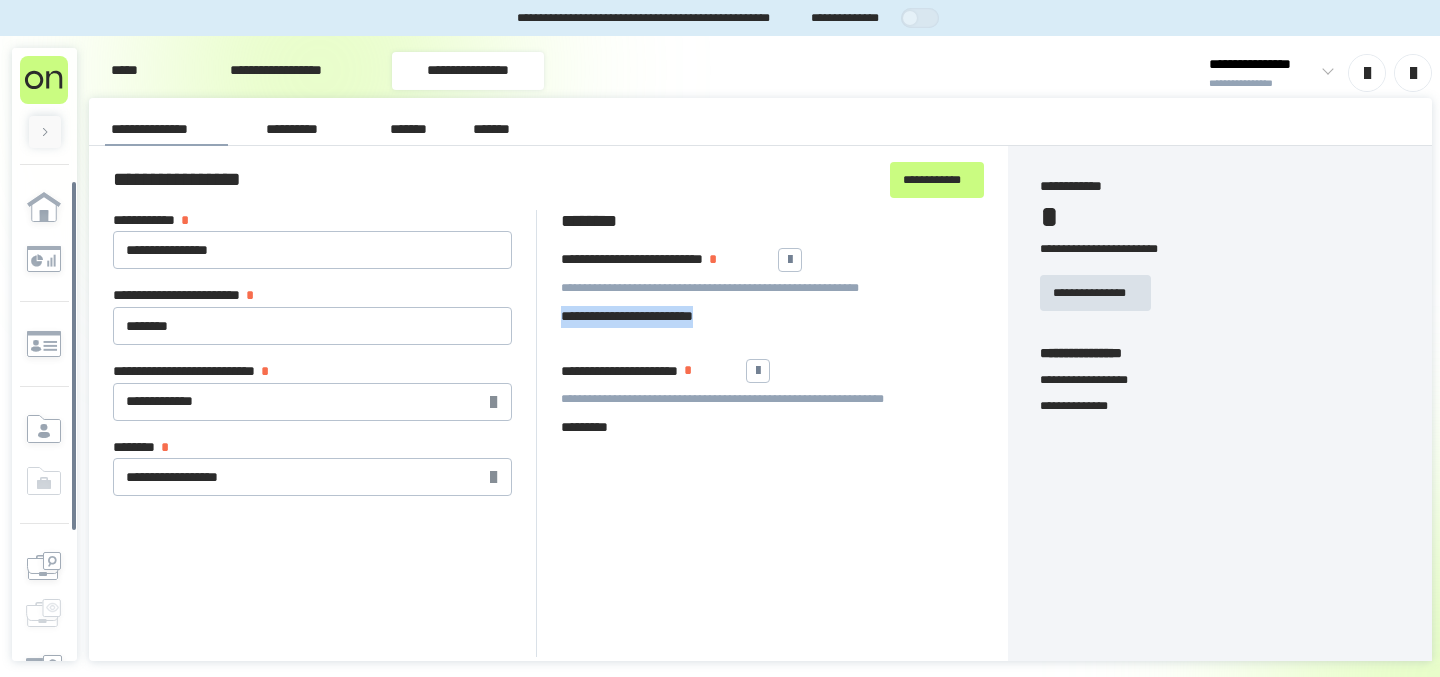 drag, startPoint x: 755, startPoint y: 314, endPoint x: 554, endPoint y: 314, distance: 201 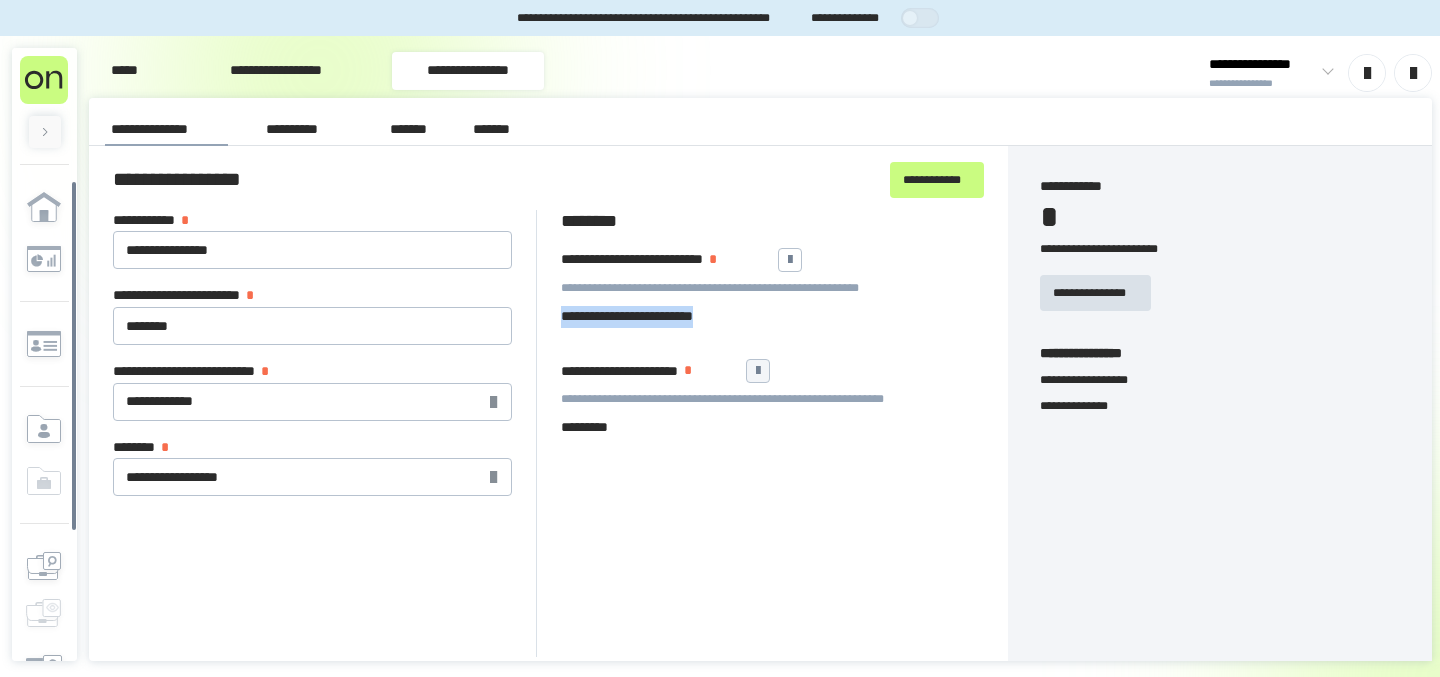 click at bounding box center (758, 371) 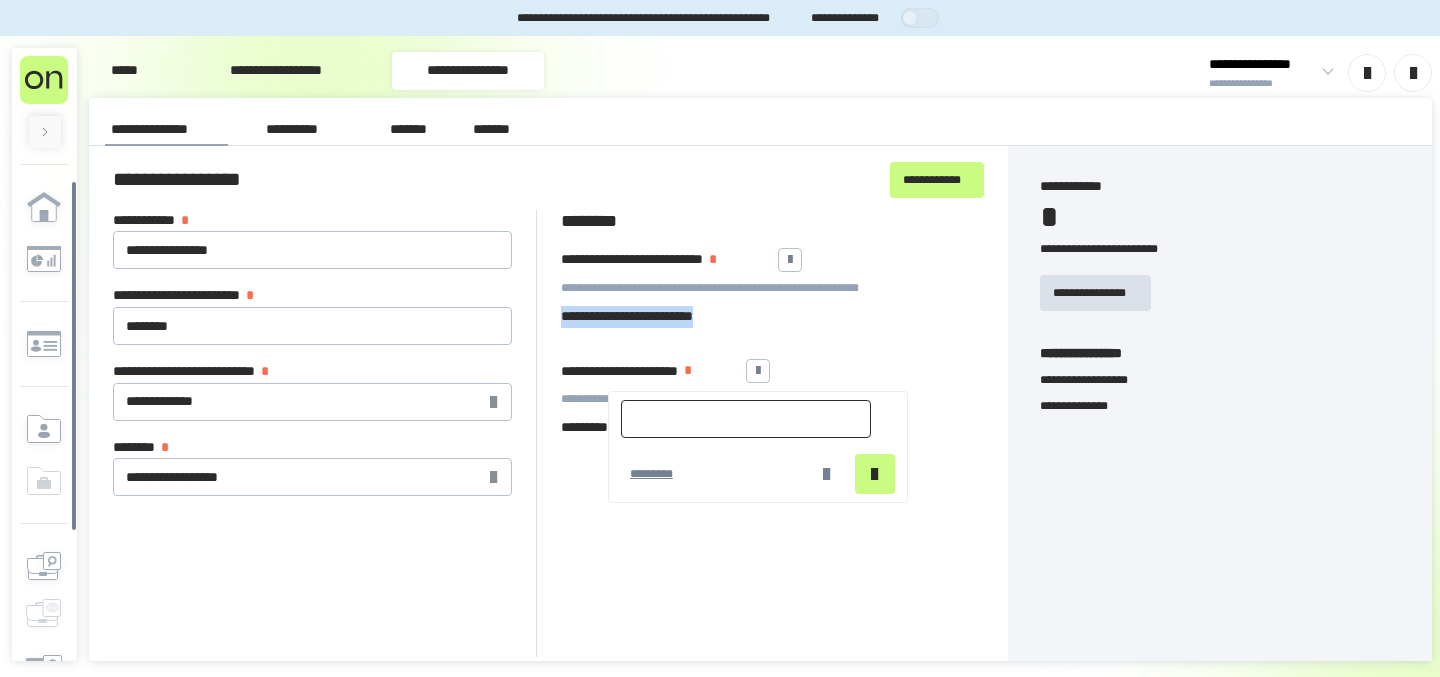 click at bounding box center [746, 419] 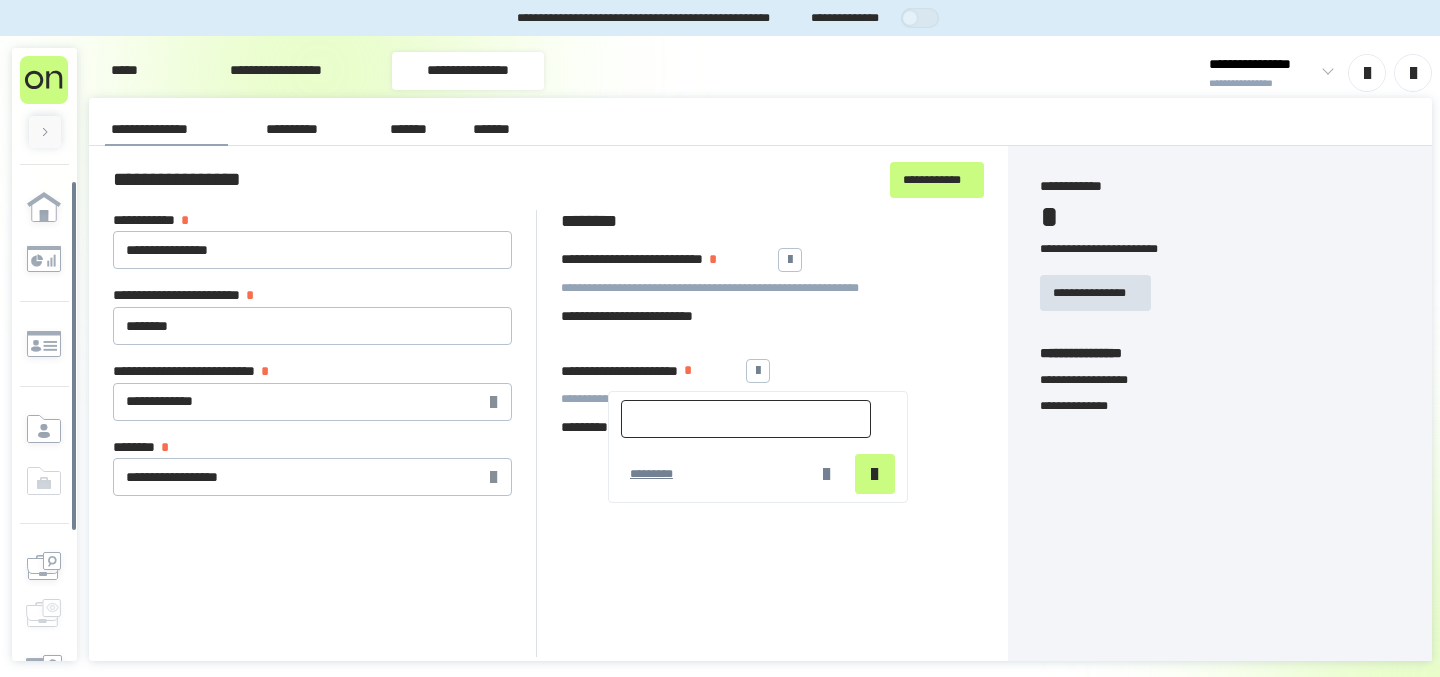 paste on "**********" 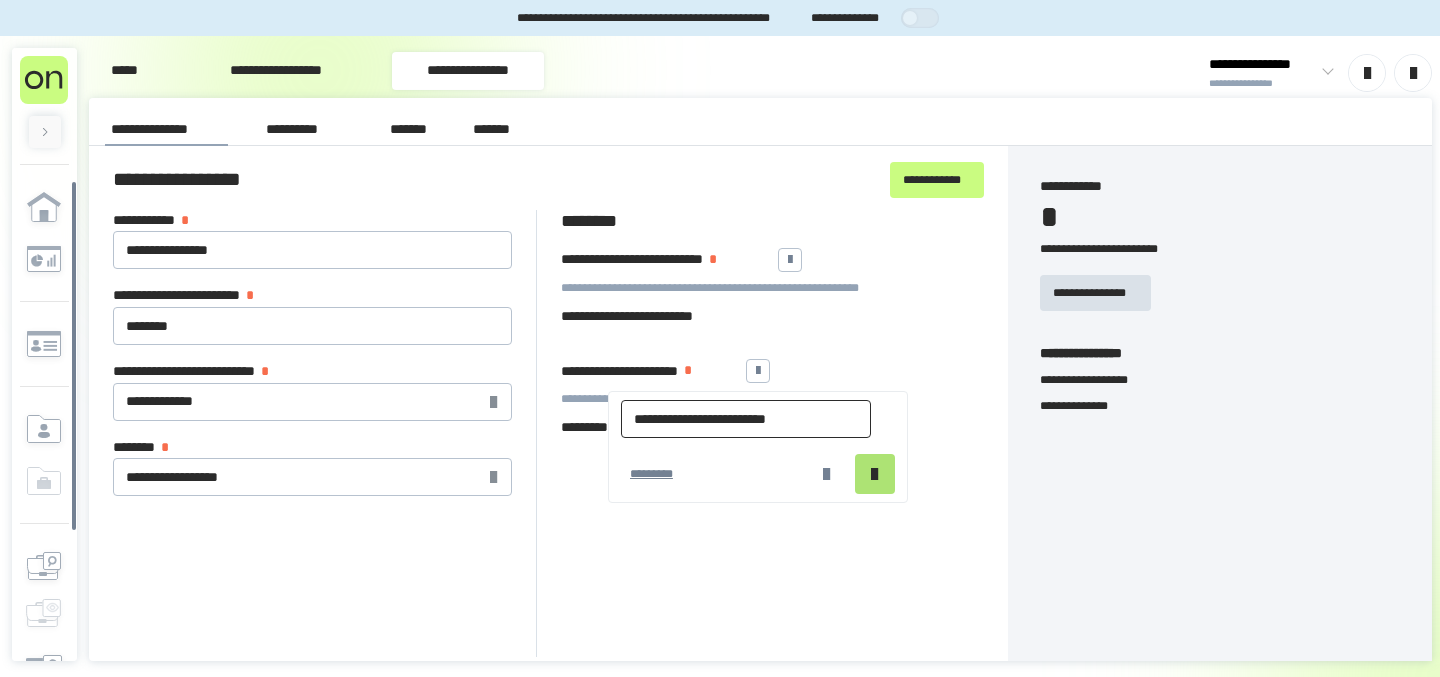 type on "**********" 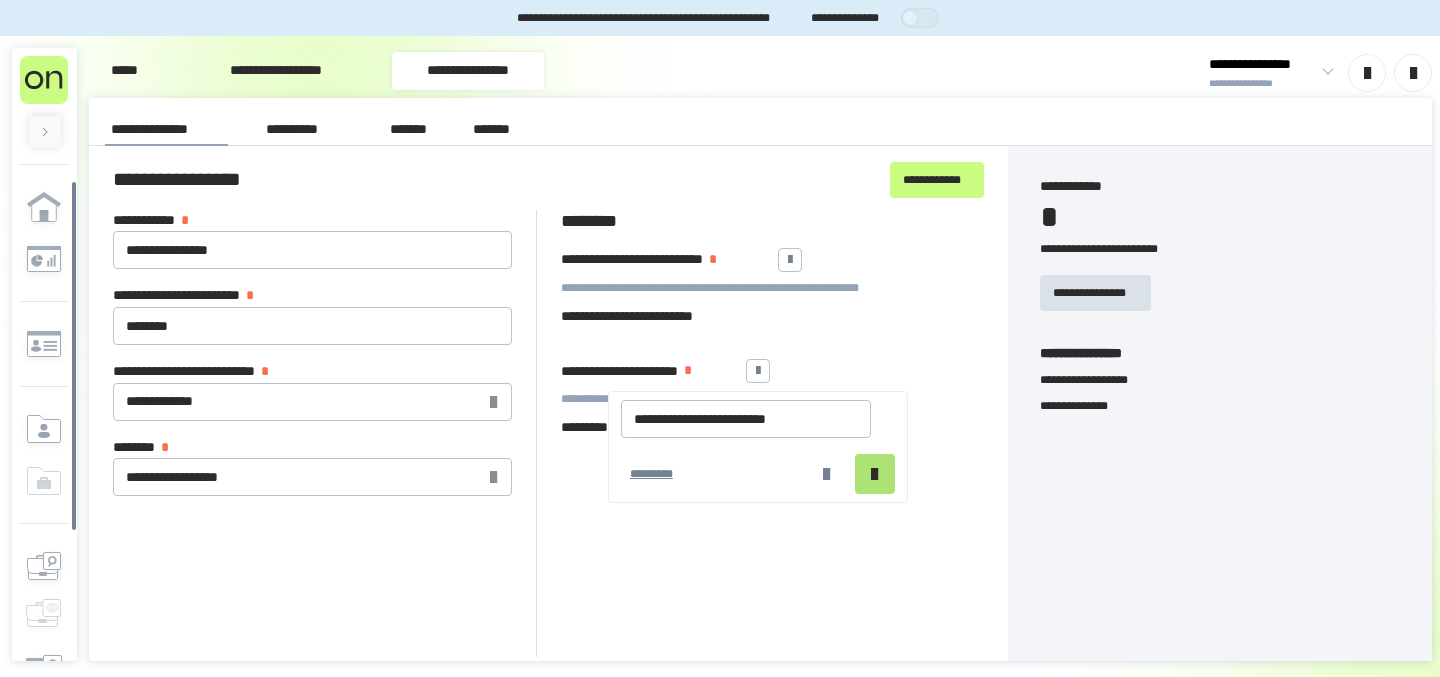 click at bounding box center (875, 474) 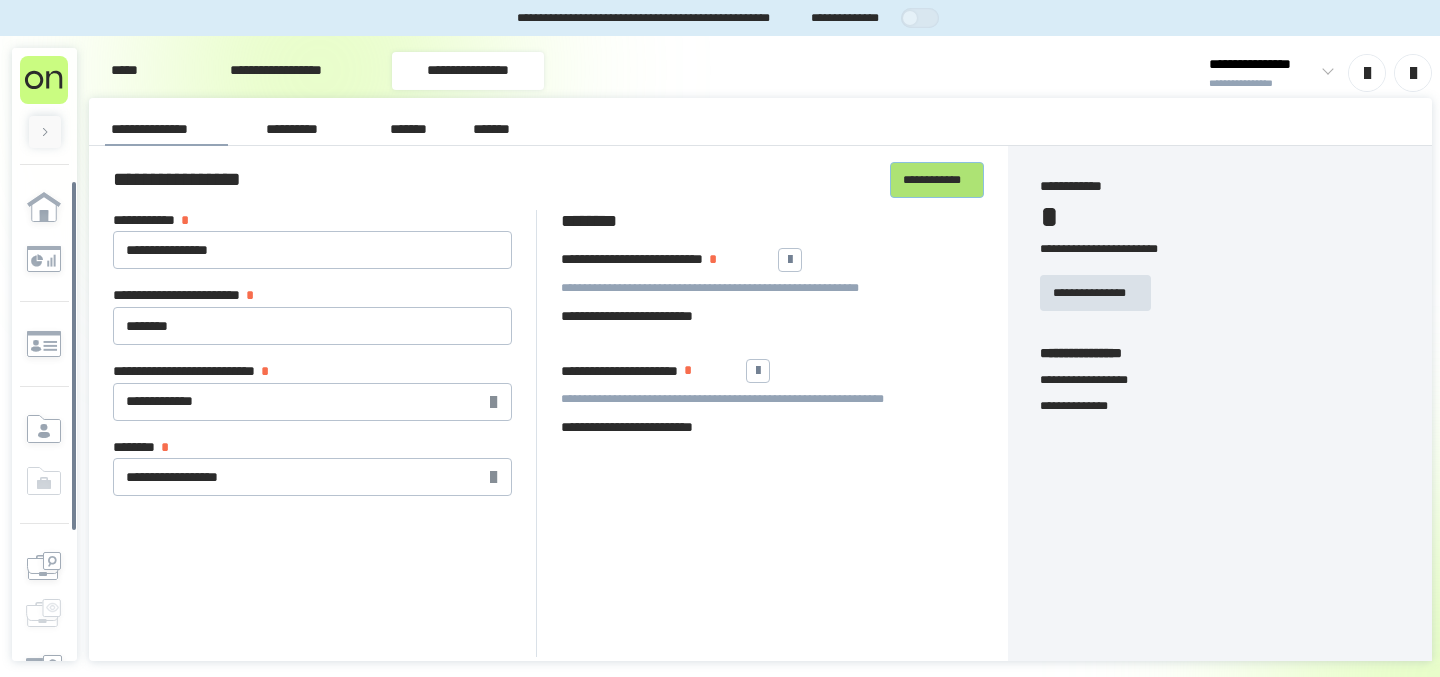 click on "**********" at bounding box center (937, 180) 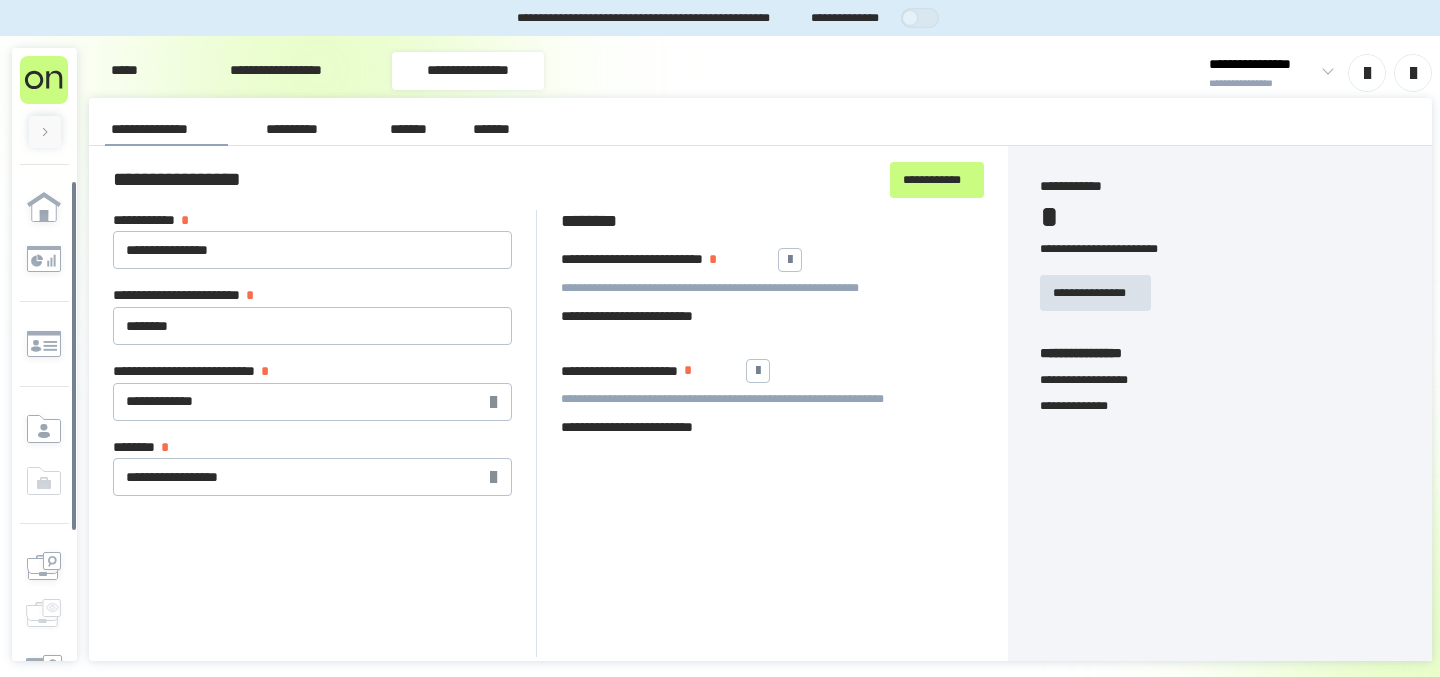 click 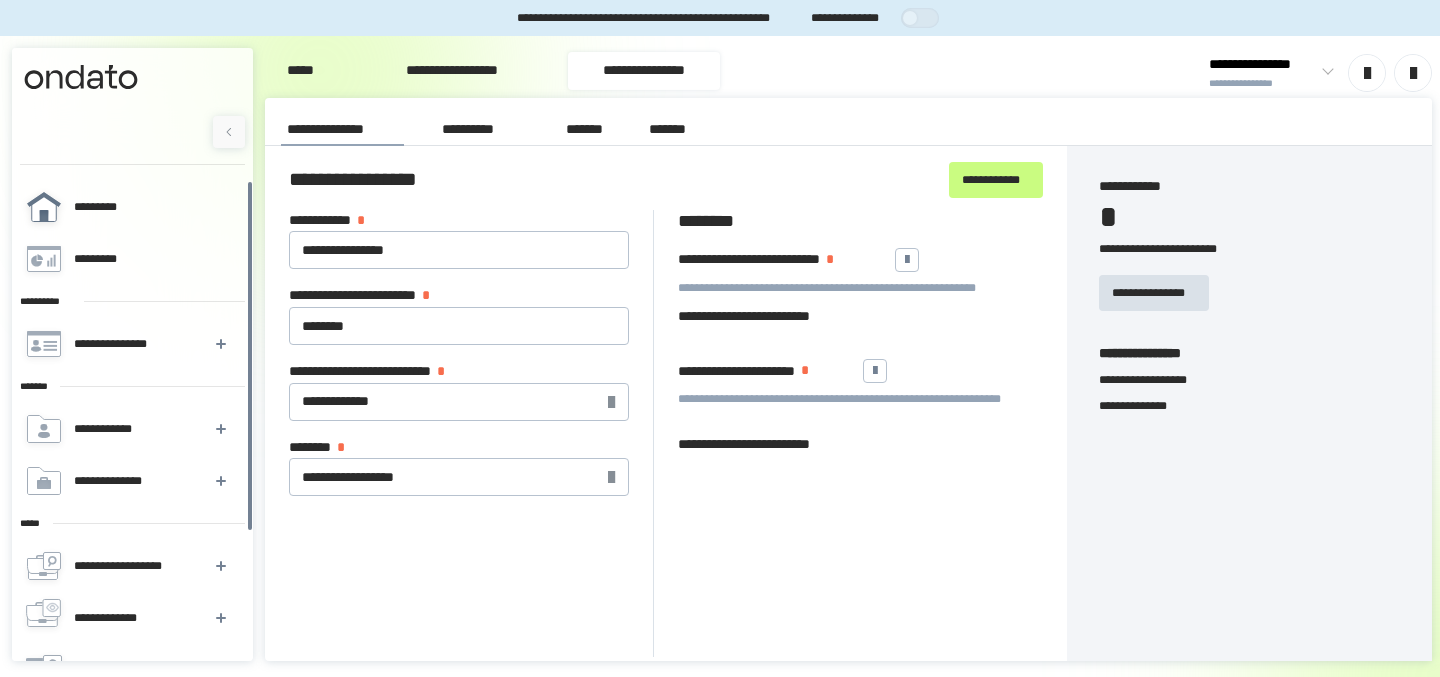 click on "*********" at bounding box center (131, 207) 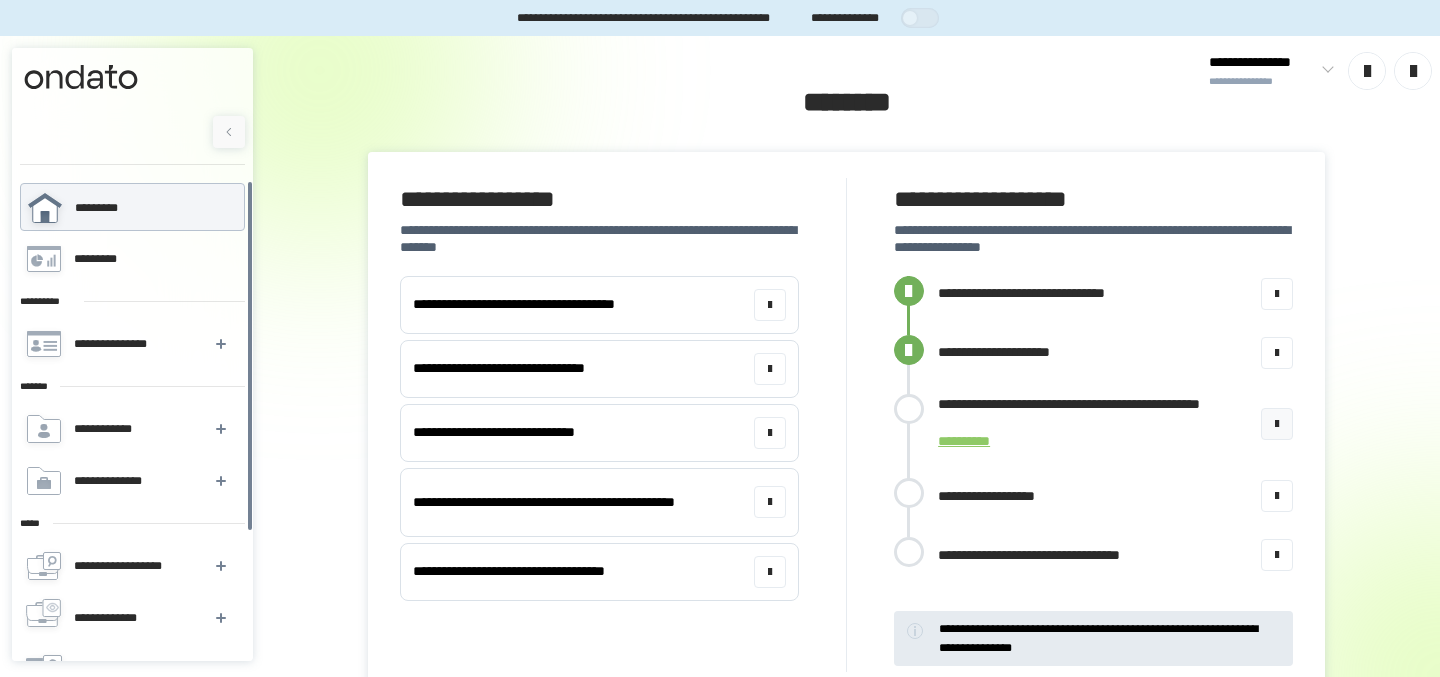 click on "**********" at bounding box center (1093, 413) 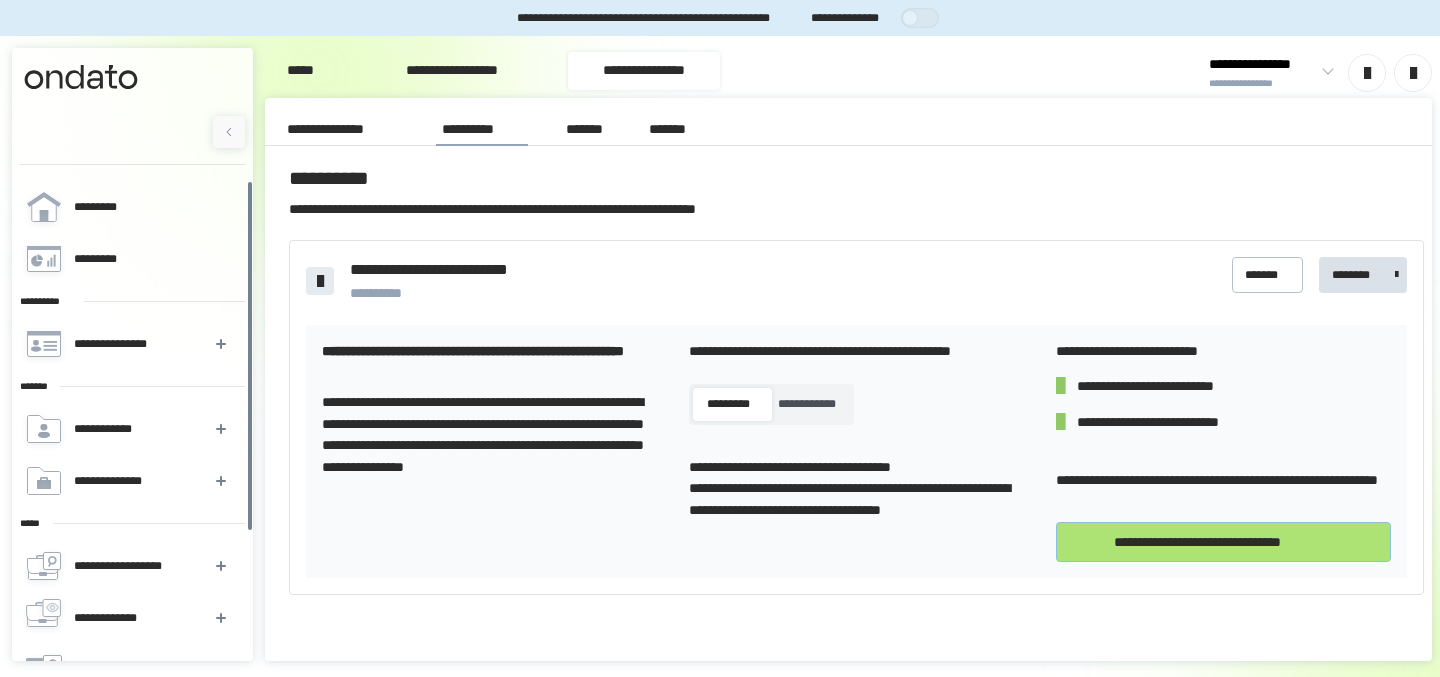 click on "**********" at bounding box center [1223, 542] 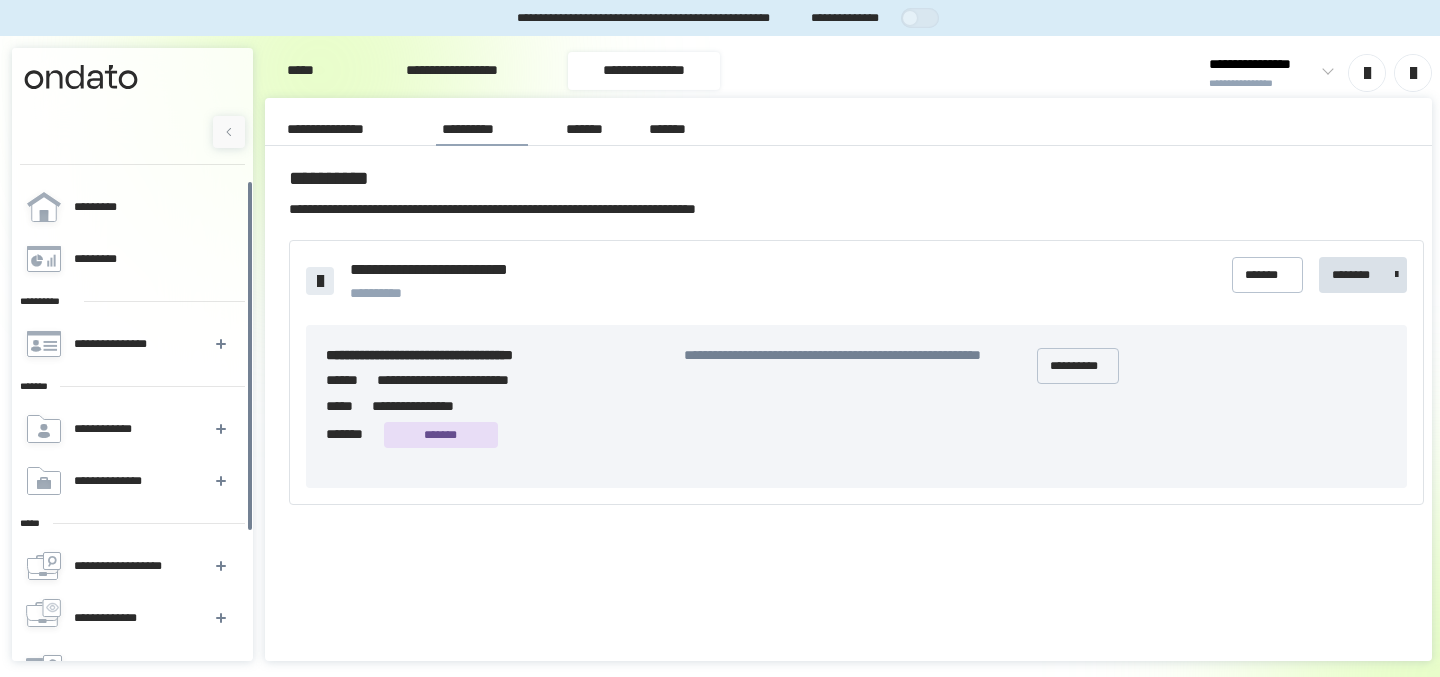 click 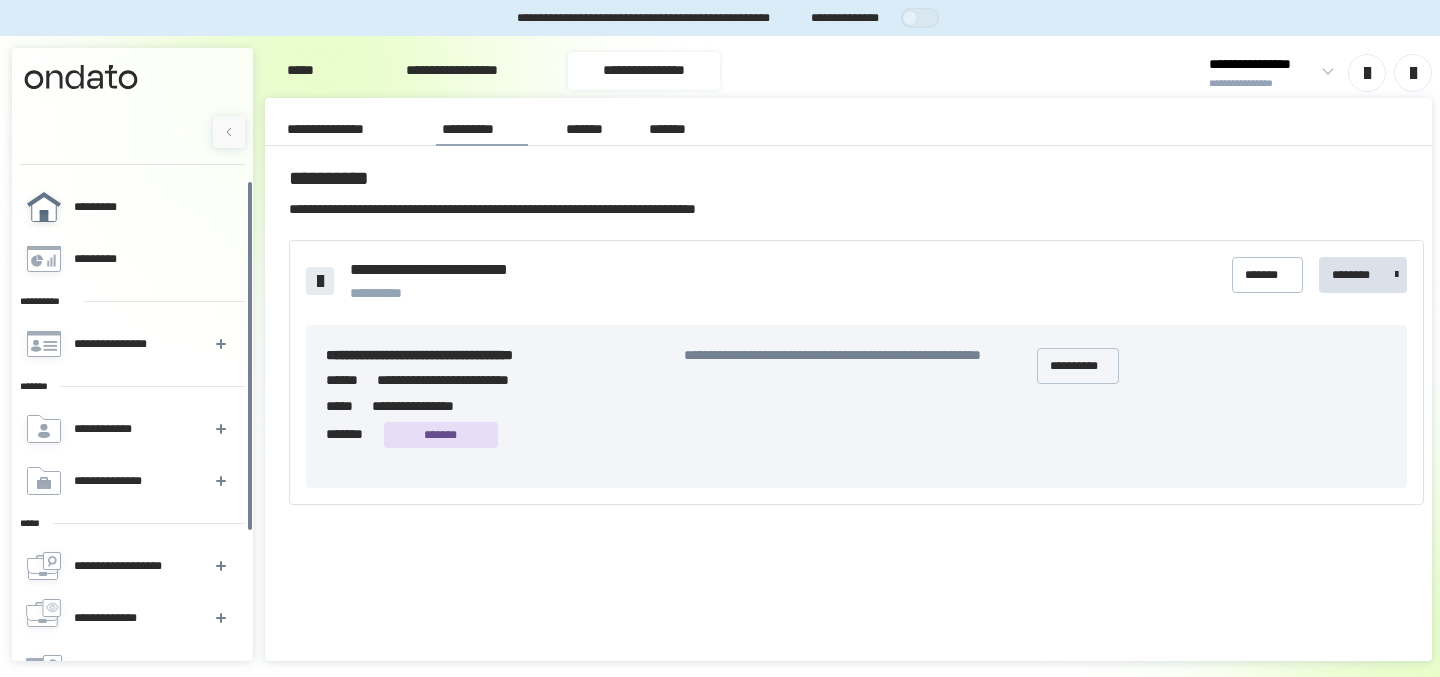 click 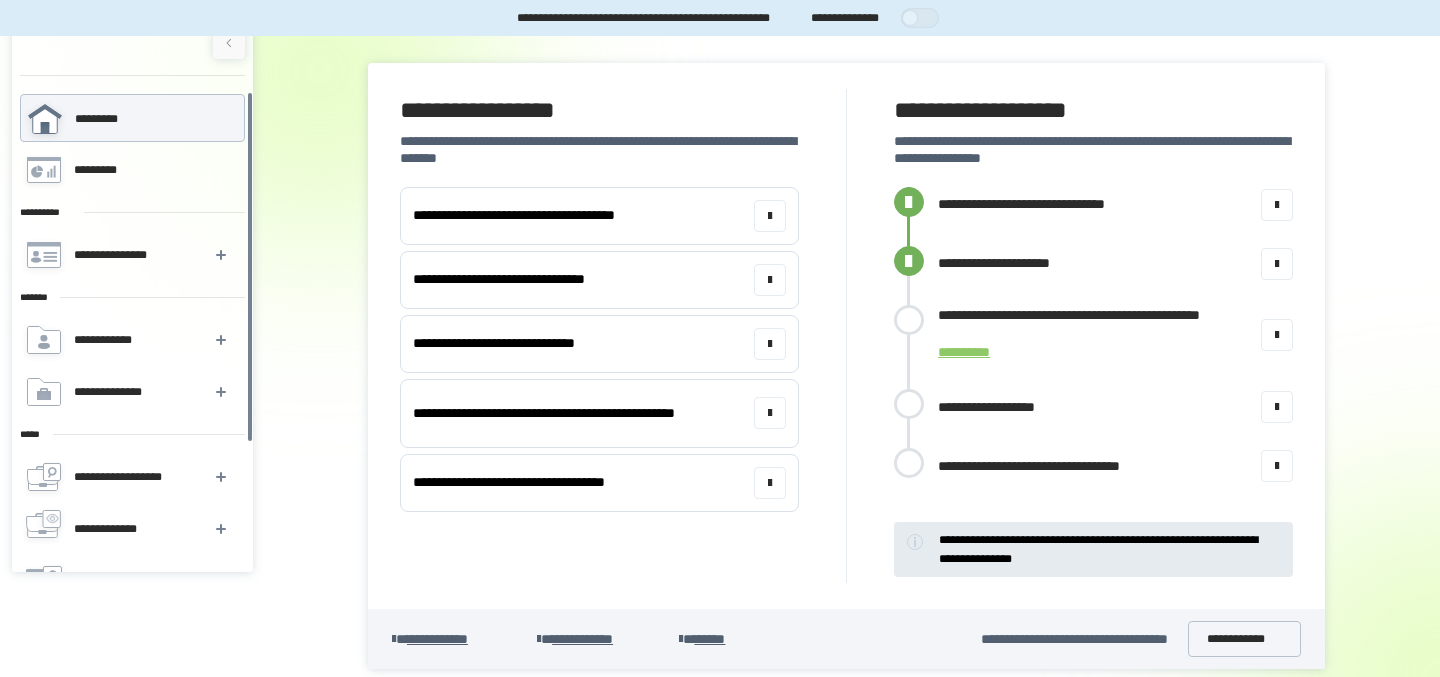scroll, scrollTop: 89, scrollLeft: 0, axis: vertical 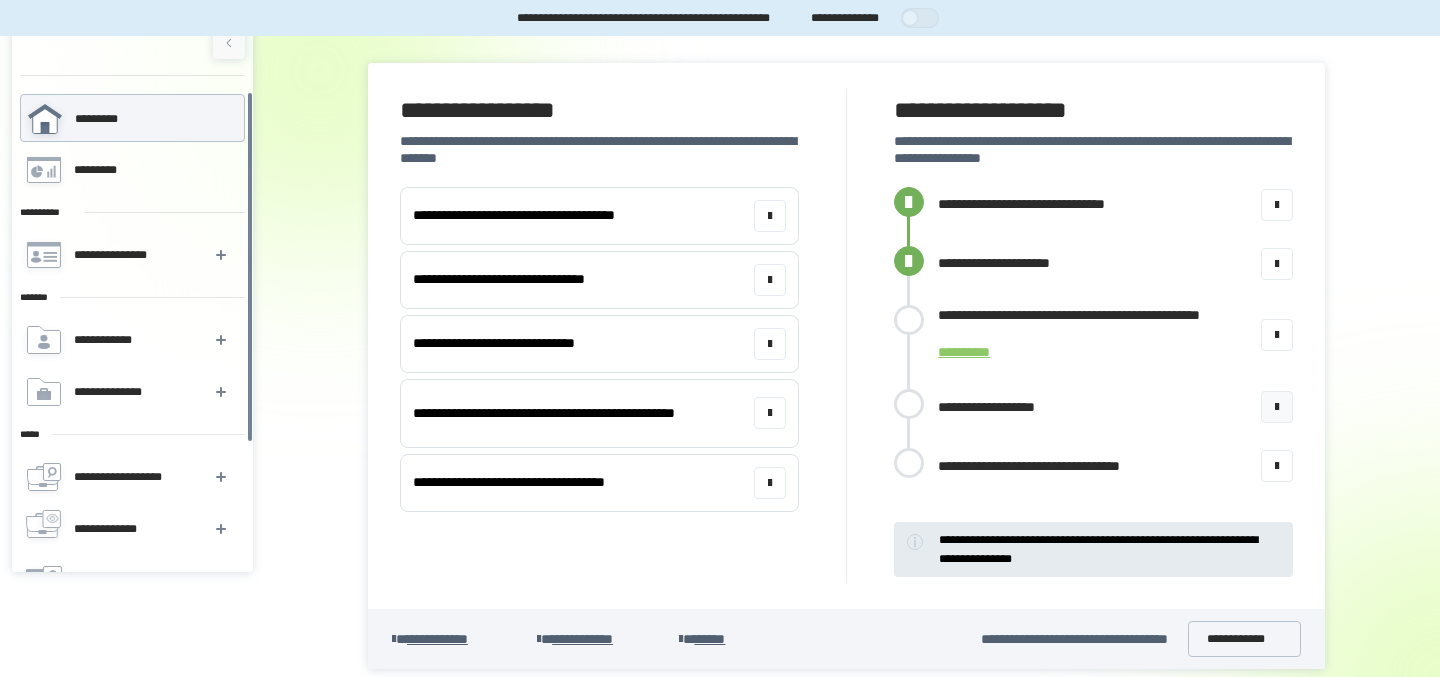 click on "**********" at bounding box center [1000, 407] 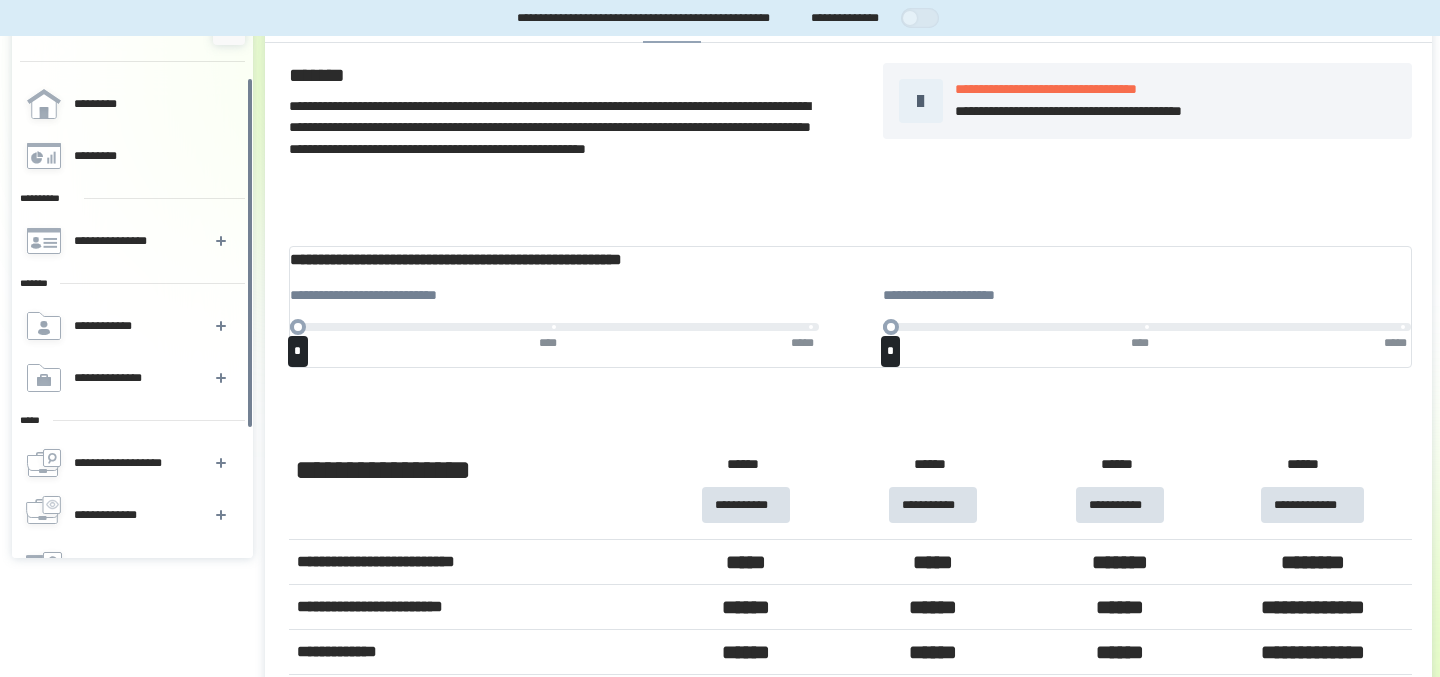 scroll, scrollTop: 105, scrollLeft: 0, axis: vertical 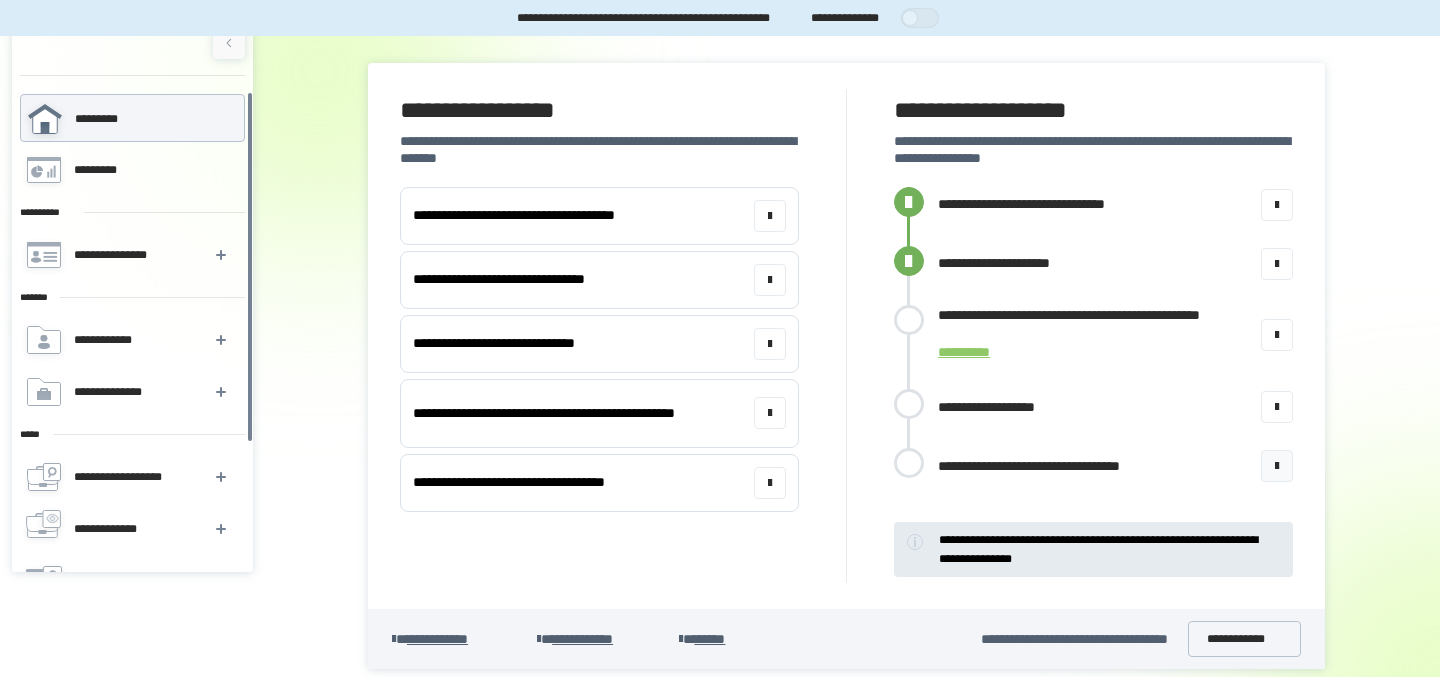 click on "**********" at bounding box center [1059, 466] 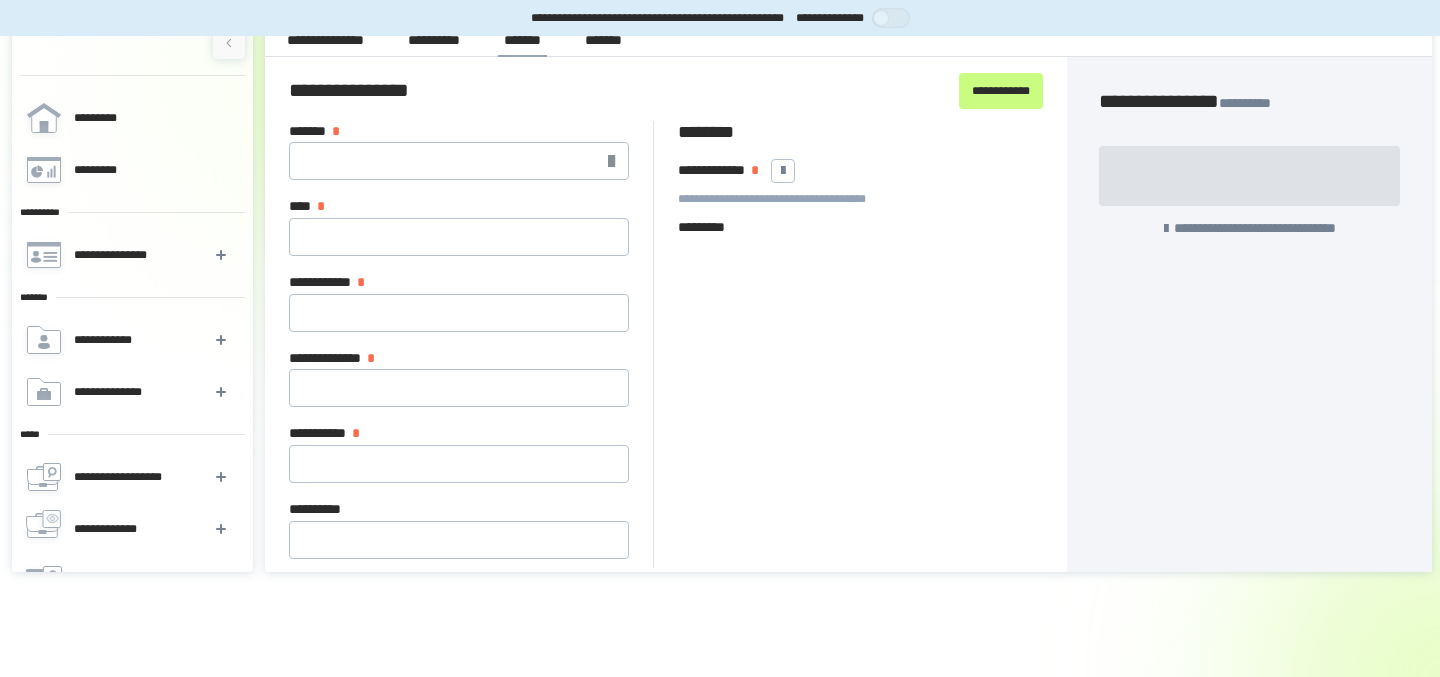 scroll, scrollTop: 0, scrollLeft: 0, axis: both 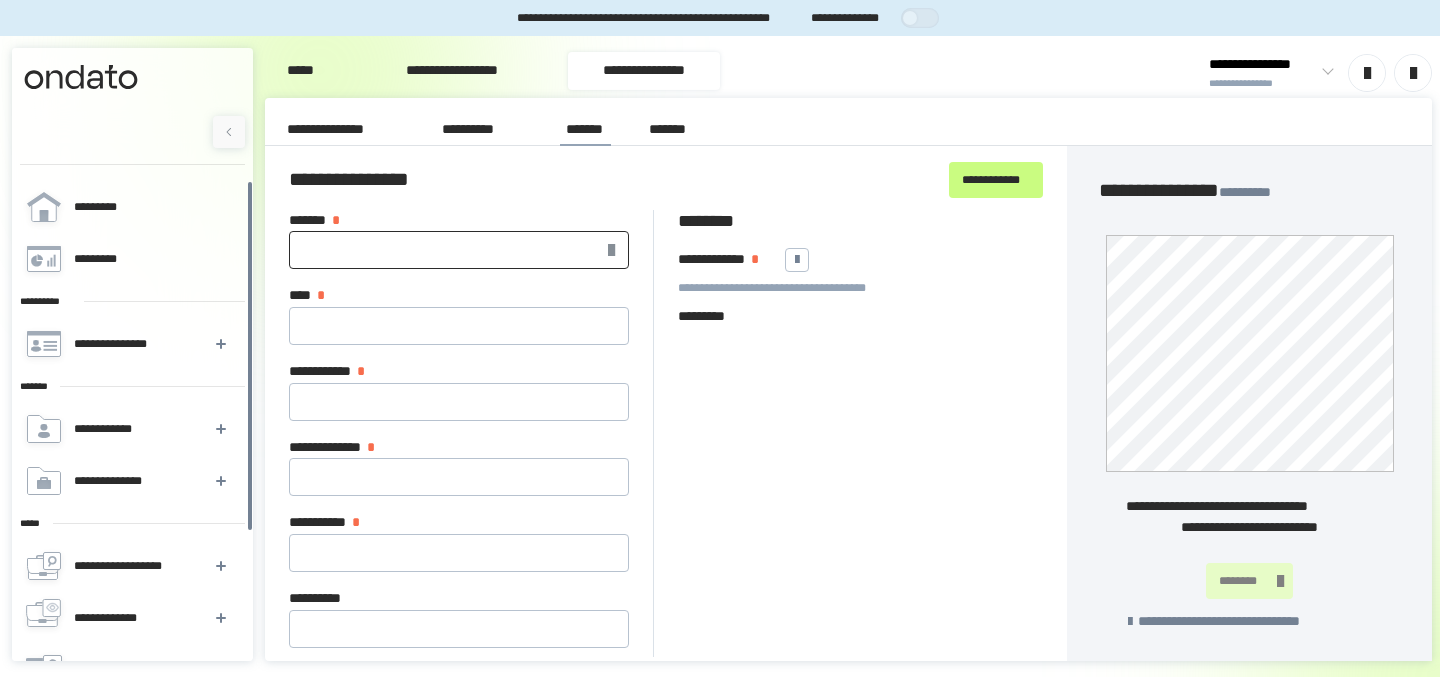 click on "******* *" at bounding box center [459, 250] 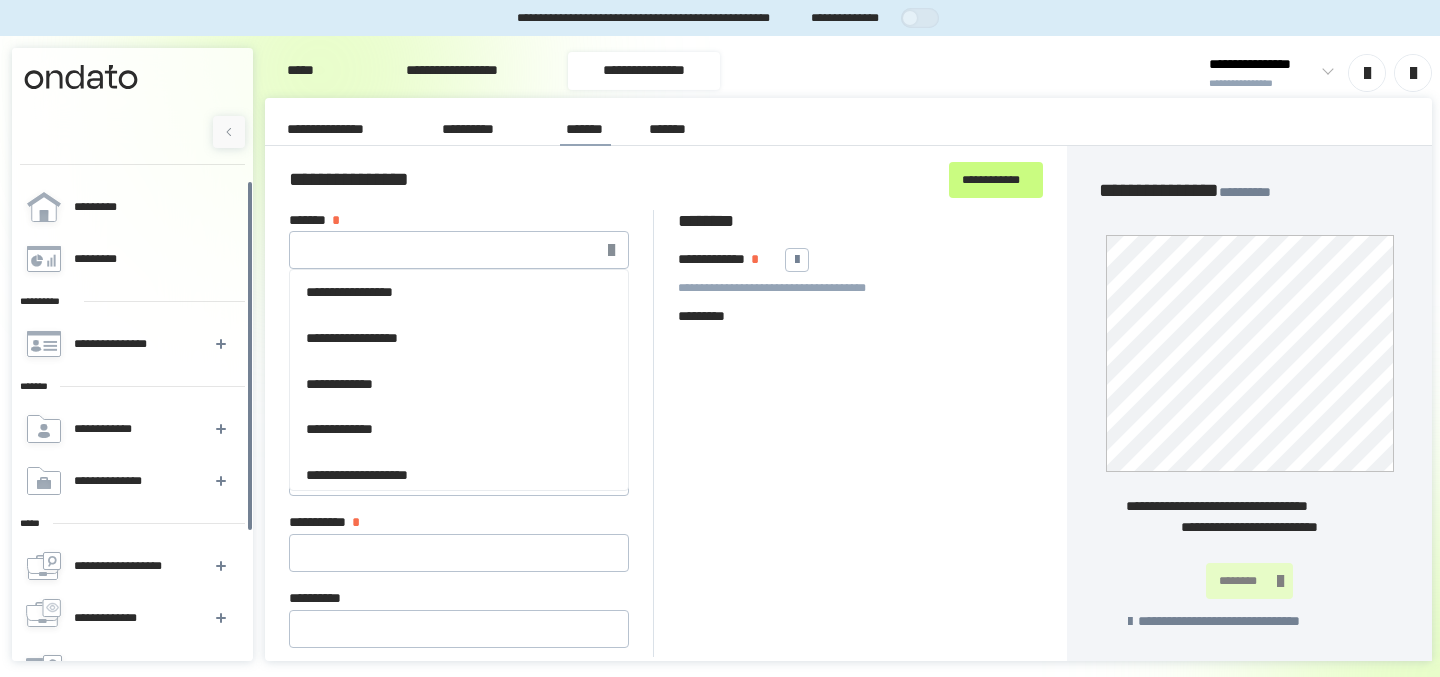 click on "**********" at bounding box center [860, 433] 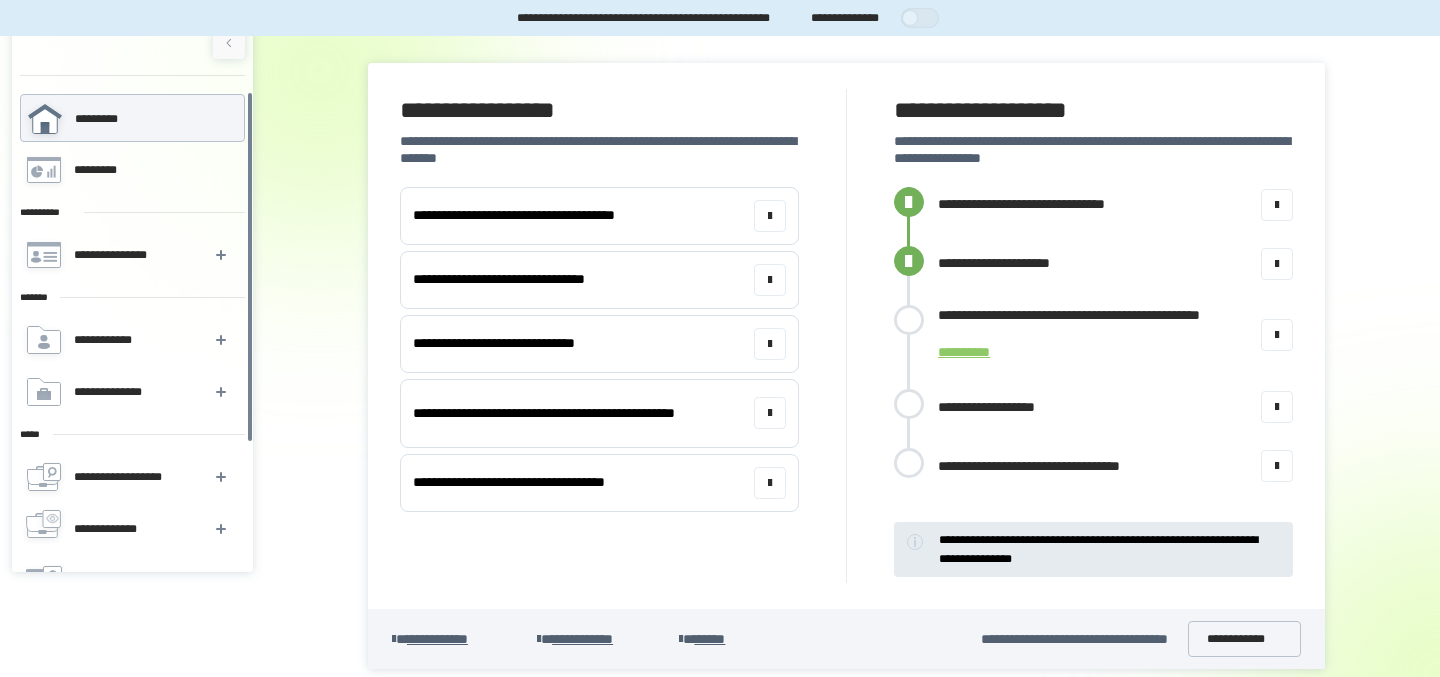 scroll, scrollTop: 86, scrollLeft: 0, axis: vertical 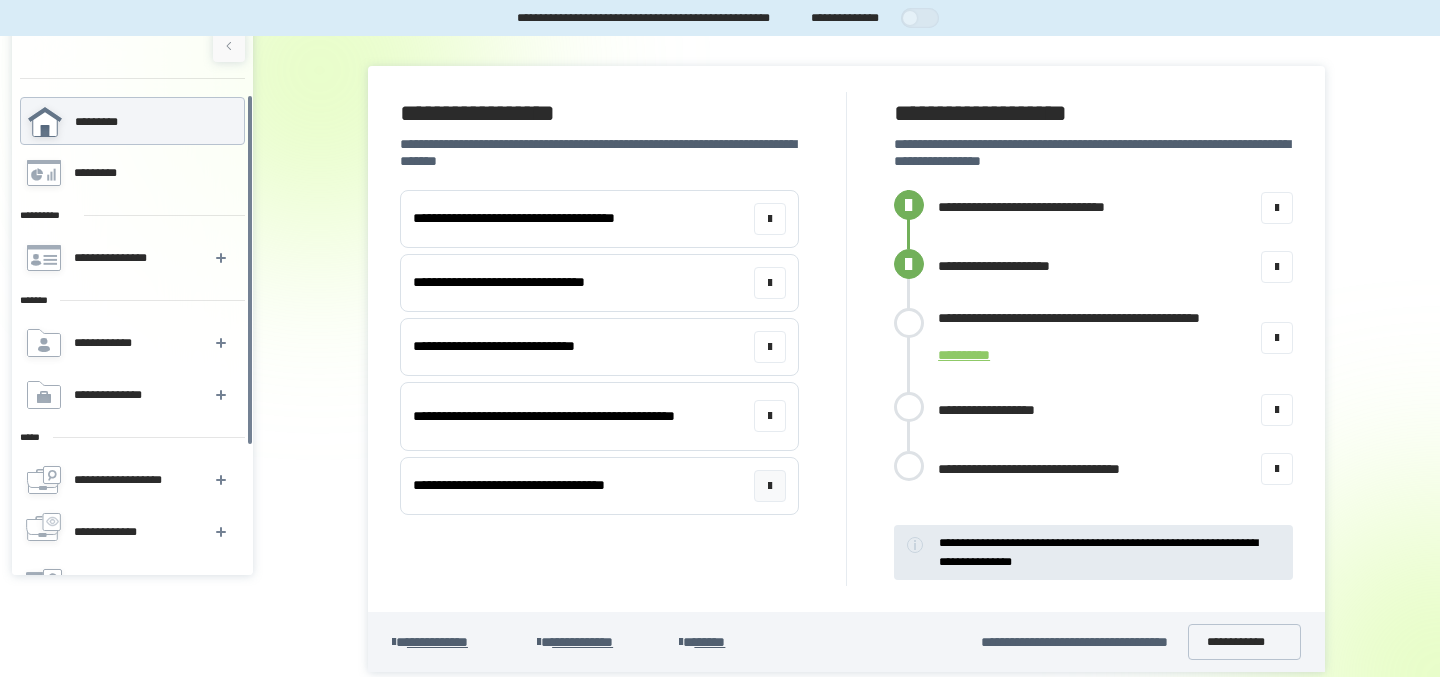 click at bounding box center (770, 486) 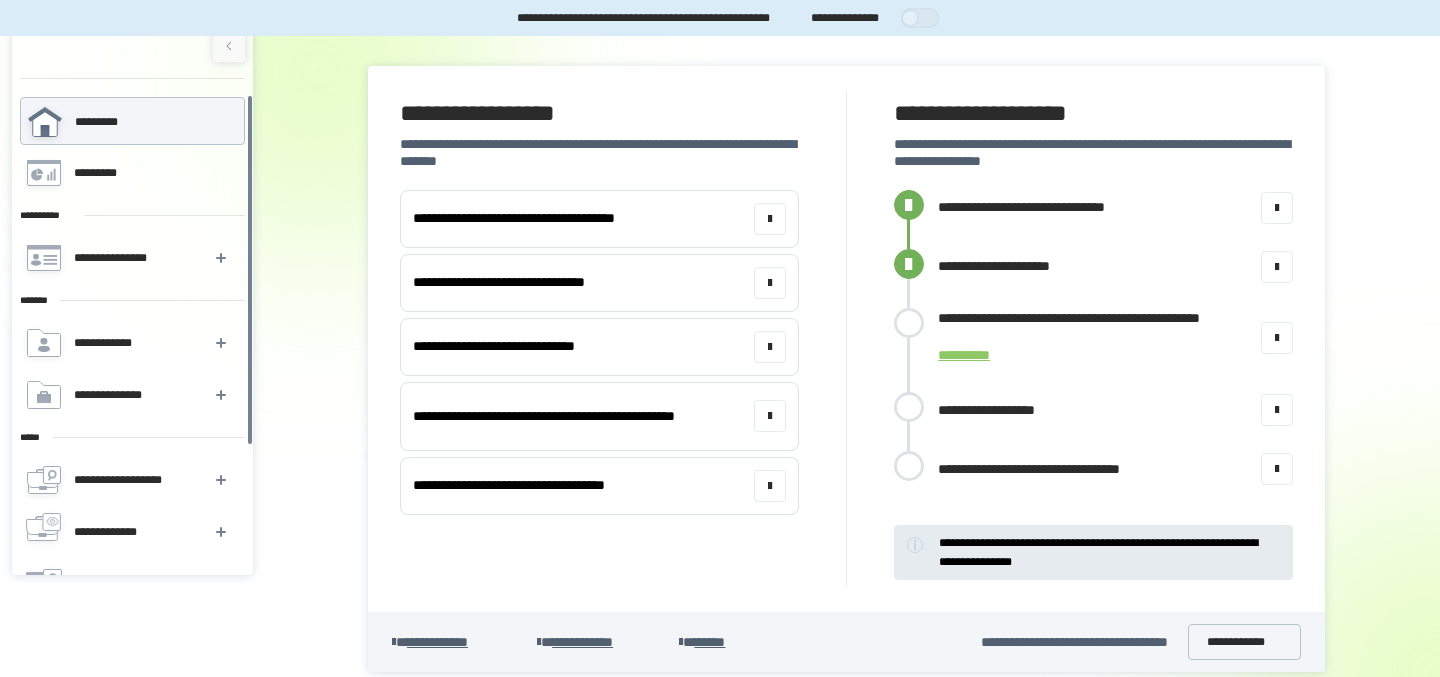 scroll, scrollTop: 172, scrollLeft: 0, axis: vertical 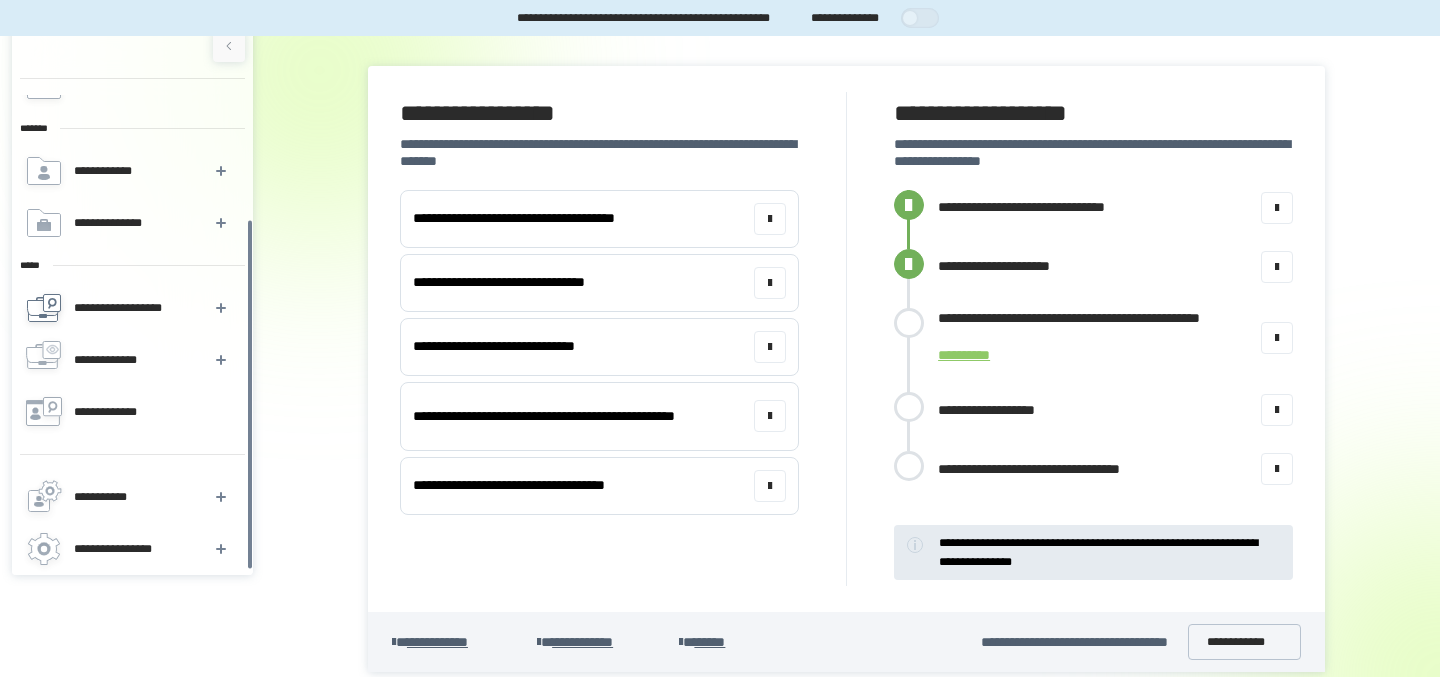 click on "**********" at bounding box center [131, 308] 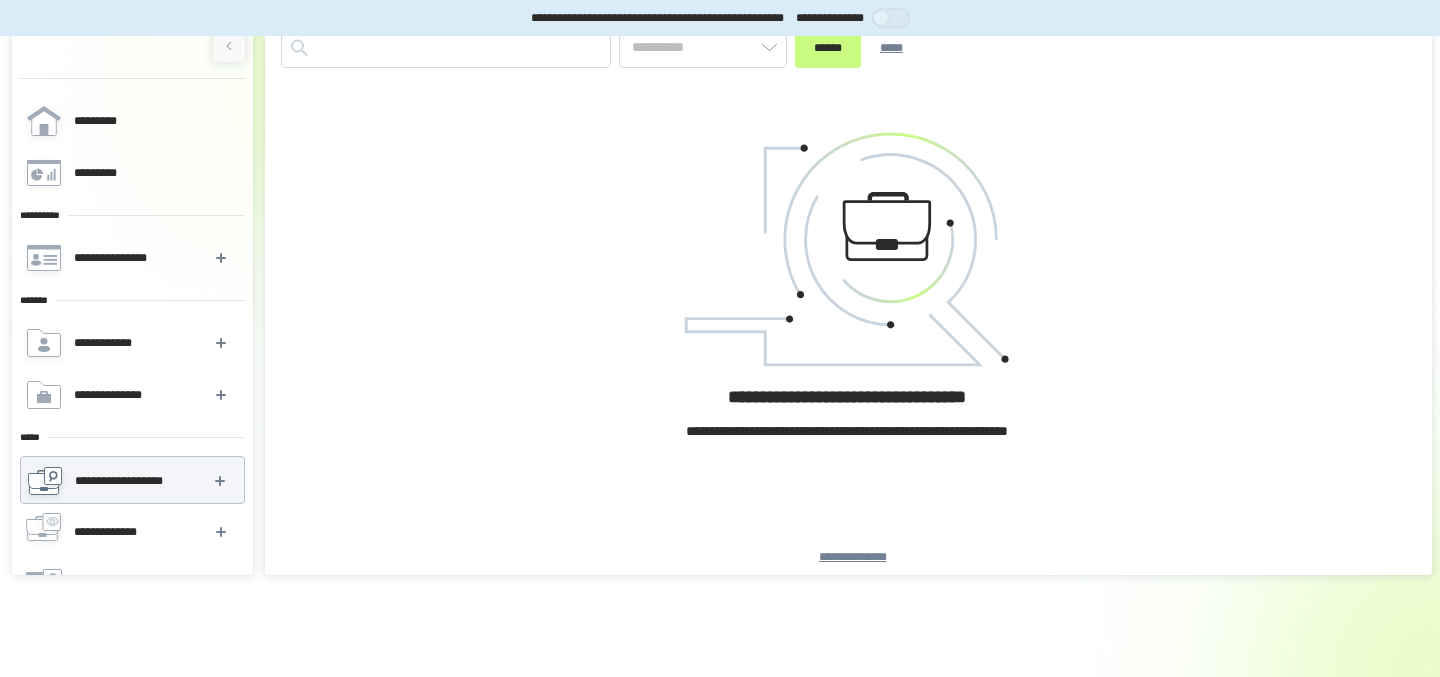scroll, scrollTop: 0, scrollLeft: 0, axis: both 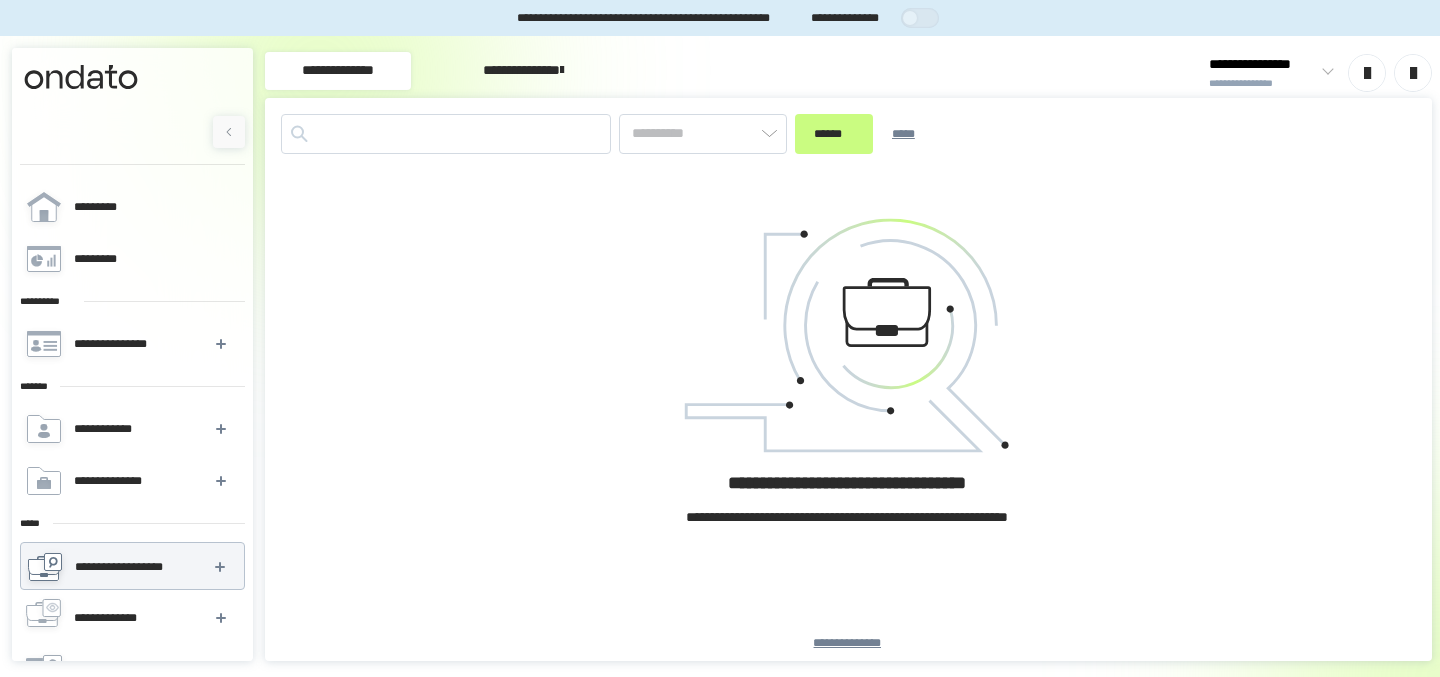 type on "*********" 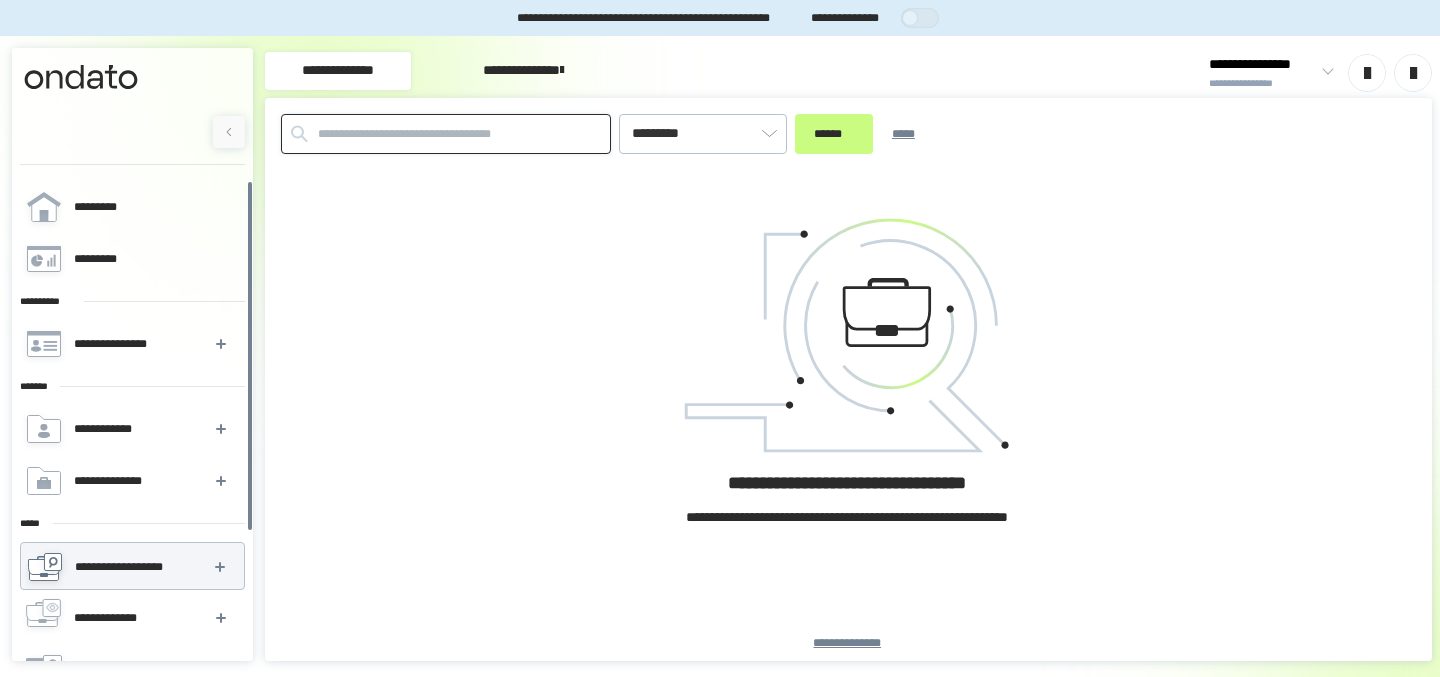 click at bounding box center (446, 134) 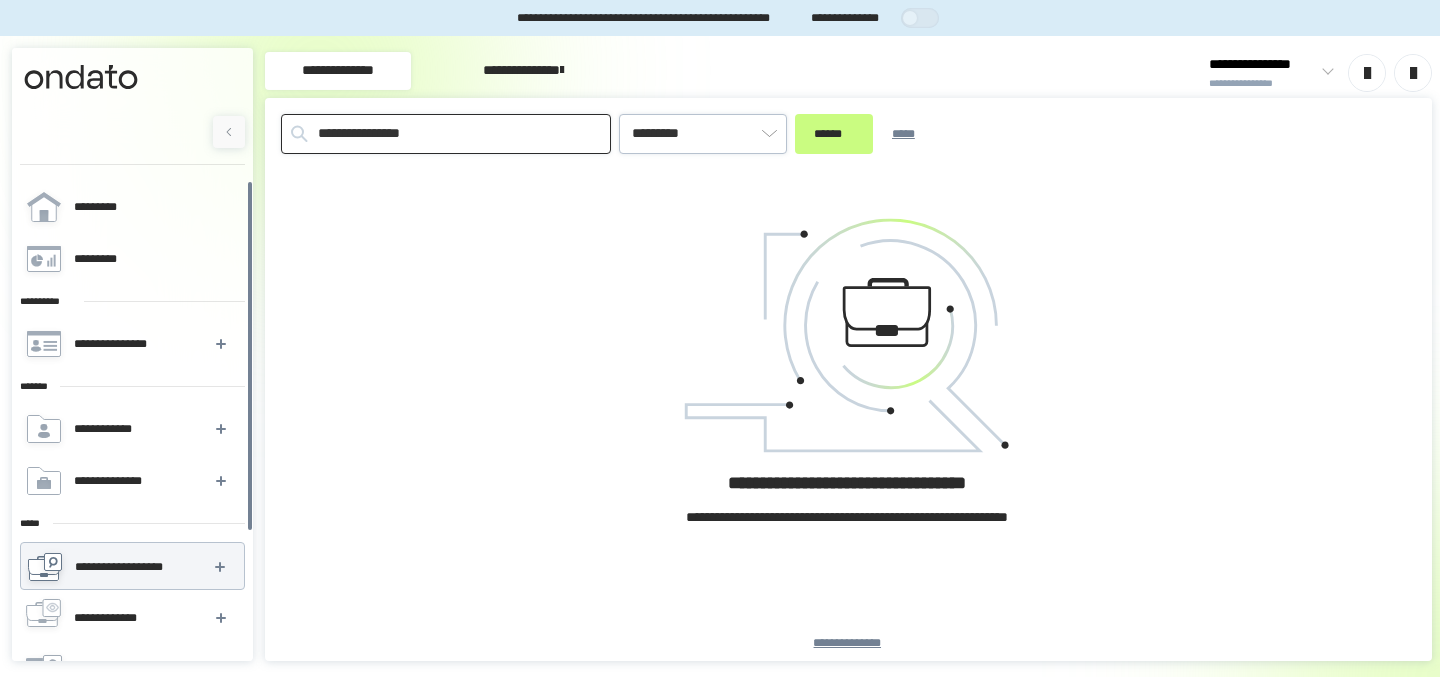 type on "**********" 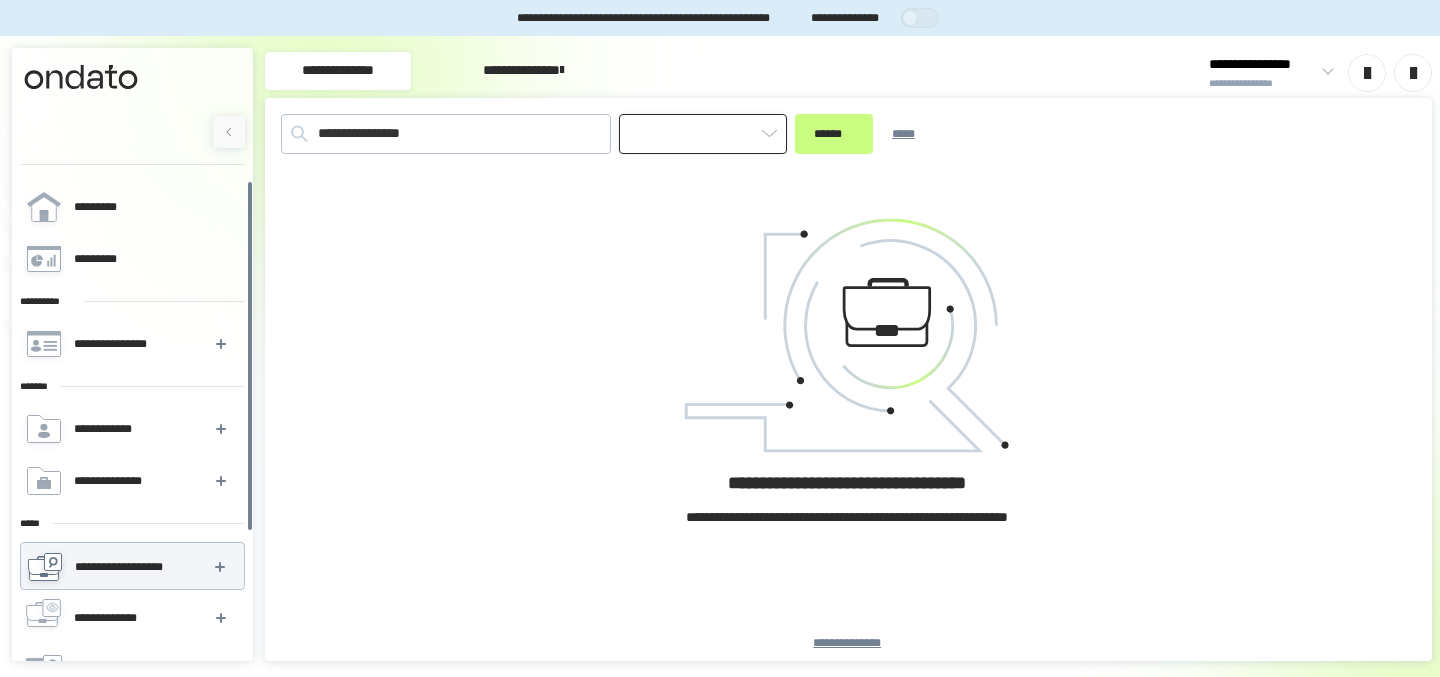 click at bounding box center [703, 134] 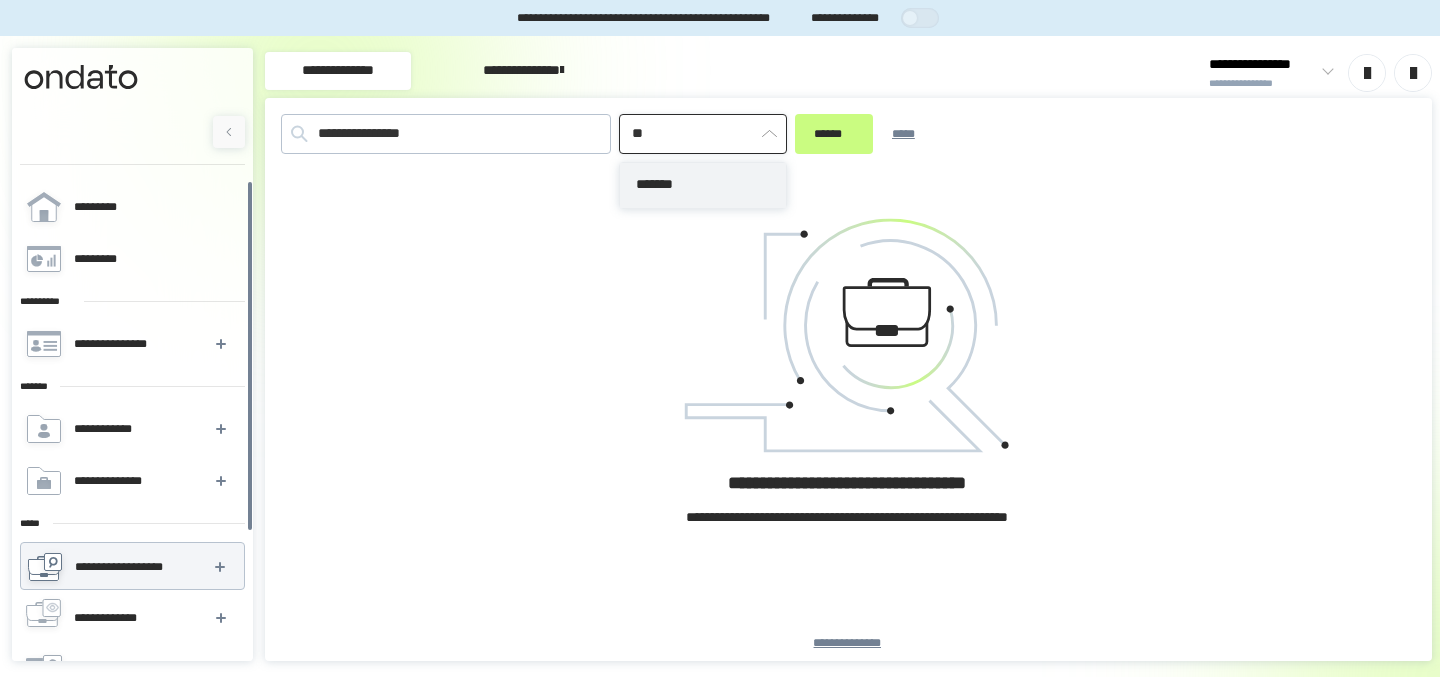 scroll, scrollTop: 0, scrollLeft: 0, axis: both 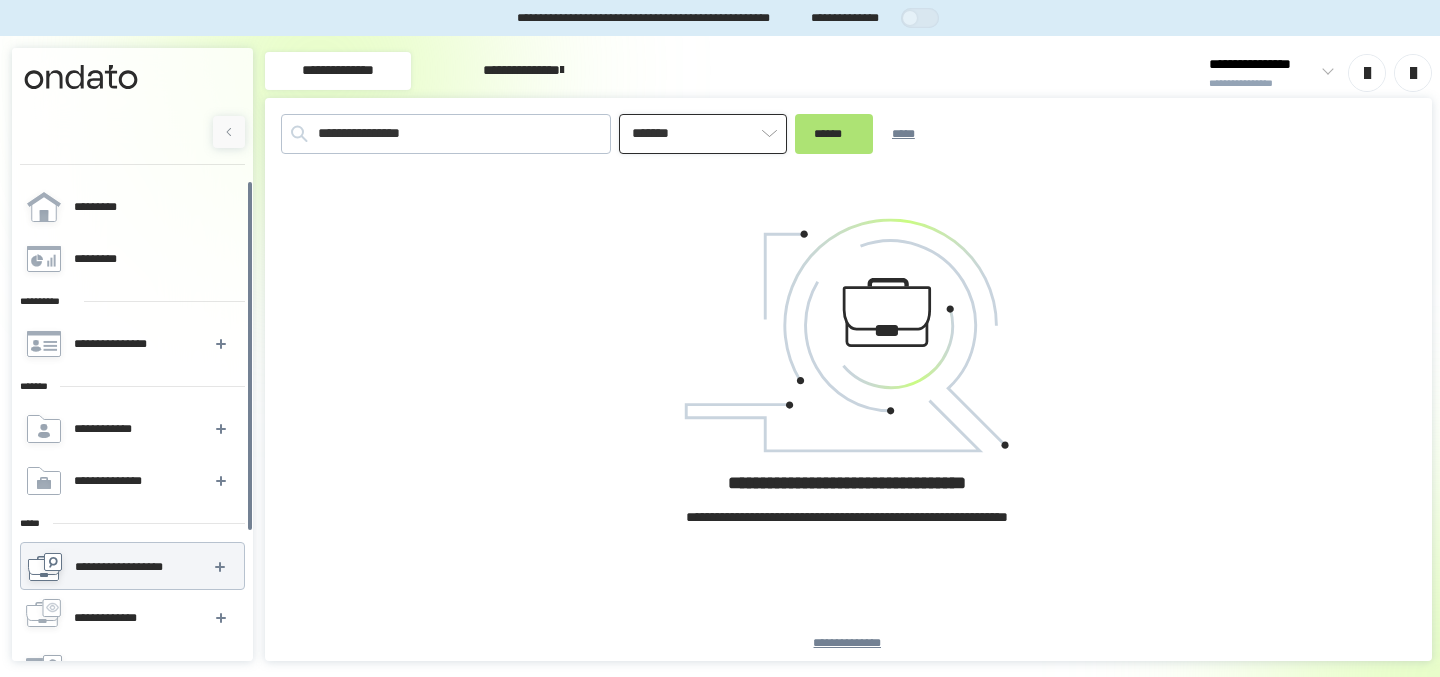 type on "*******" 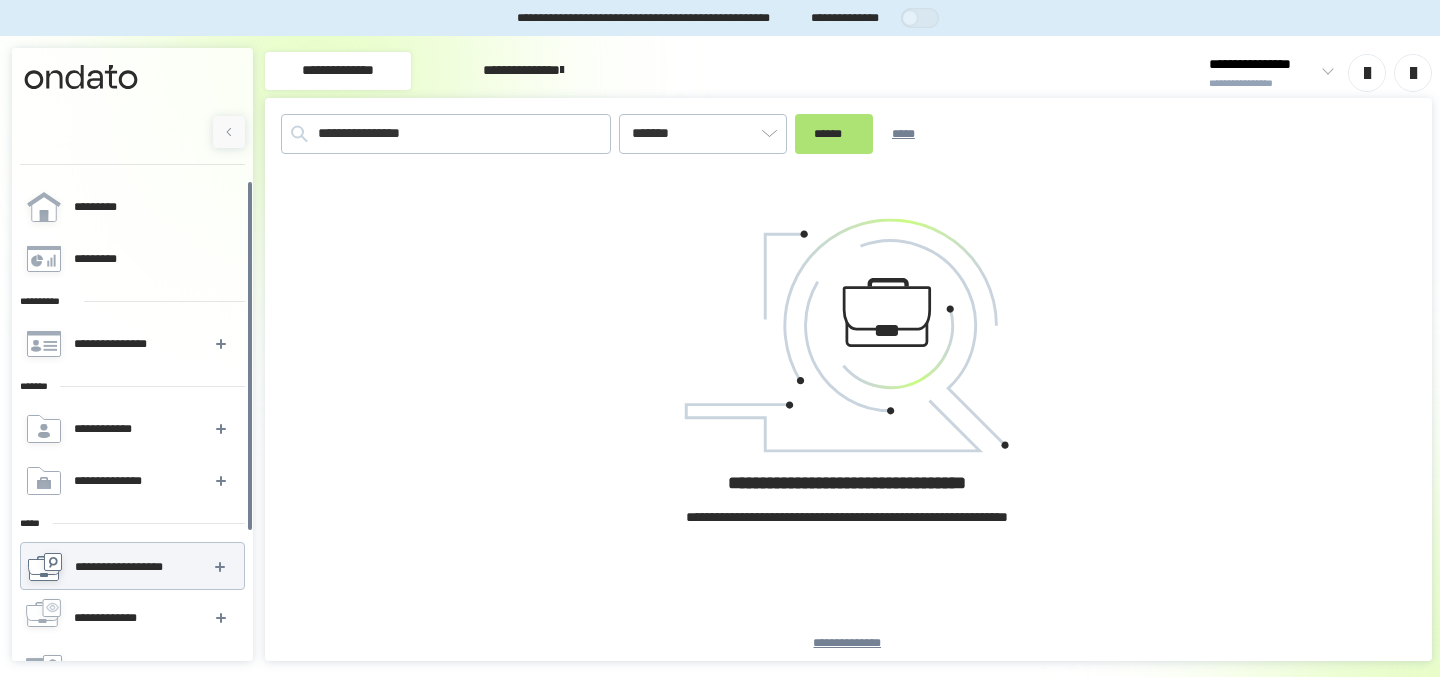 click on "******" at bounding box center [834, 134] 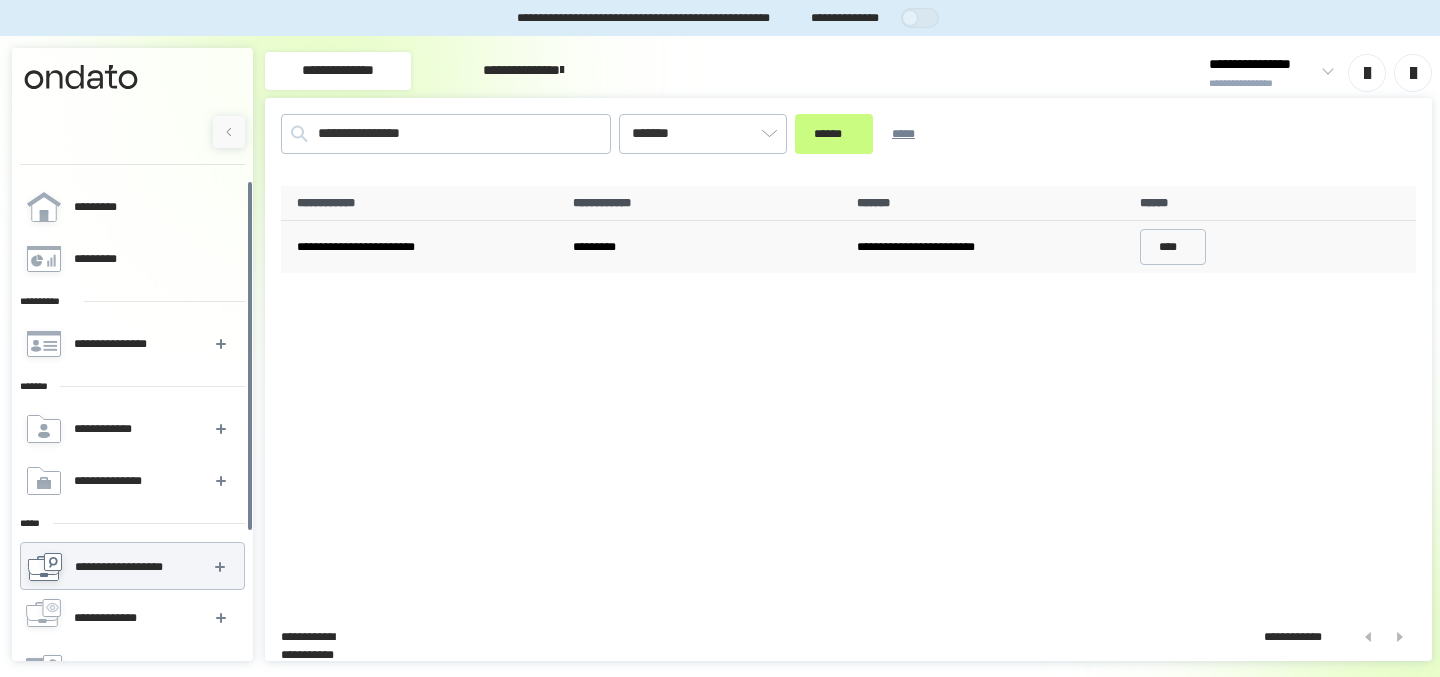 click on "**********" at bounding box center [991, 247] 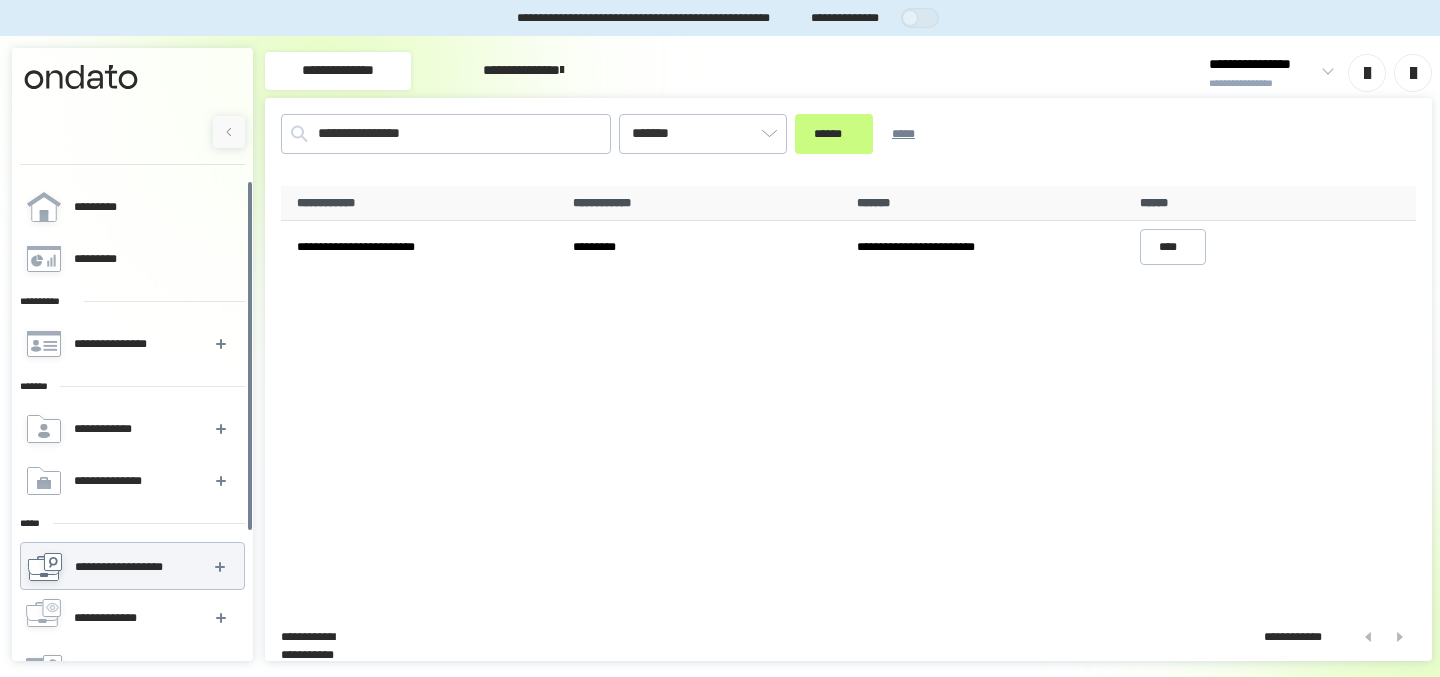 click on "**********" at bounding box center (130, 567) 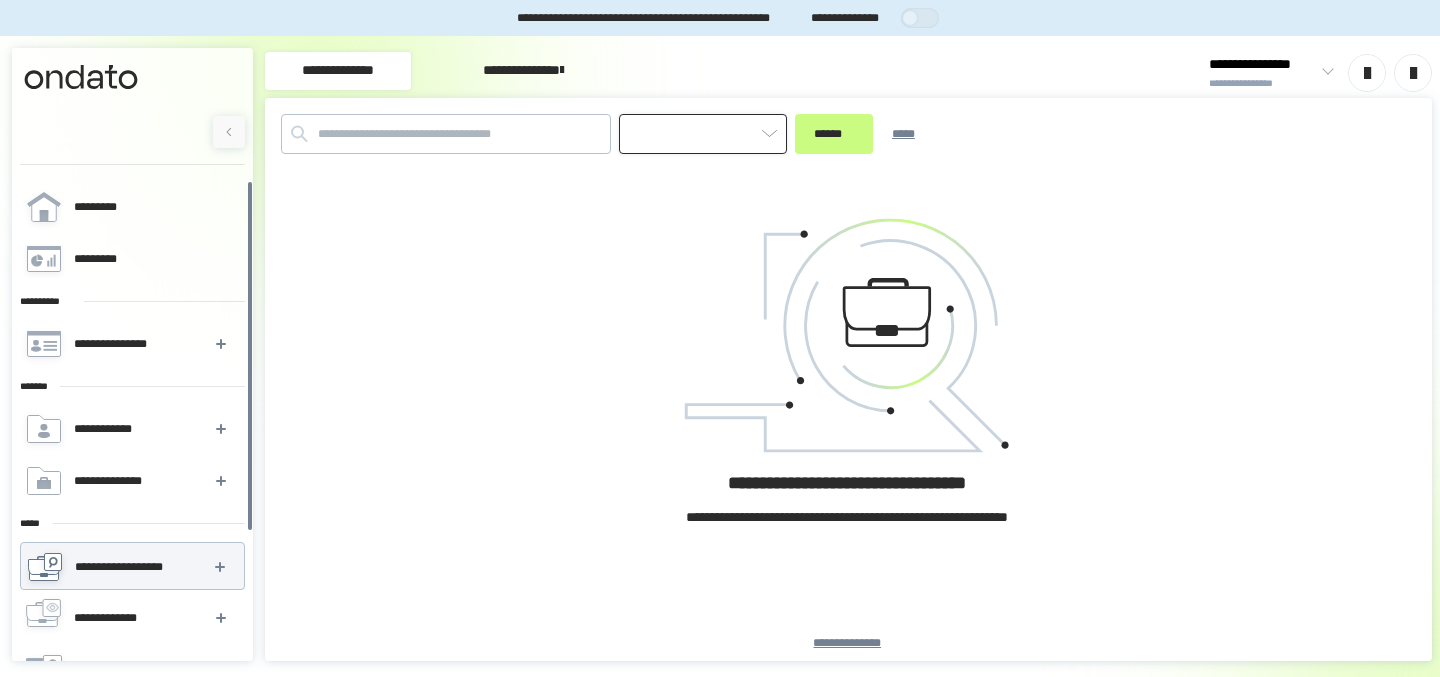 click at bounding box center (703, 134) 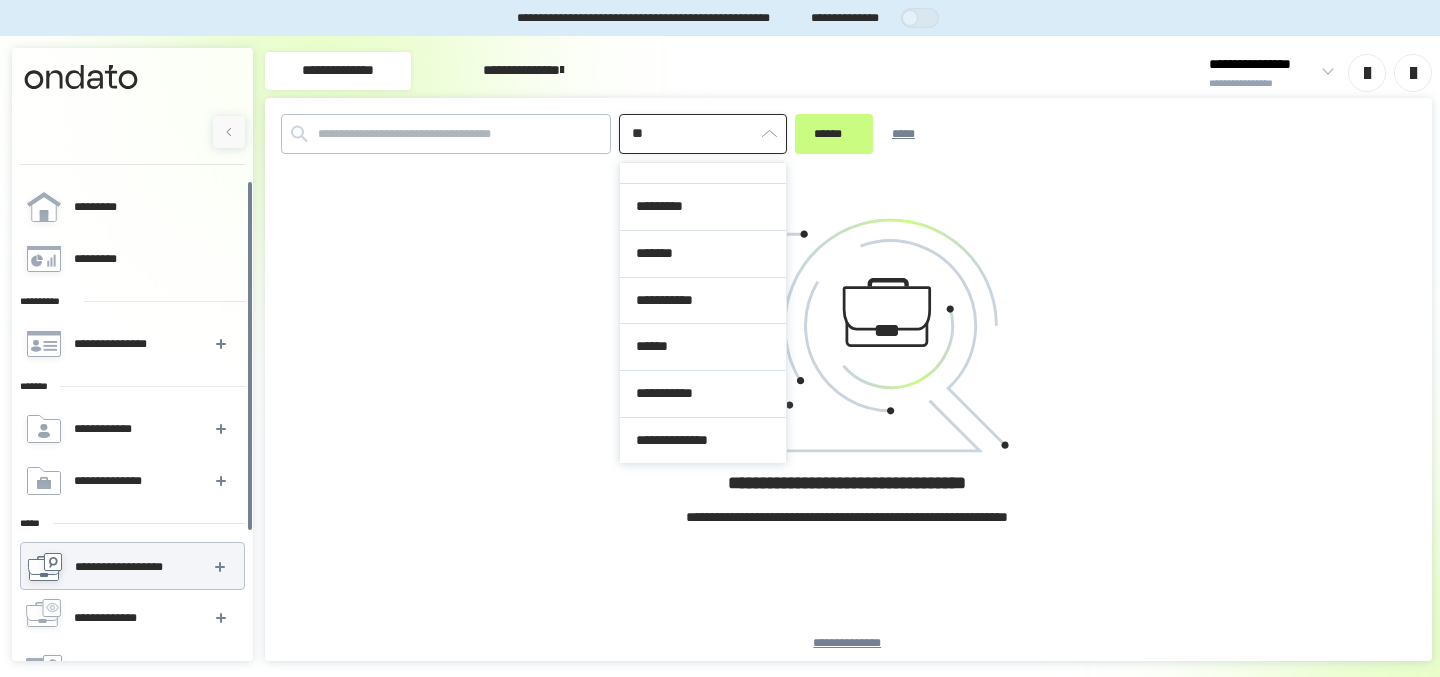 scroll, scrollTop: 0, scrollLeft: 0, axis: both 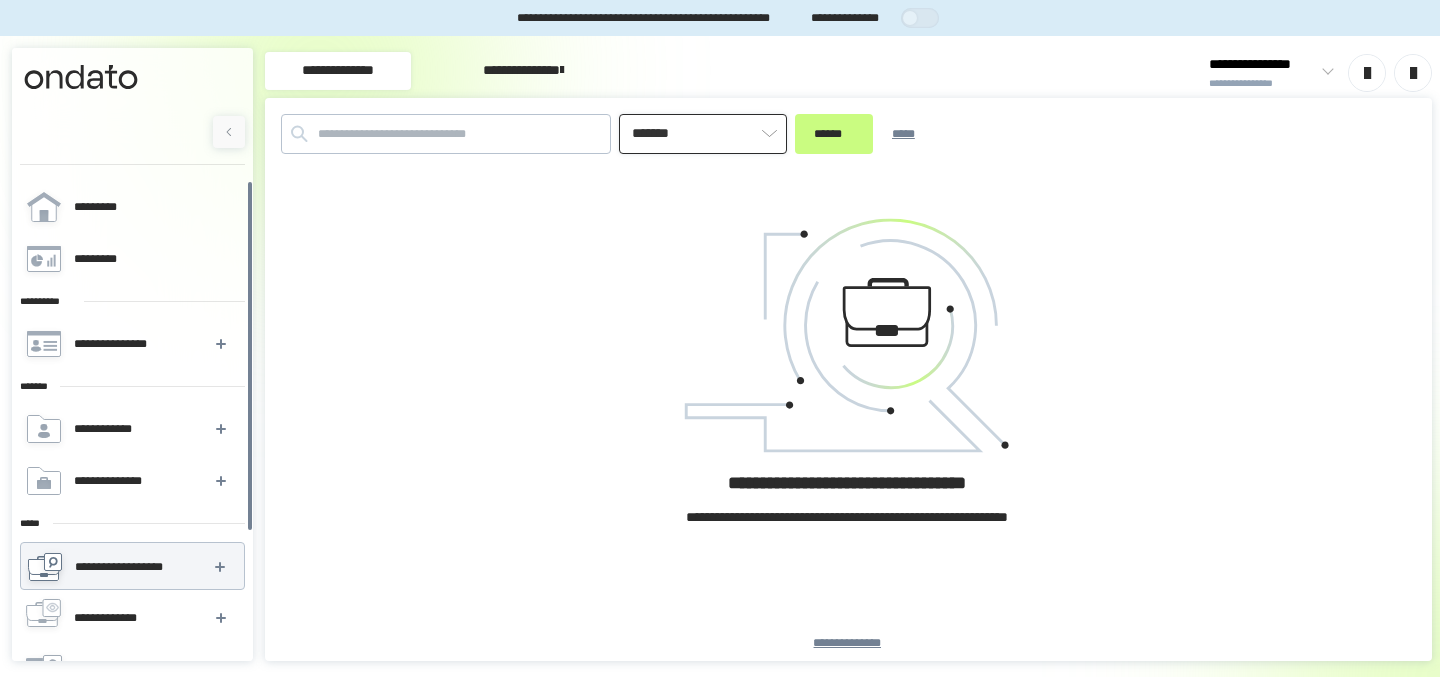 type on "*******" 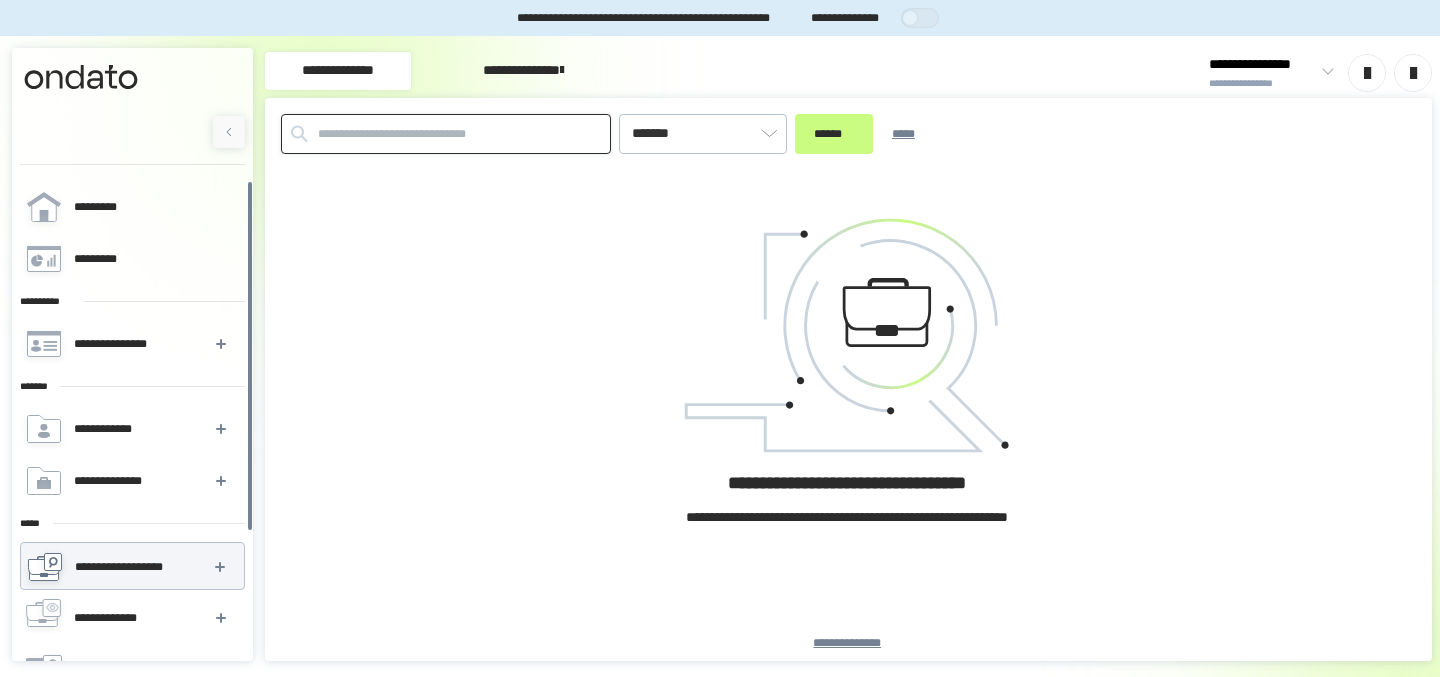 click on "******* ****** *****" at bounding box center (848, 142) 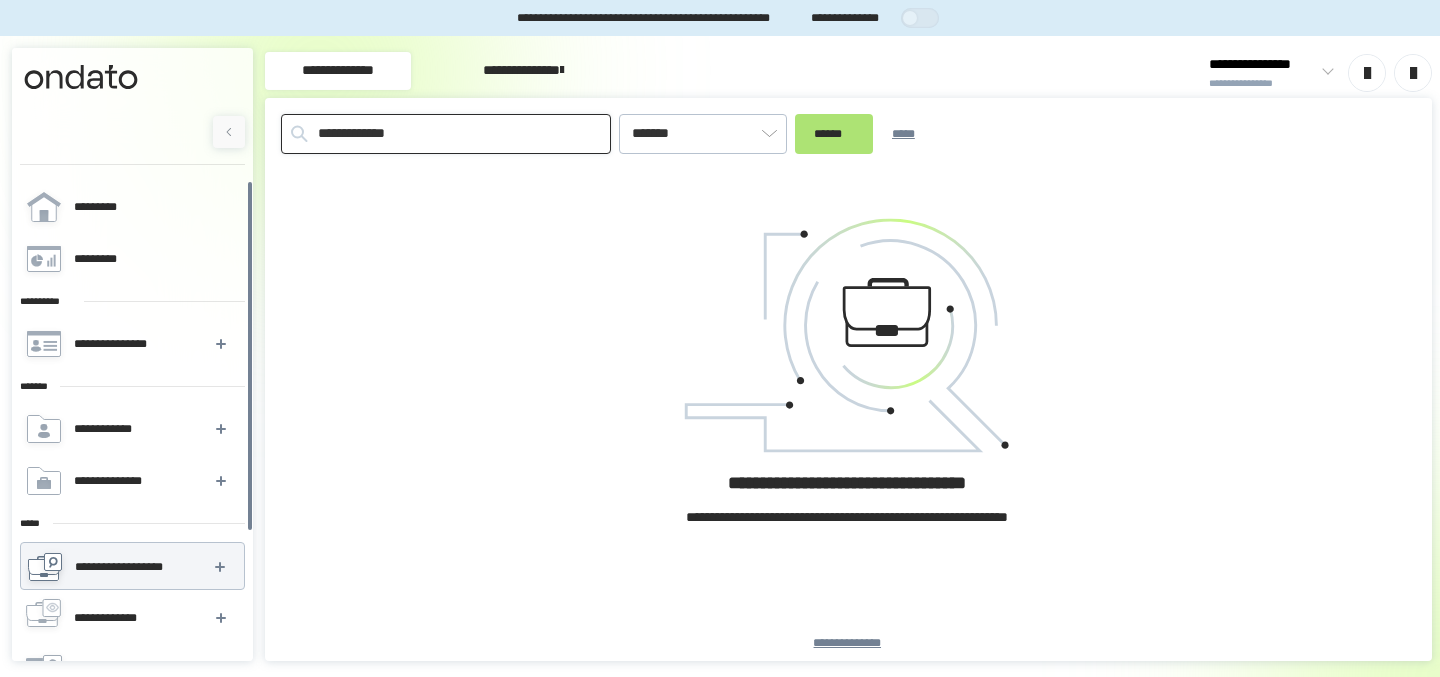 type on "**********" 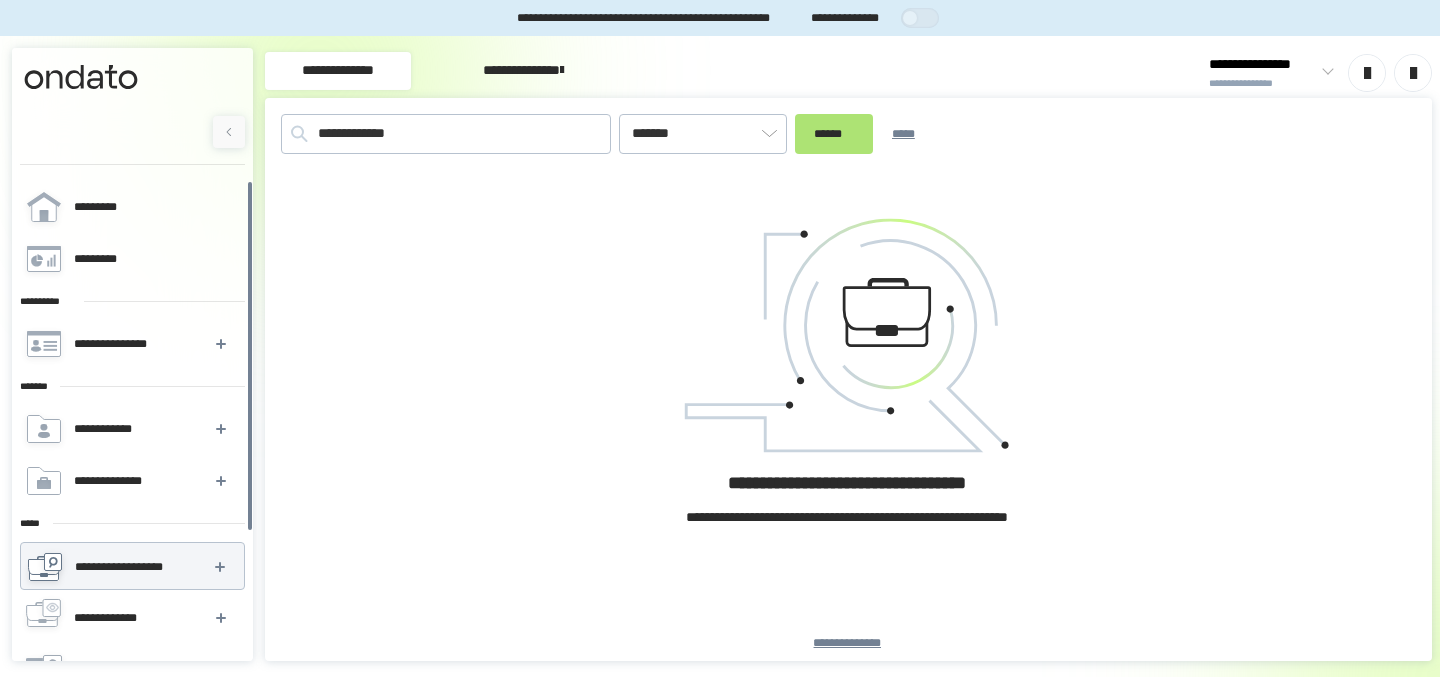 click on "******" at bounding box center (834, 134) 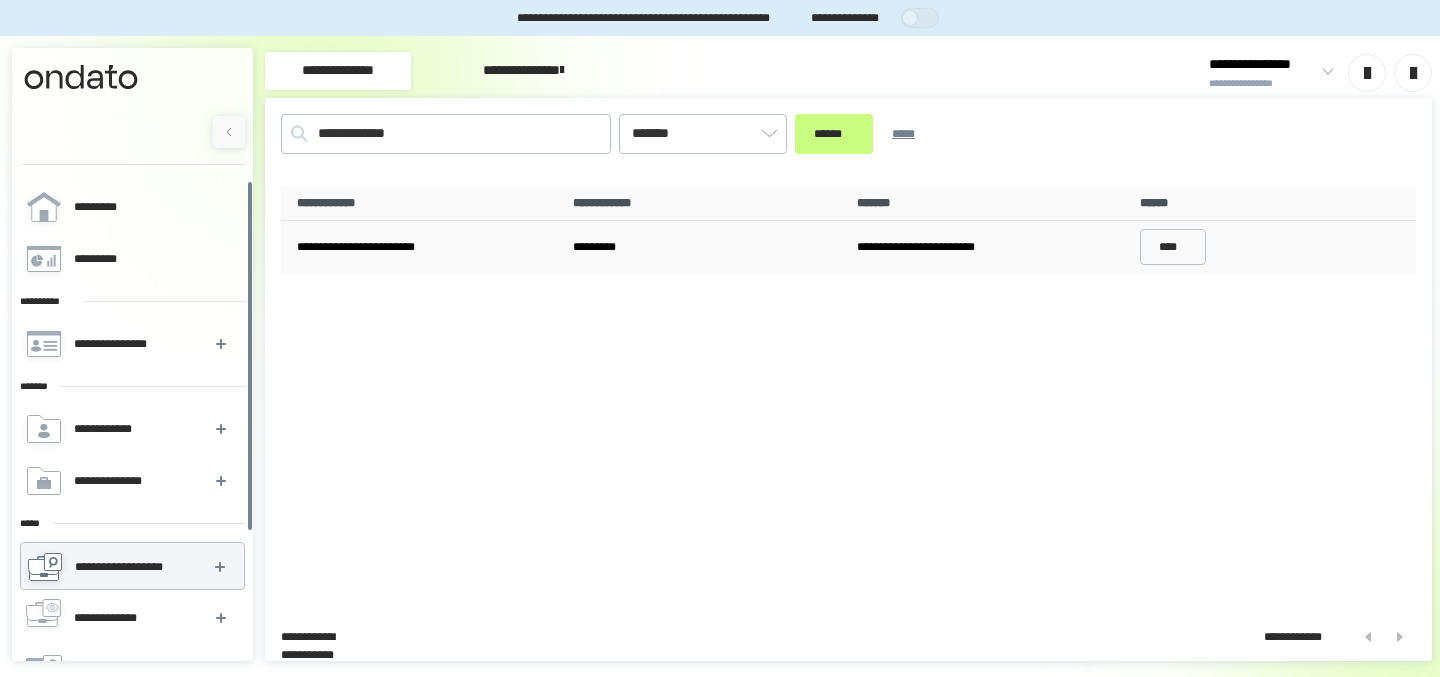 click on "**********" at bounding box center (423, 247) 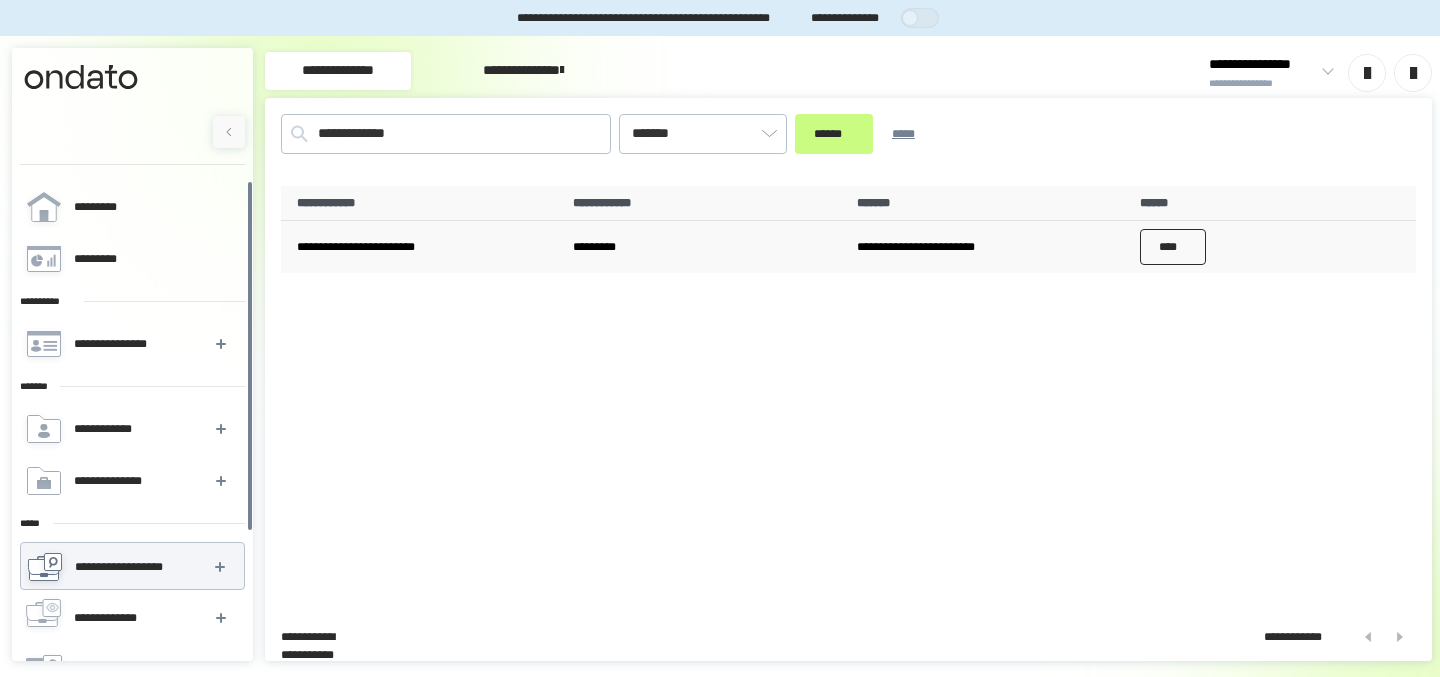 click on "****" at bounding box center (1173, 247) 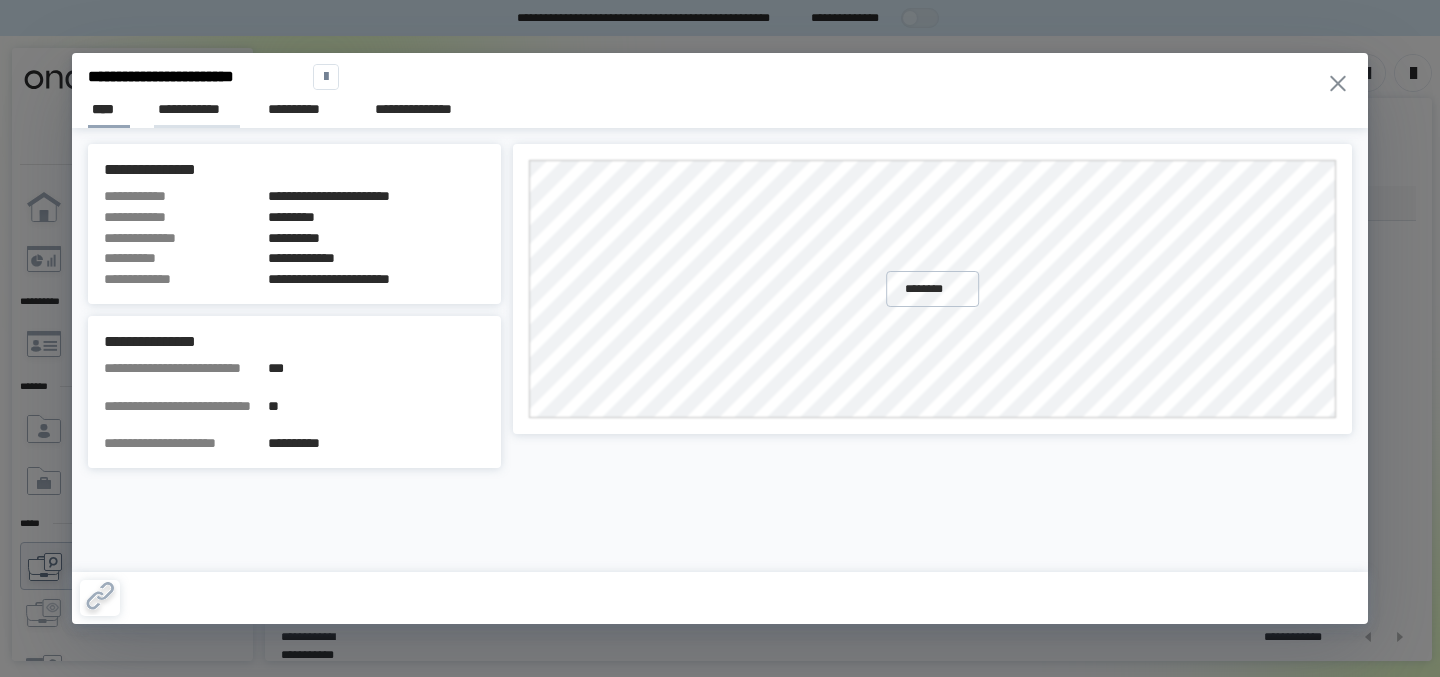 click on "**********" at bounding box center [197, 109] 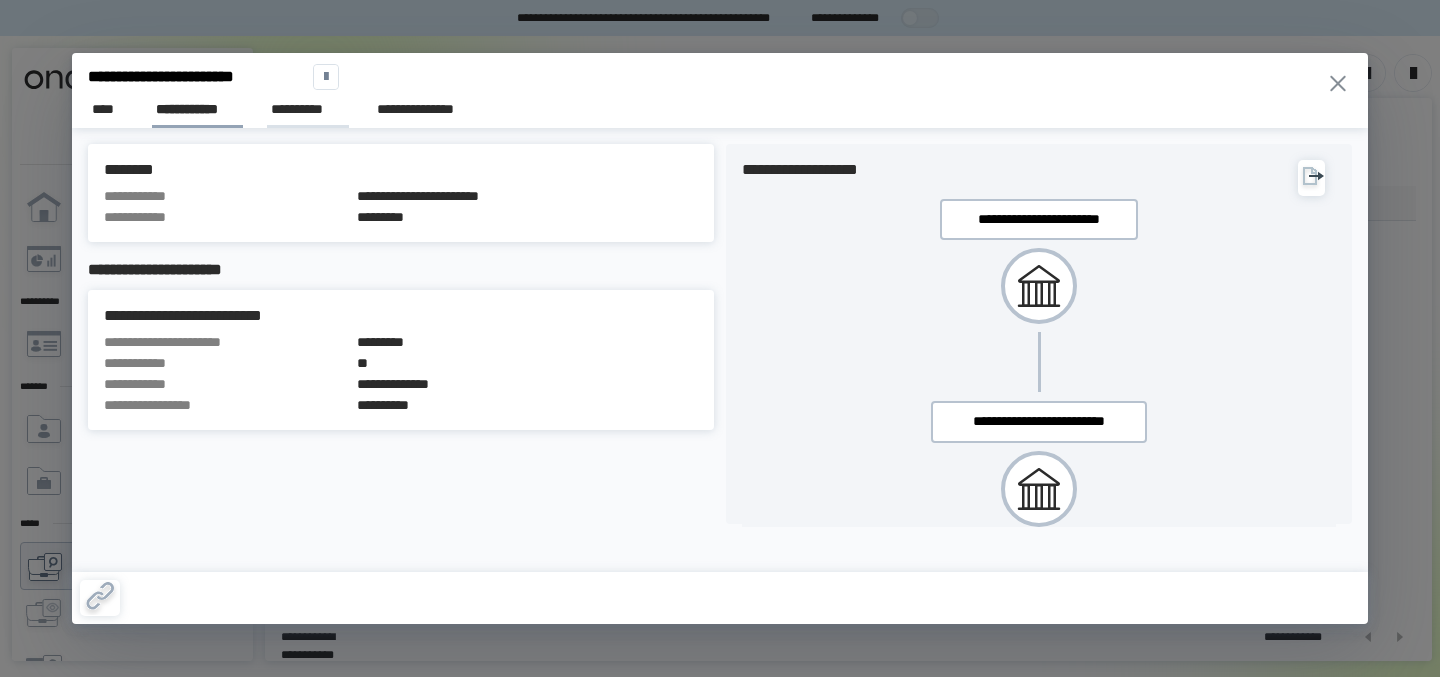 click on "**********" at bounding box center (308, 109) 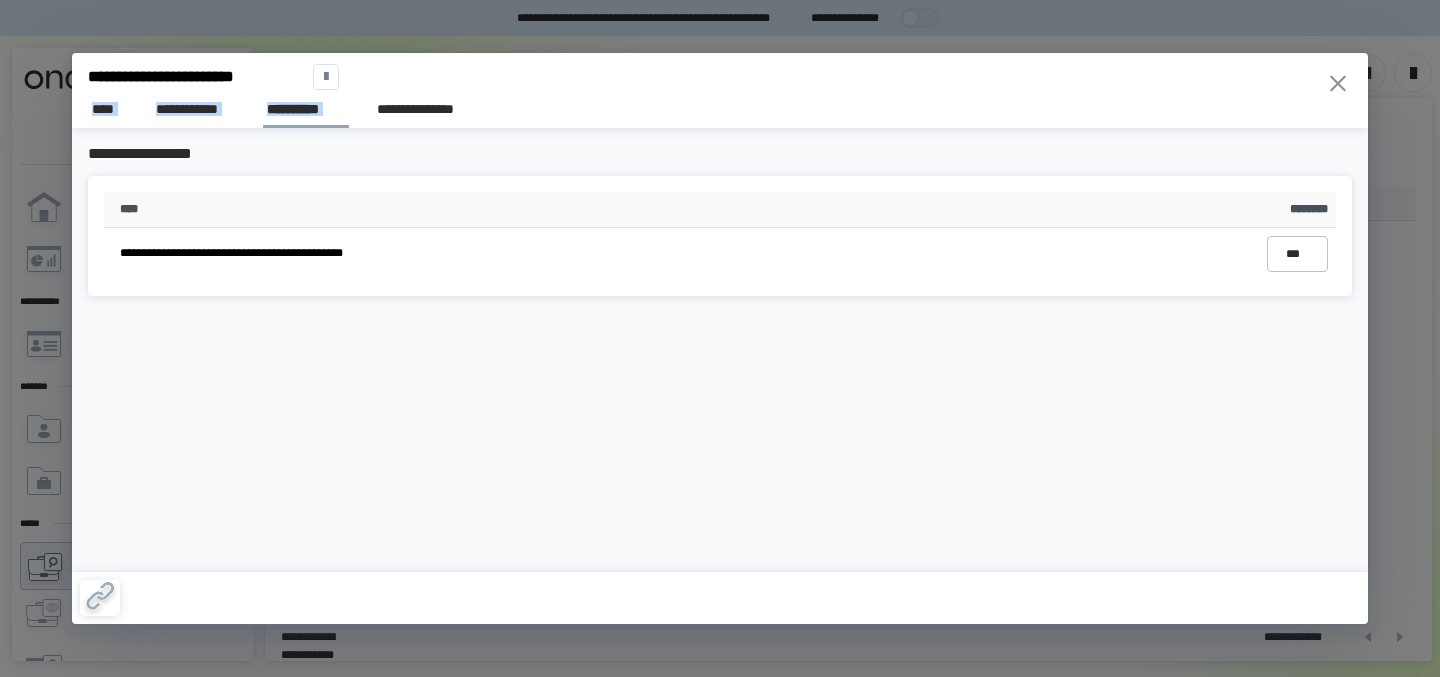 click on "**********" at bounding box center (720, 312) 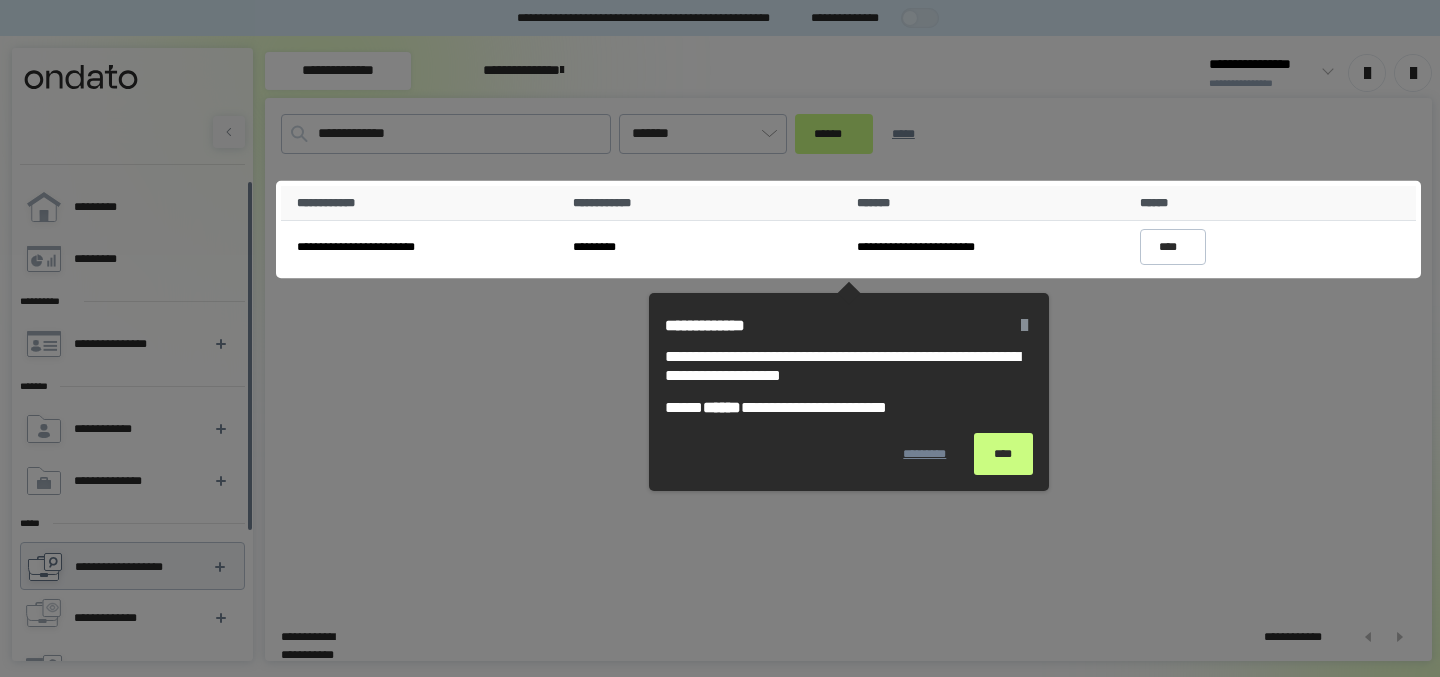 click at bounding box center [1024, 325] 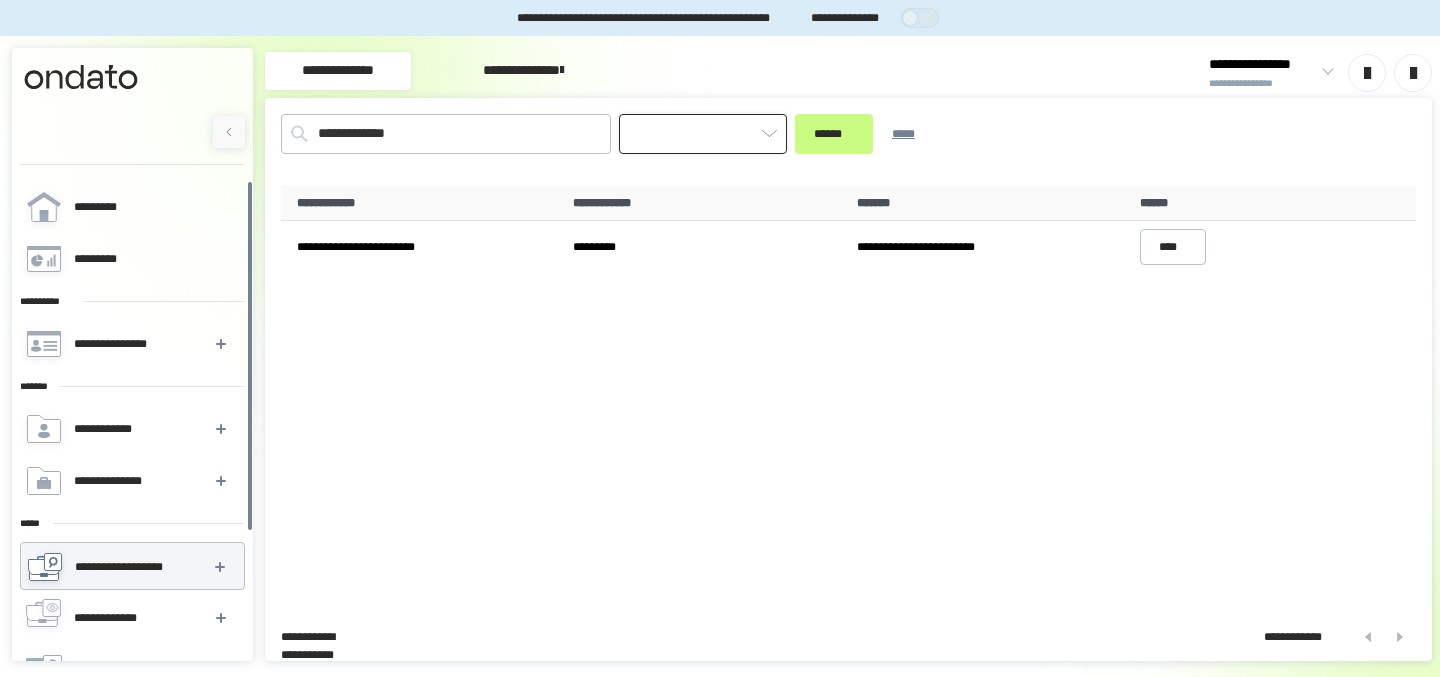 click at bounding box center (703, 134) 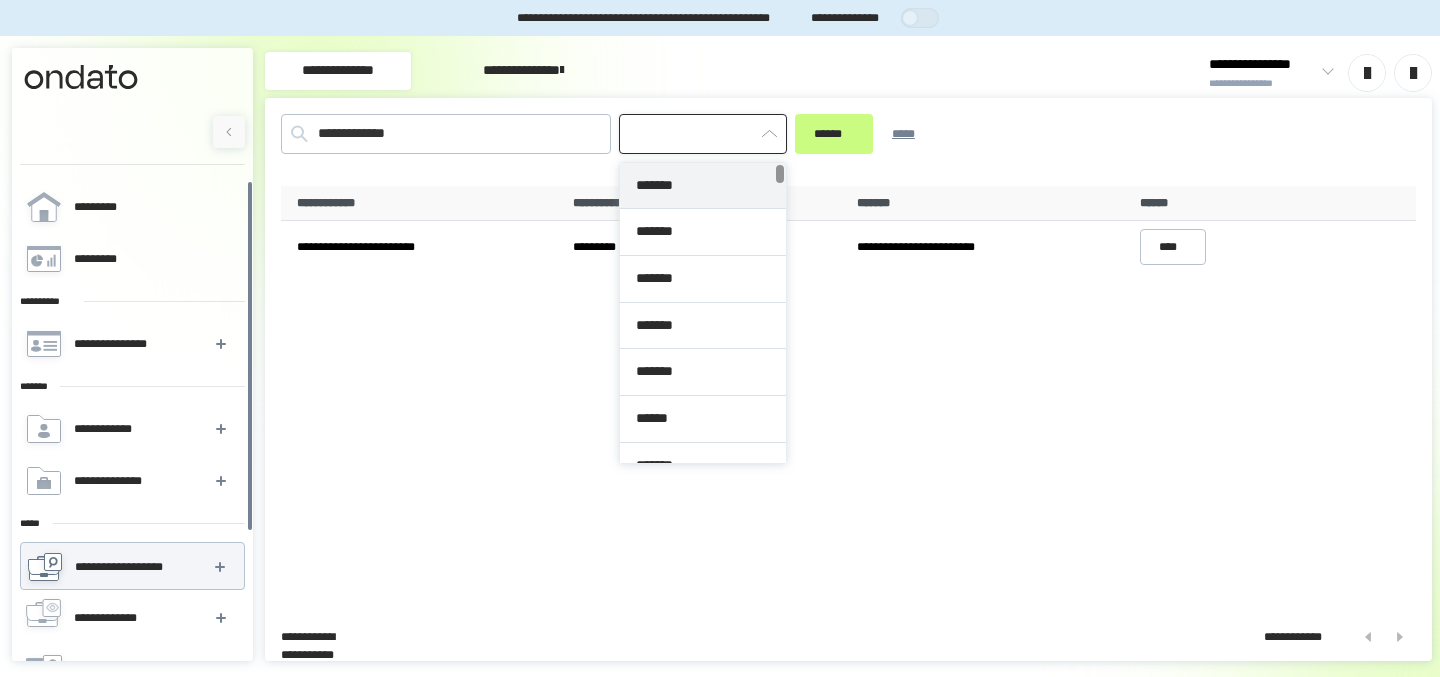 type on "*******" 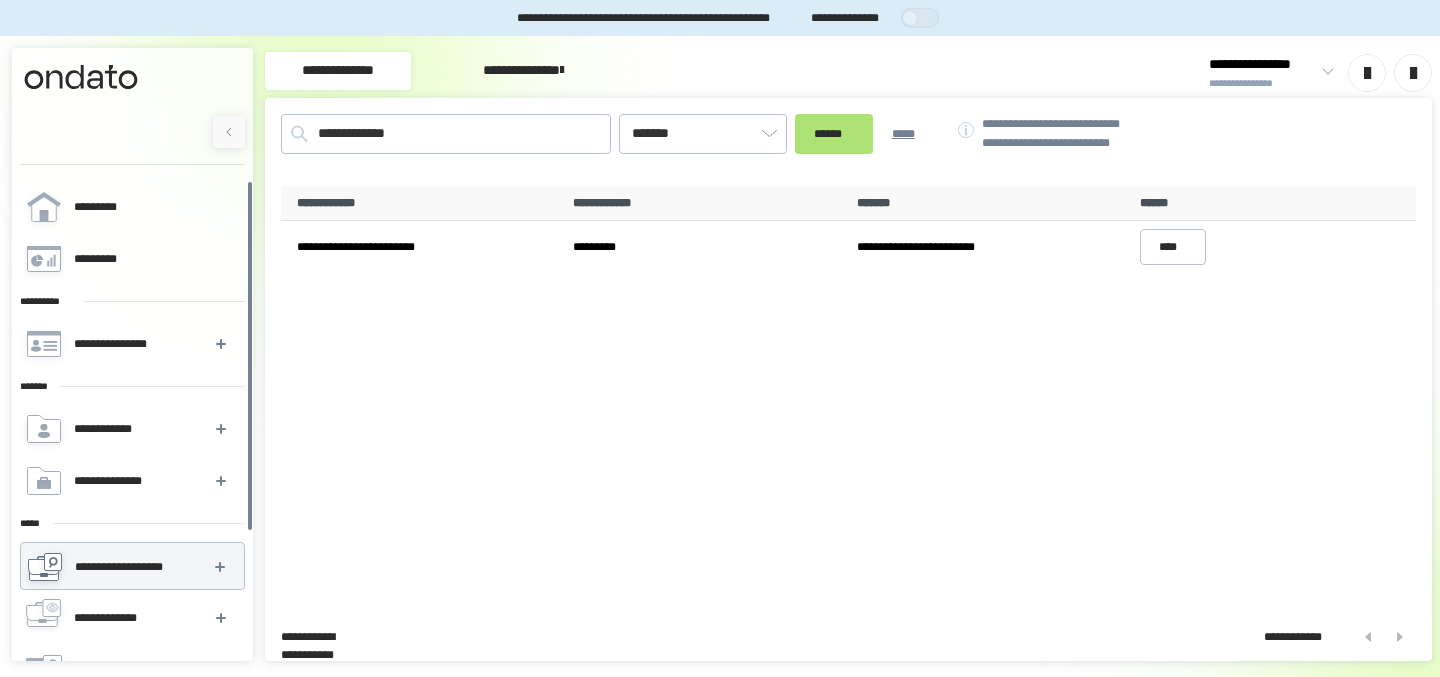 click on "******" at bounding box center (834, 134) 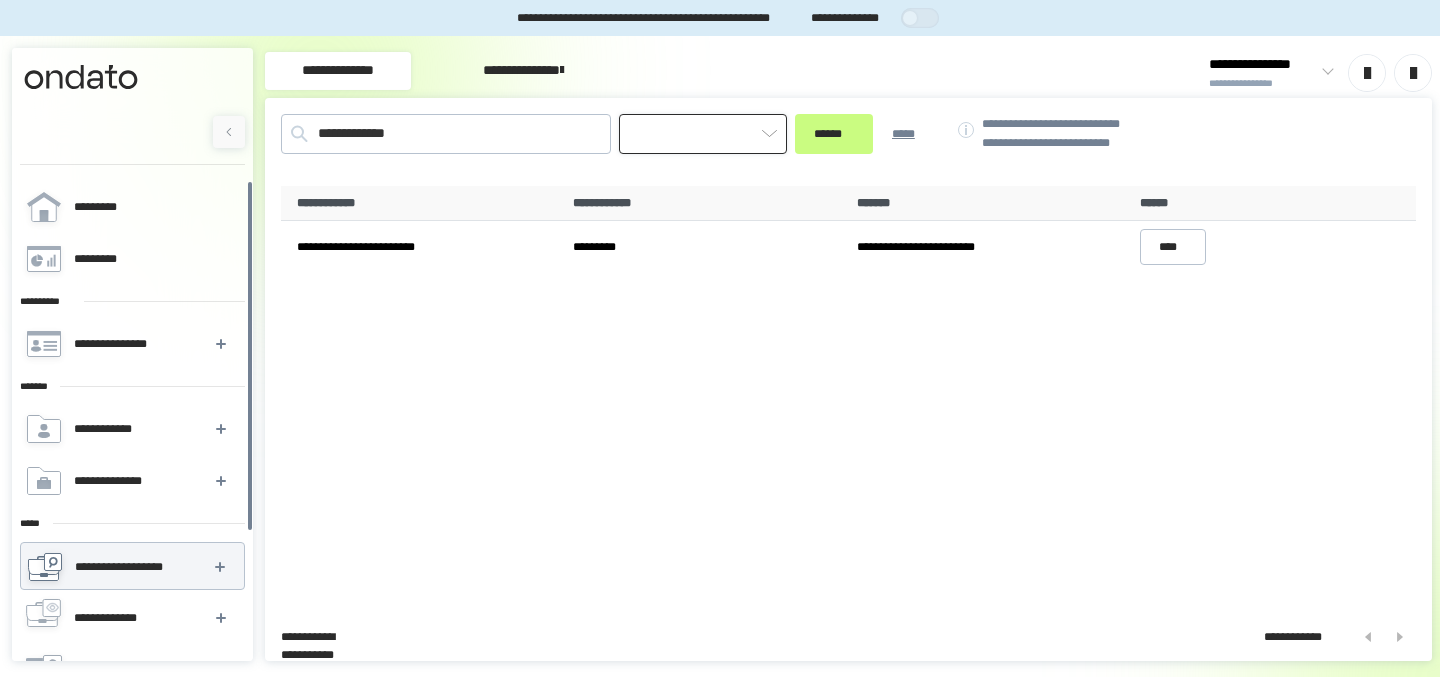 click at bounding box center [703, 134] 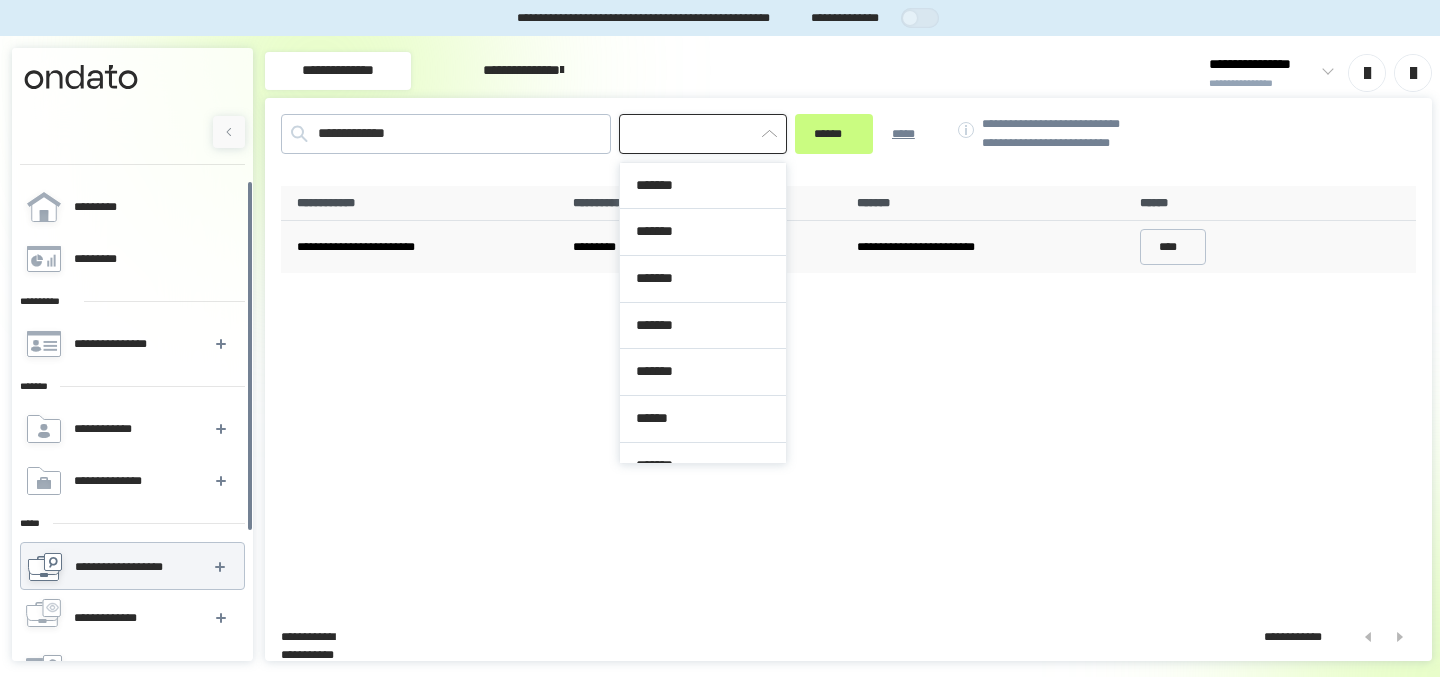 type on "*******" 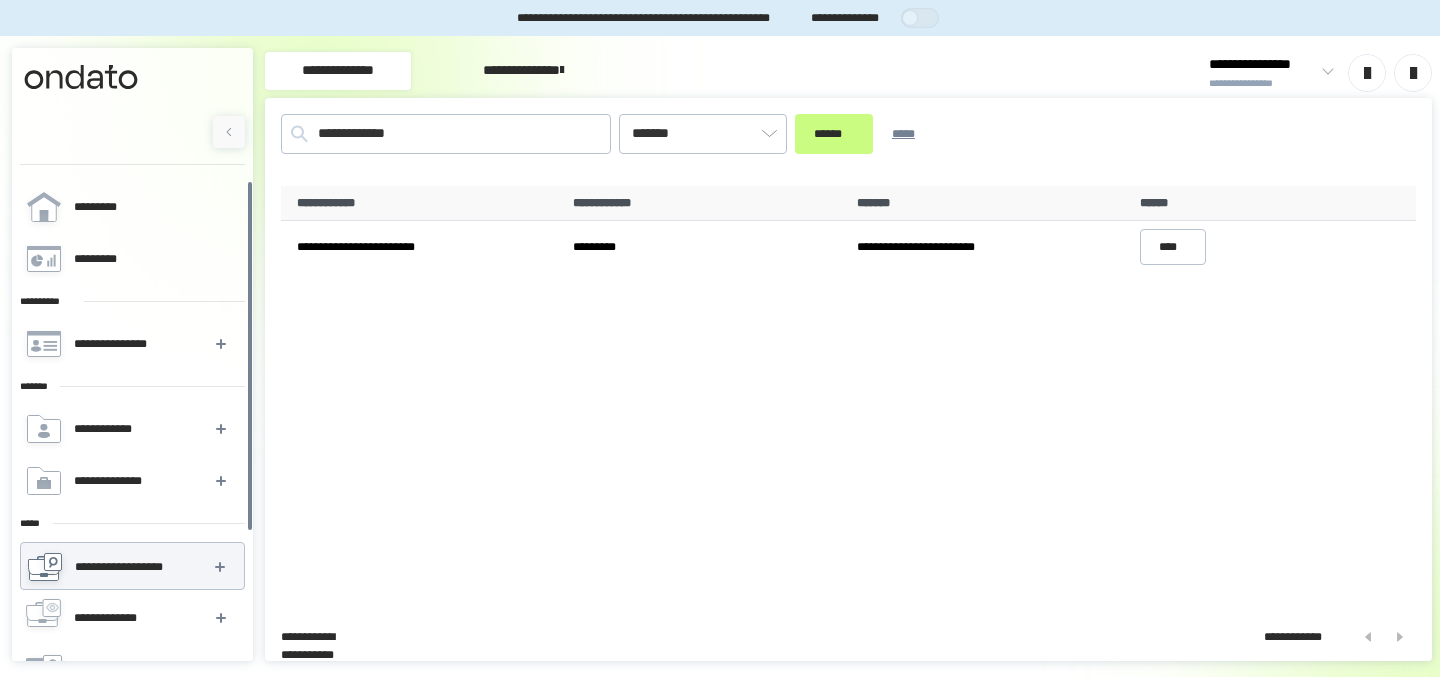 click on "**********" at bounding box center [848, 142] 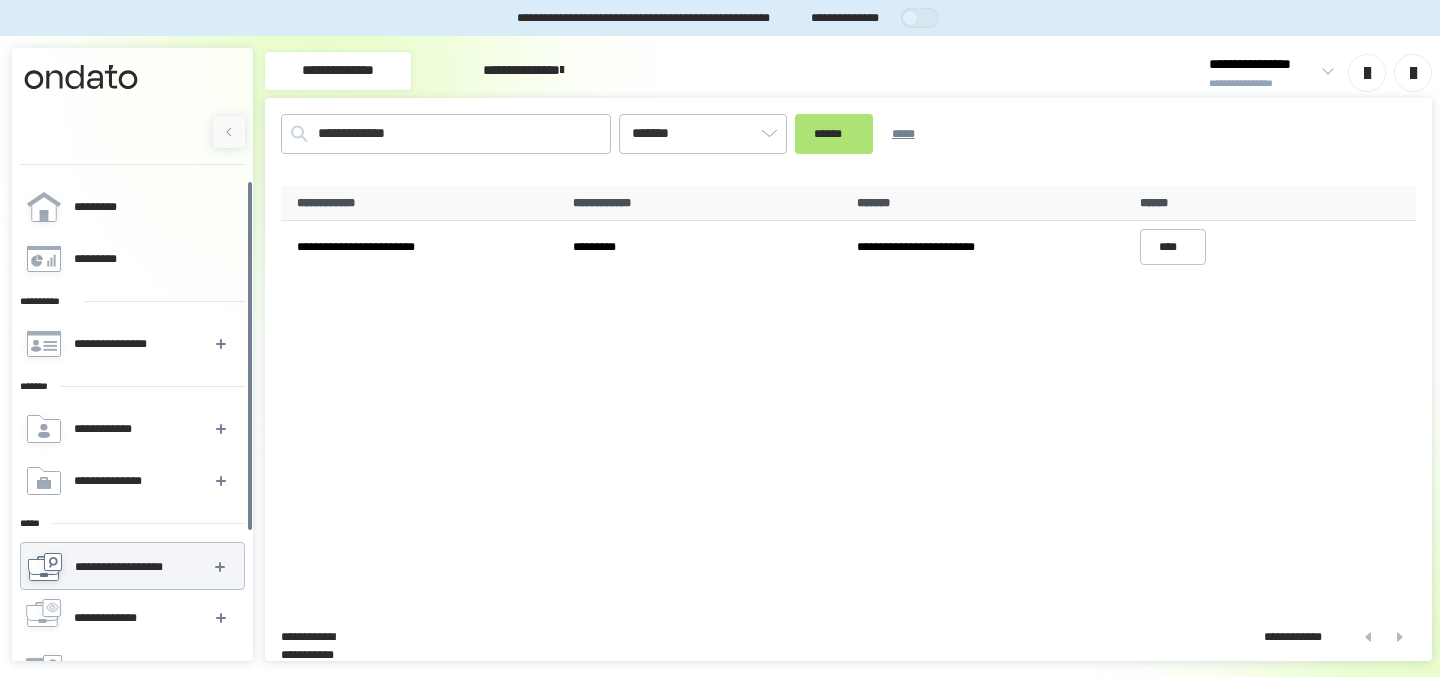 click on "******" at bounding box center (834, 134) 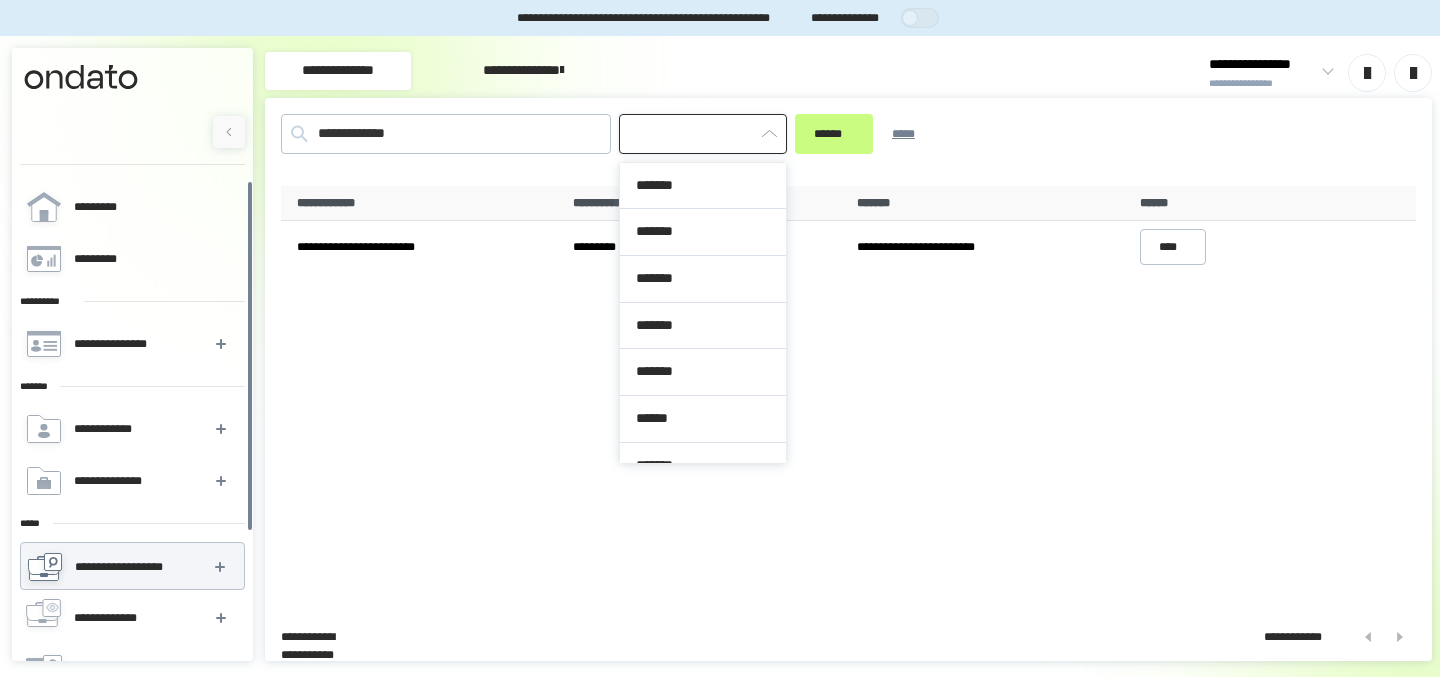 click at bounding box center [703, 134] 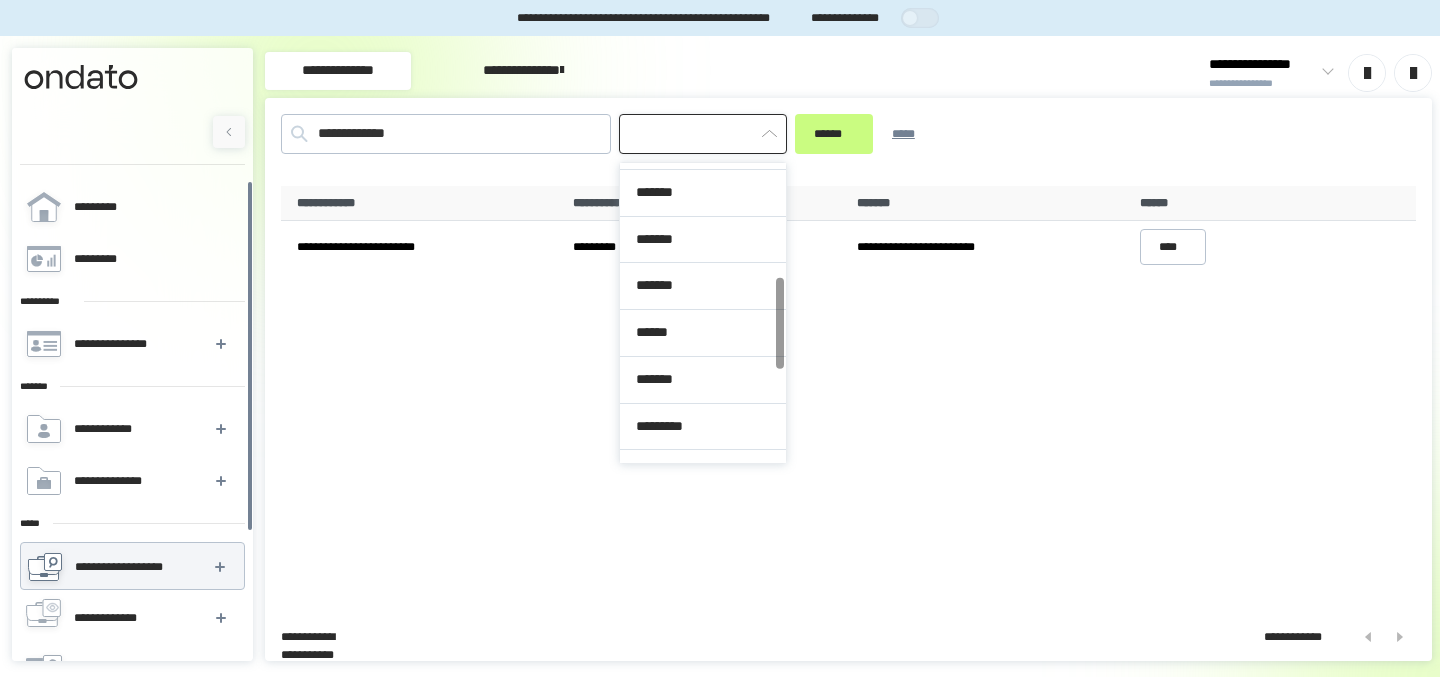scroll, scrollTop: 0, scrollLeft: 0, axis: both 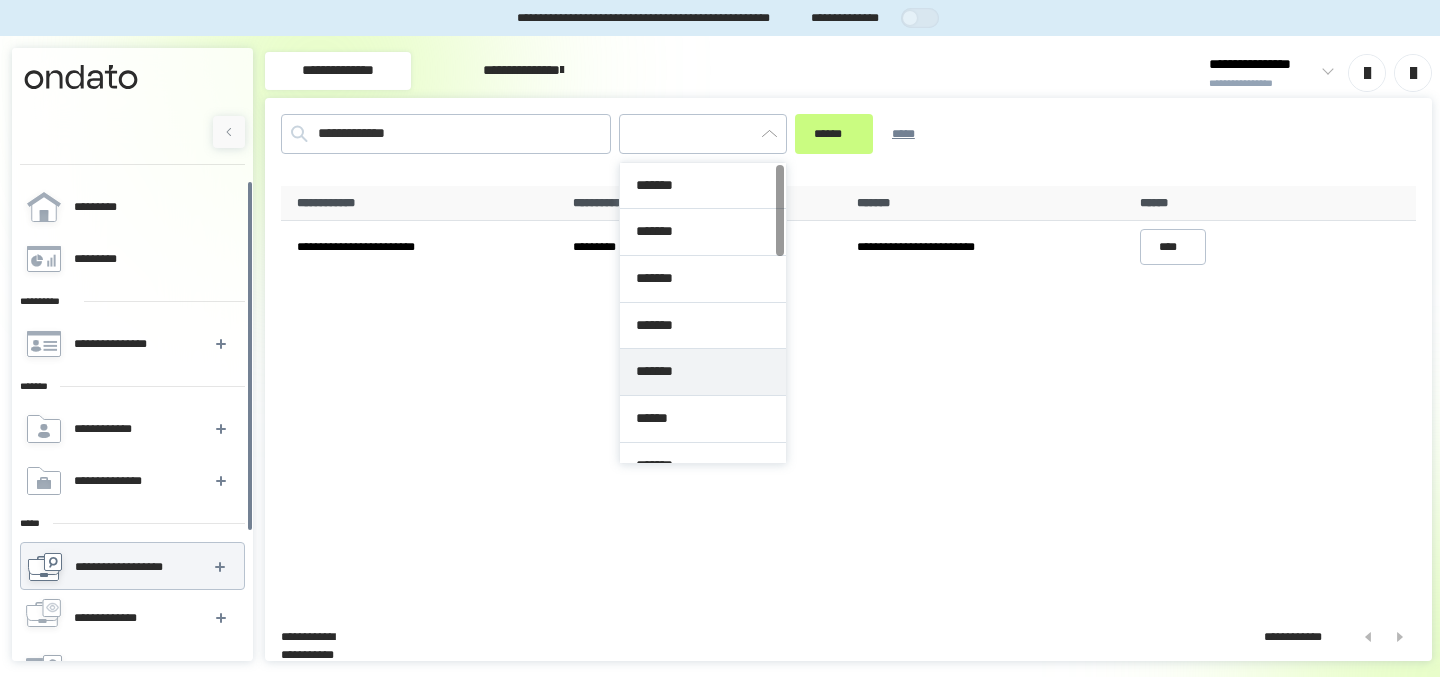 type on "*******" 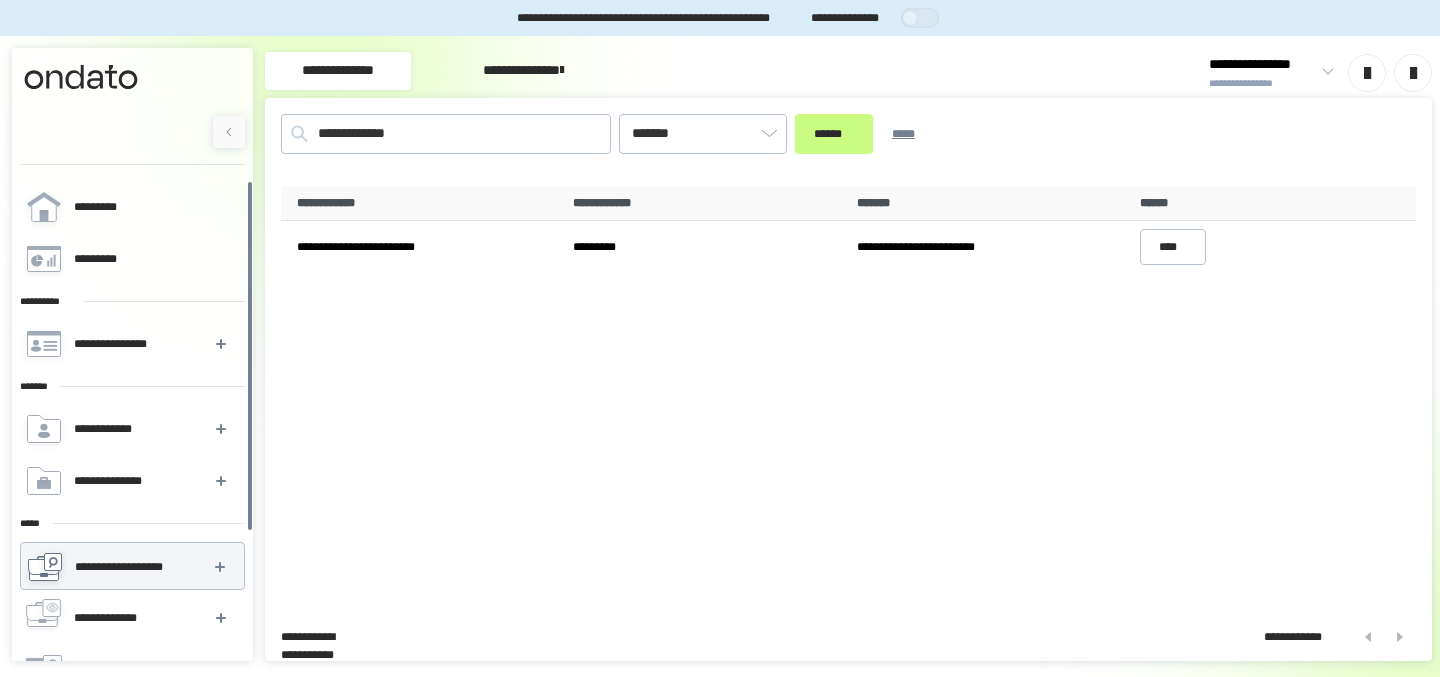 click on "**********" at bounding box center [848, 395] 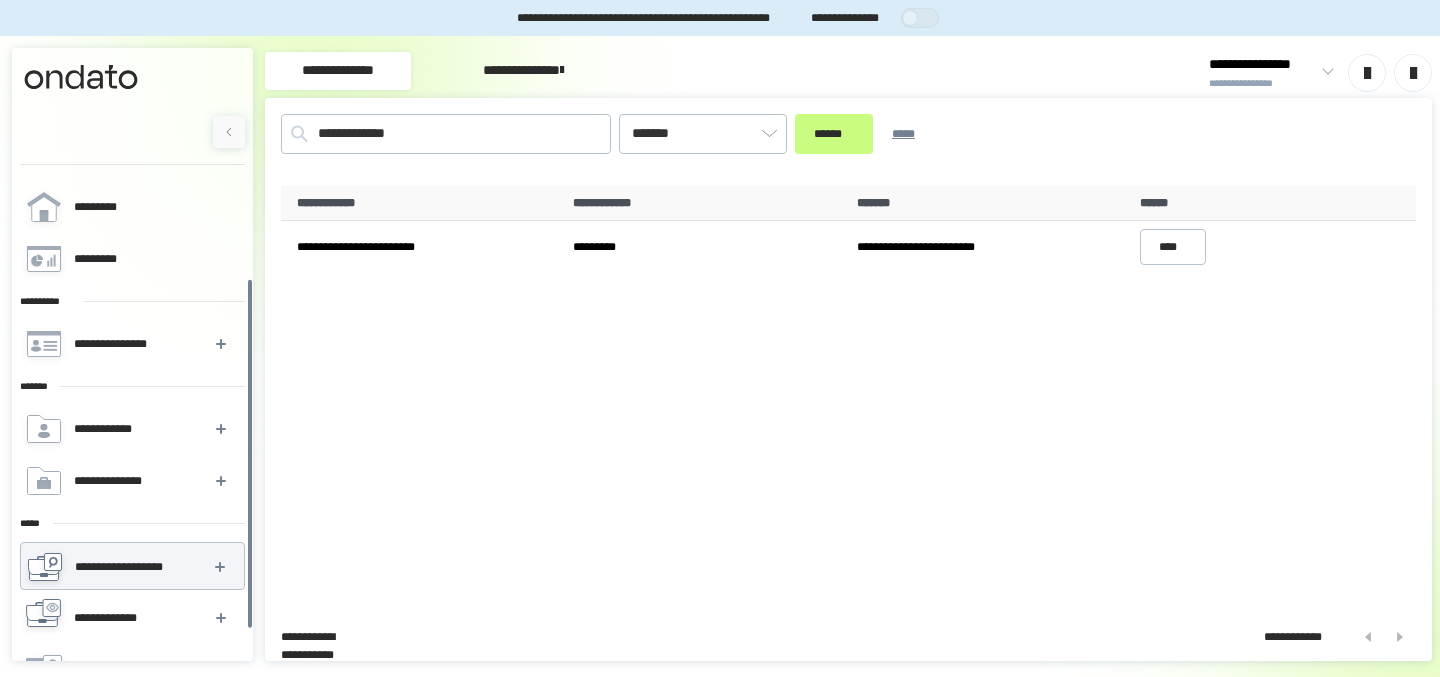 scroll, scrollTop: 172, scrollLeft: 0, axis: vertical 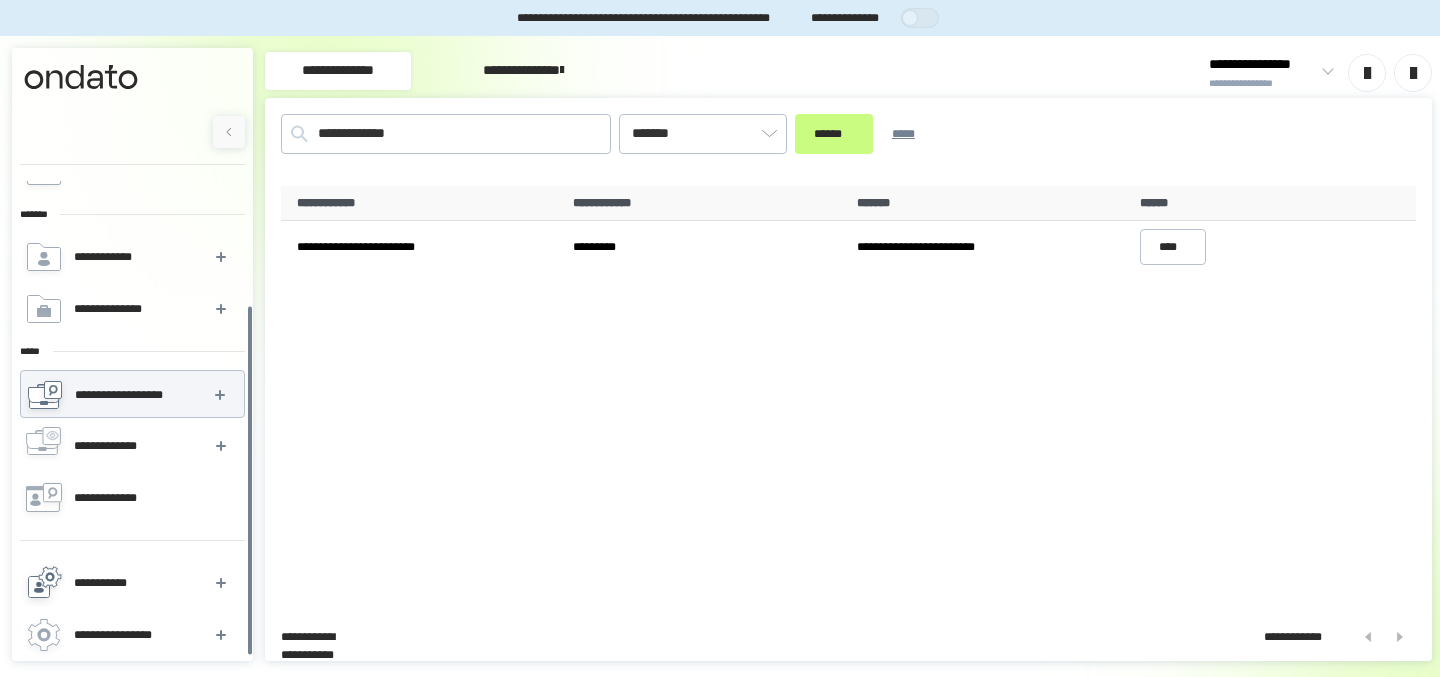 click on "**********" at bounding box center [131, 583] 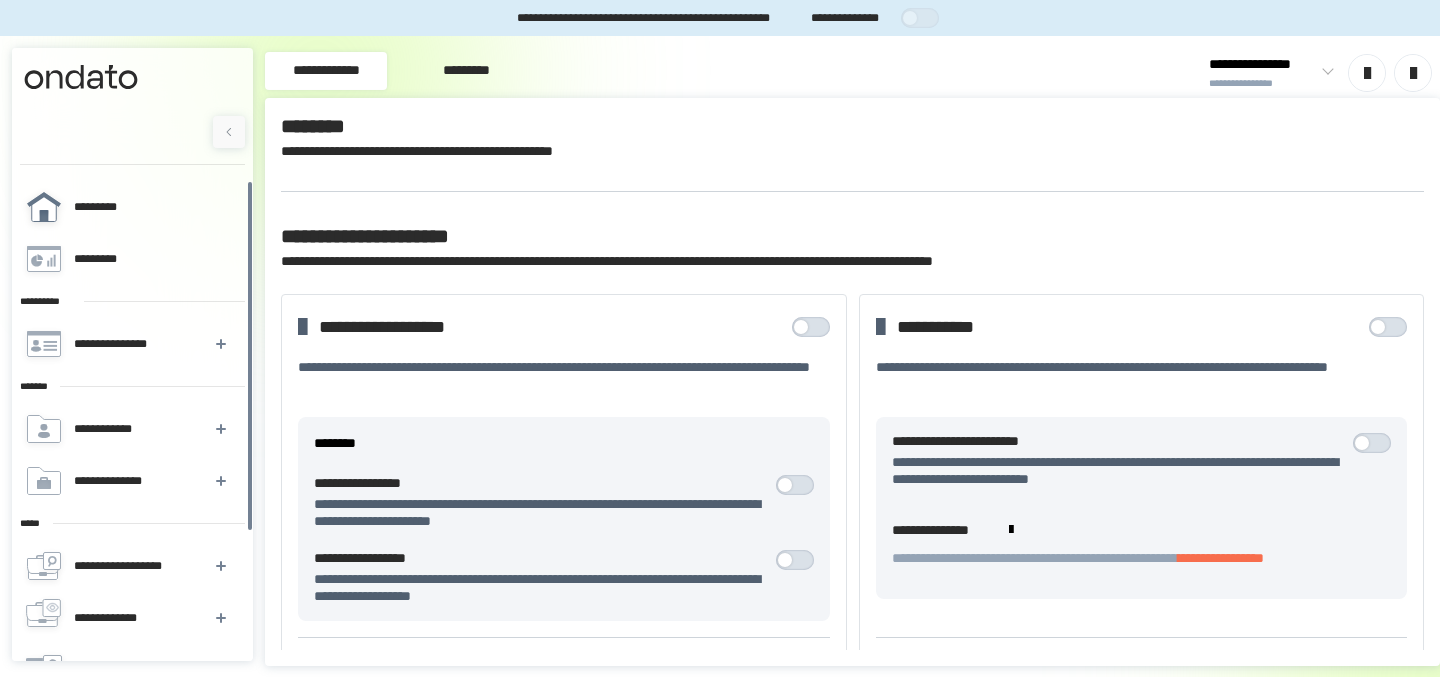 click on "*********" at bounding box center (131, 207) 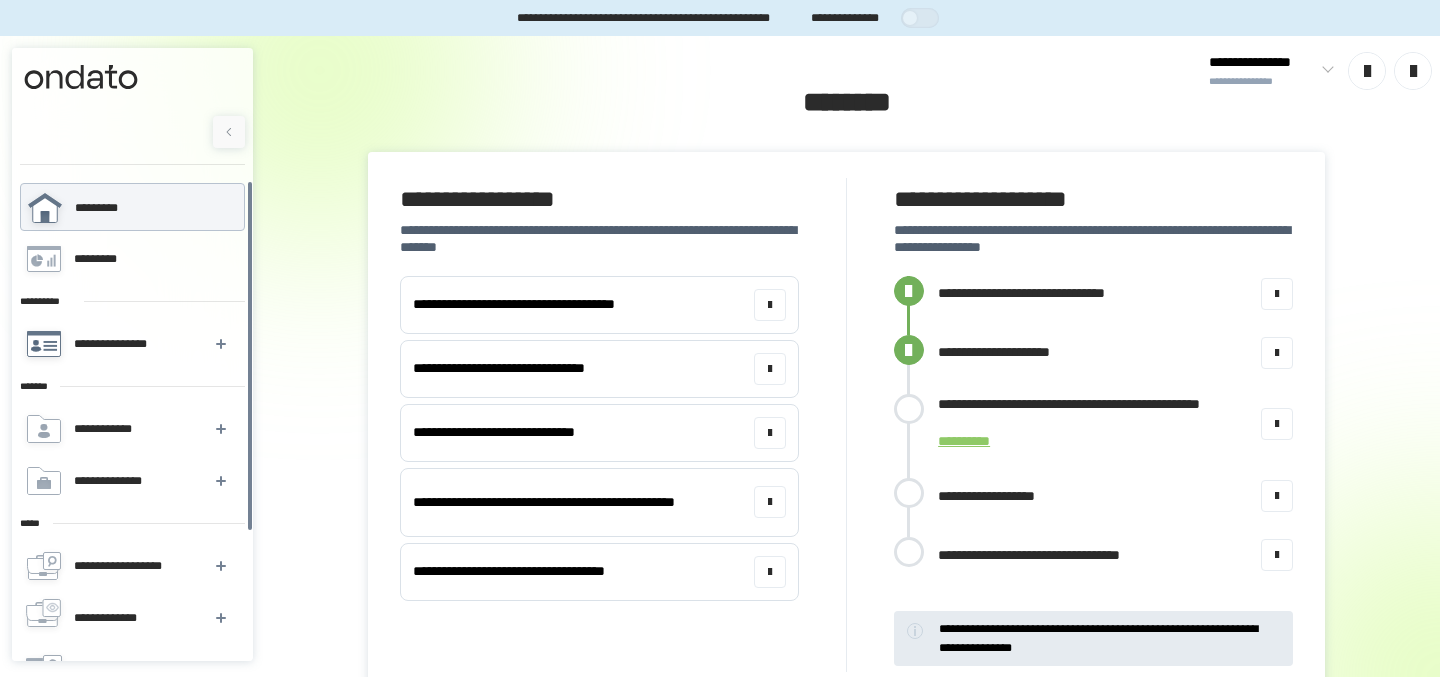 click on "**********" at bounding box center [131, 344] 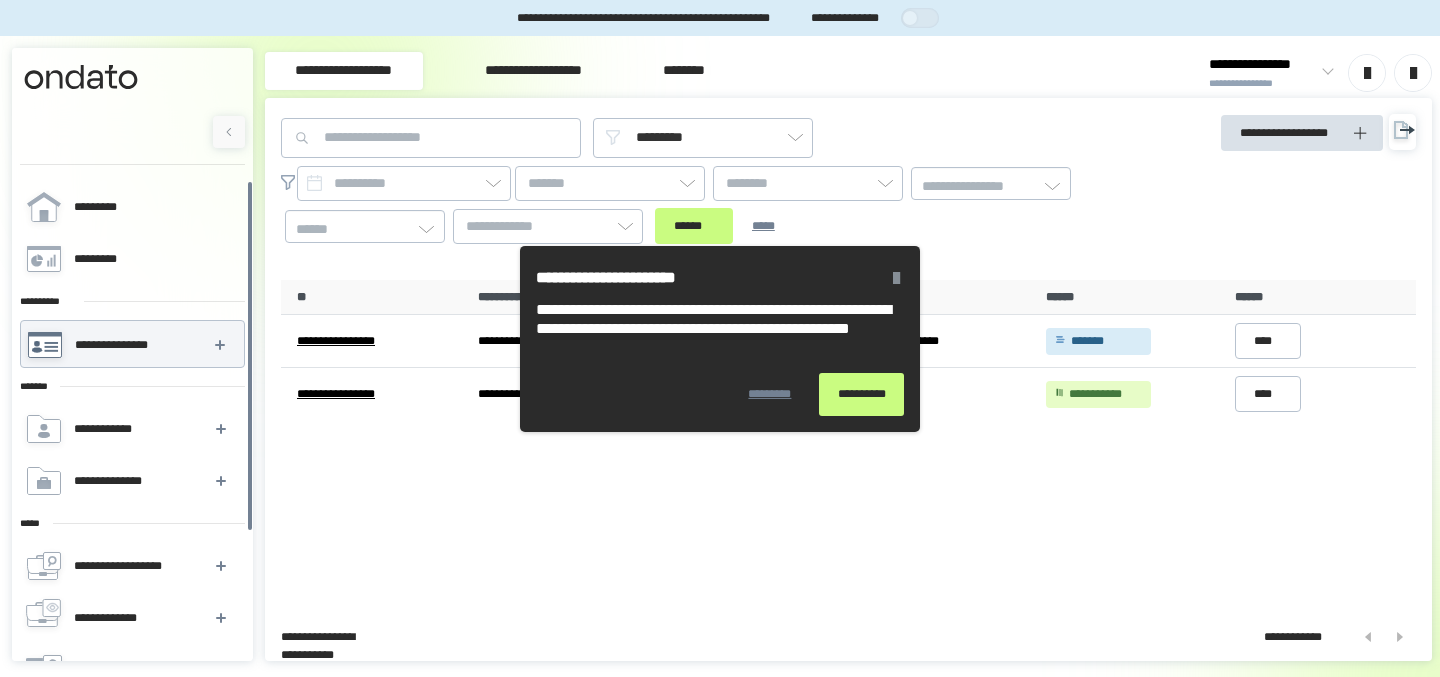 click on "**********" at bounding box center (720, 309) 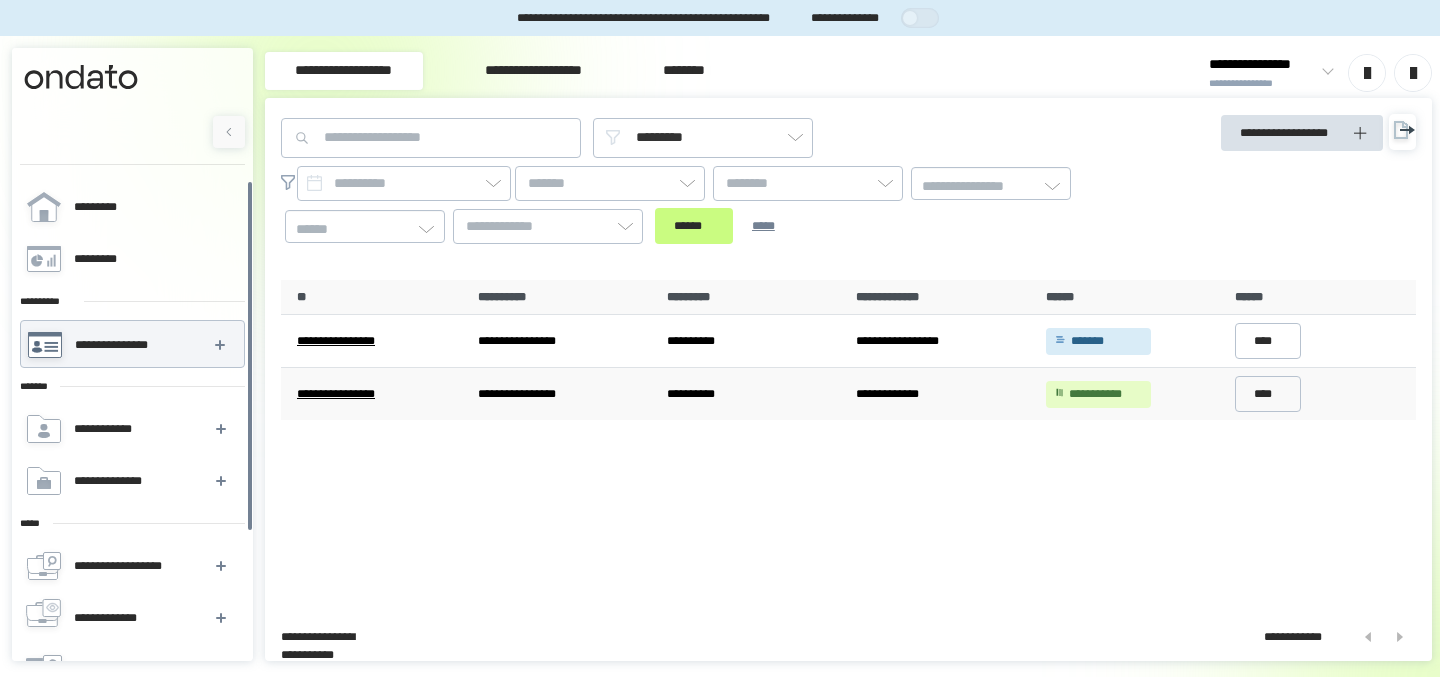 click on "**********" at bounding box center (380, 394) 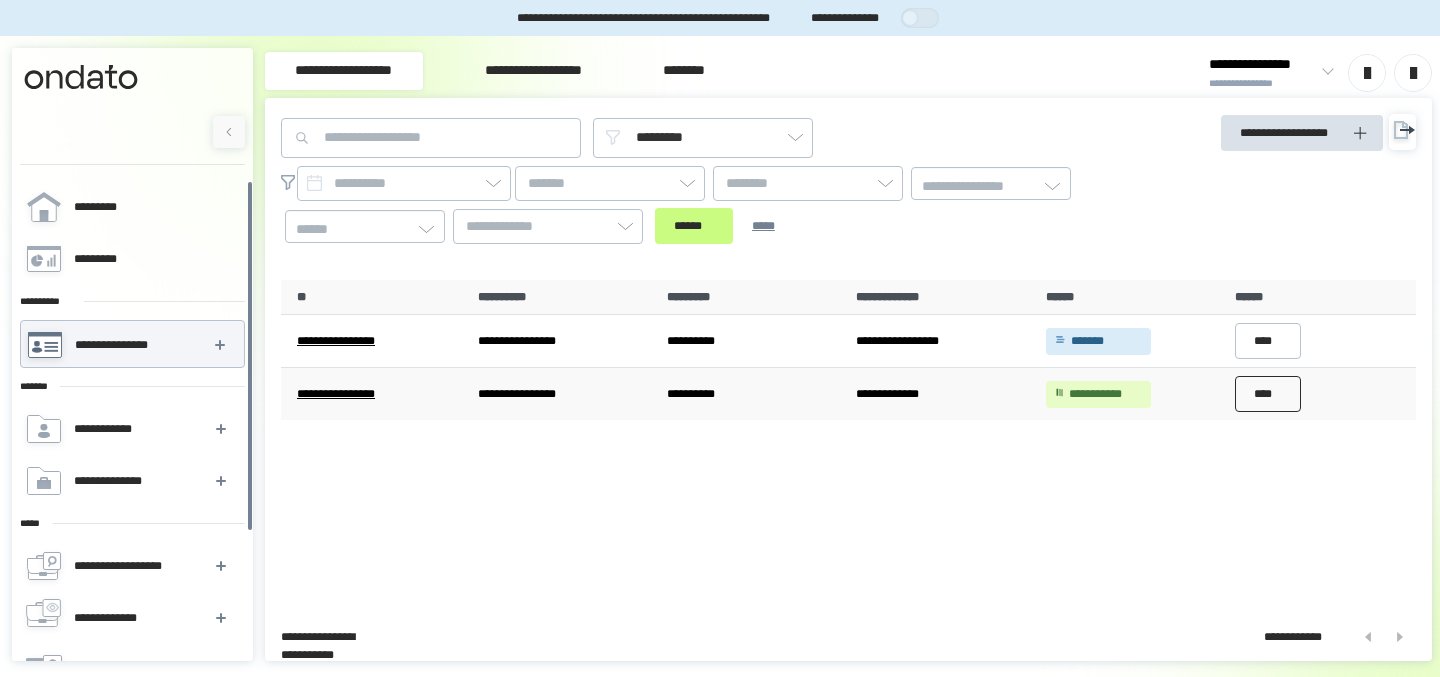 click on "****" at bounding box center [1268, 394] 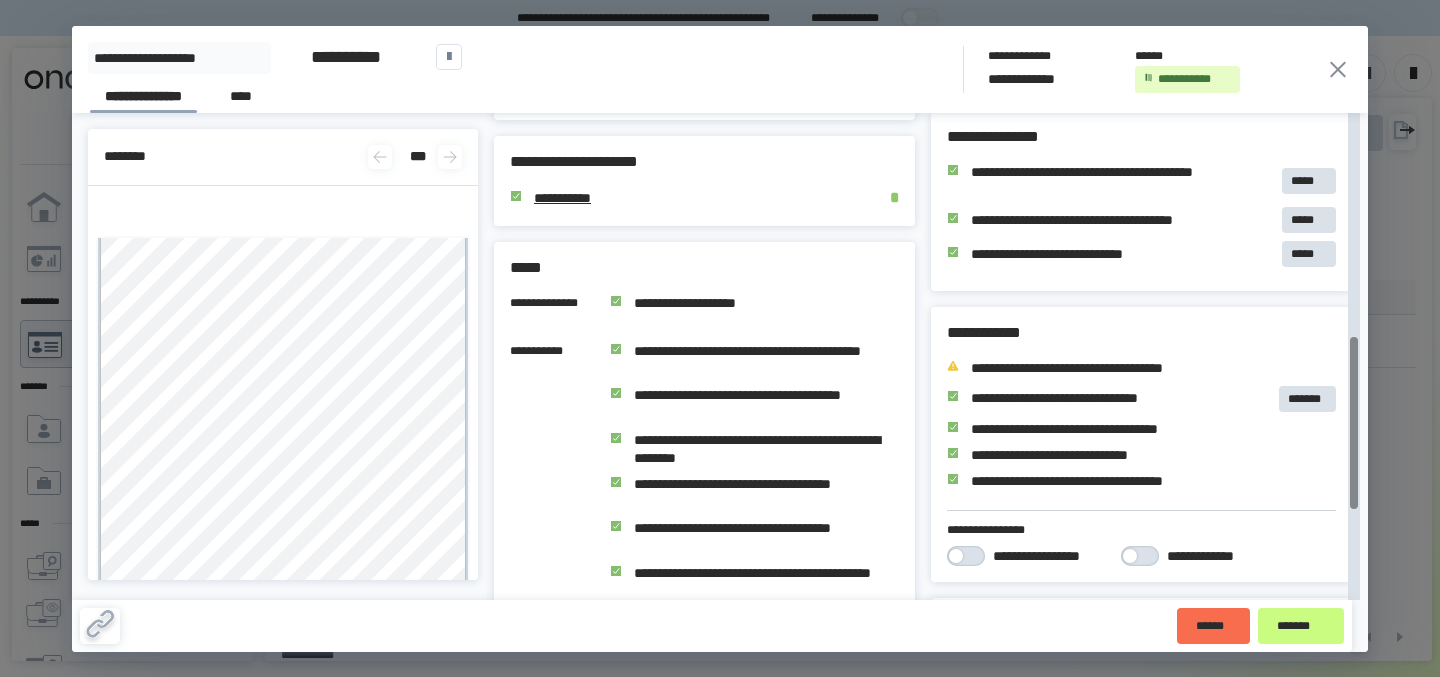 scroll, scrollTop: 471, scrollLeft: 0, axis: vertical 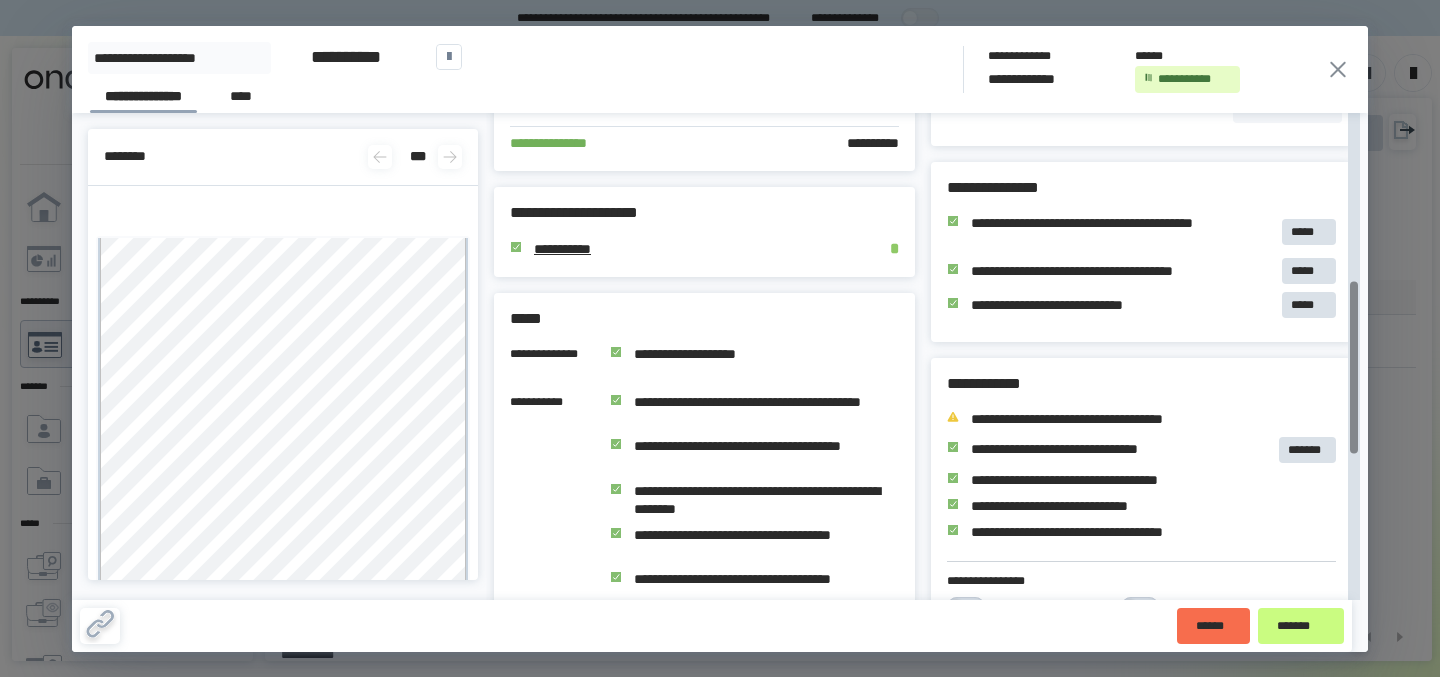 click at bounding box center [1338, 69] 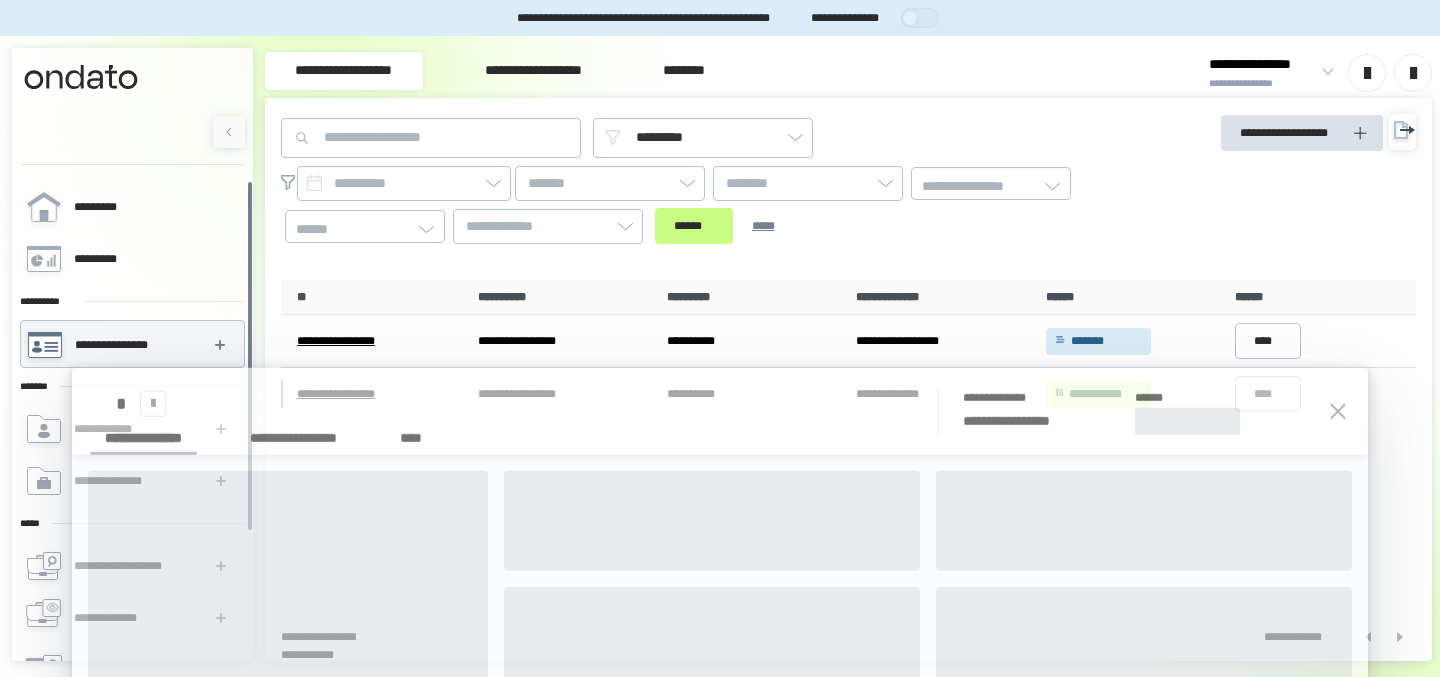 click on "**********" at bounding box center (1270, 72) 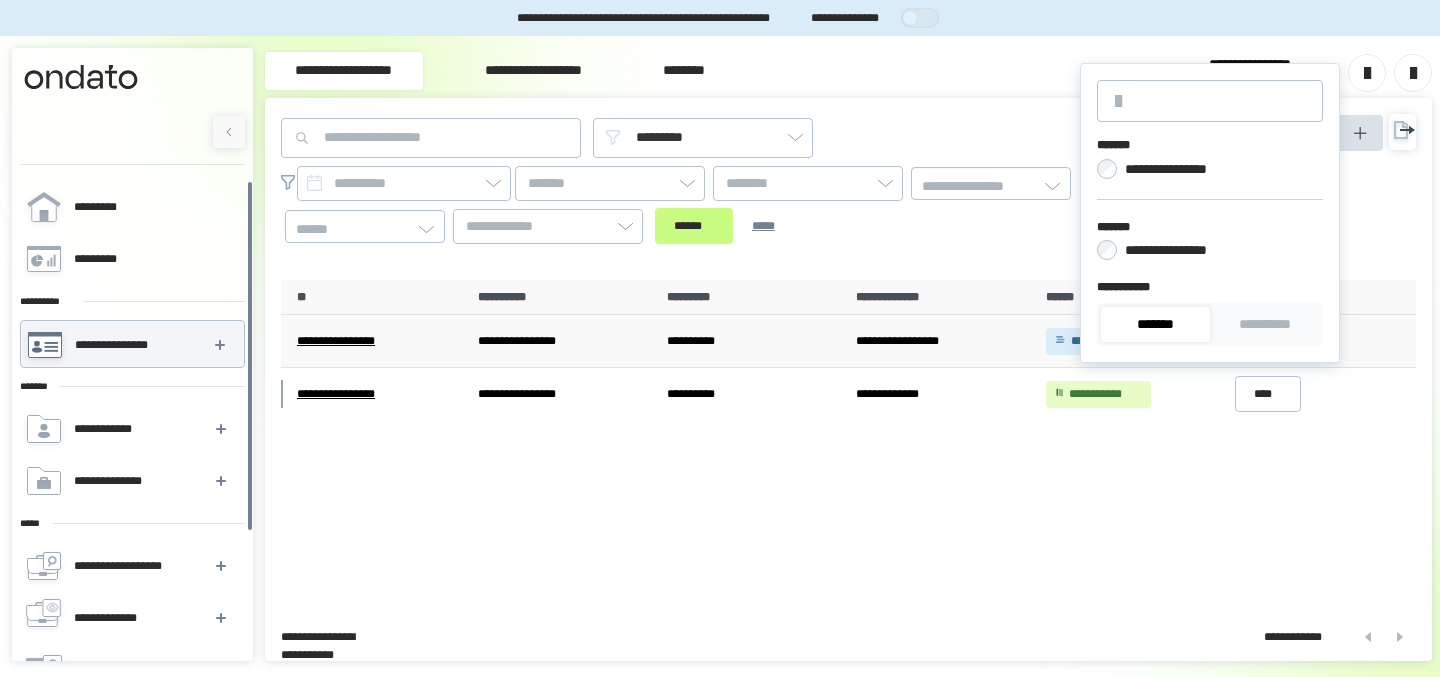 click on "**********" at bounding box center (380, 341) 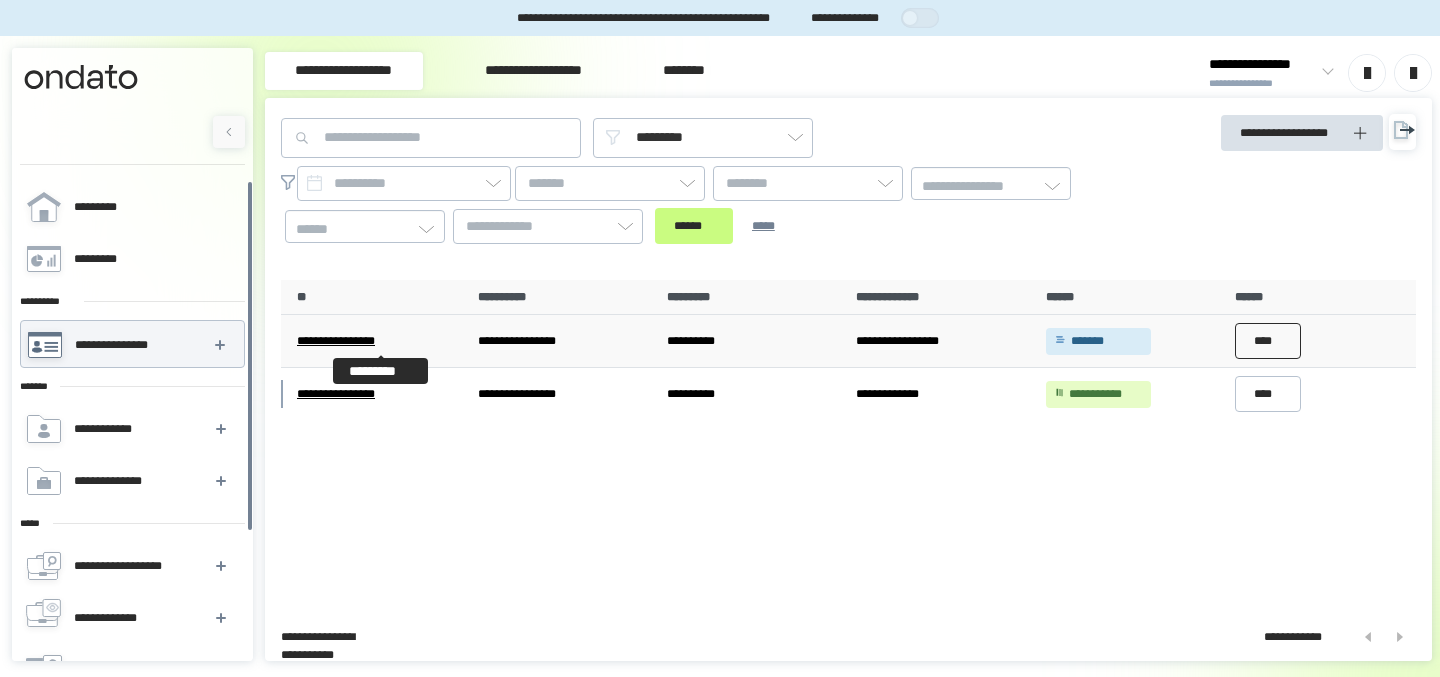 click on "****" at bounding box center [1268, 341] 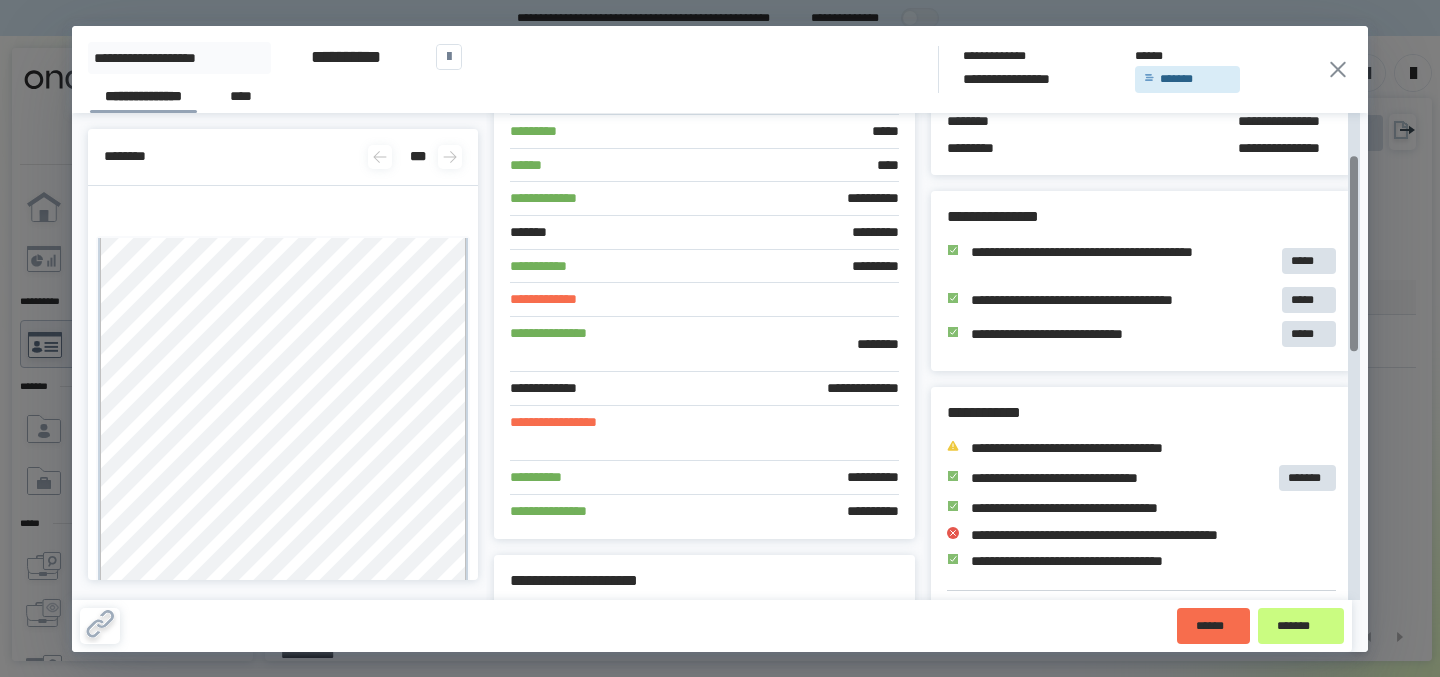 scroll, scrollTop: 105, scrollLeft: 0, axis: vertical 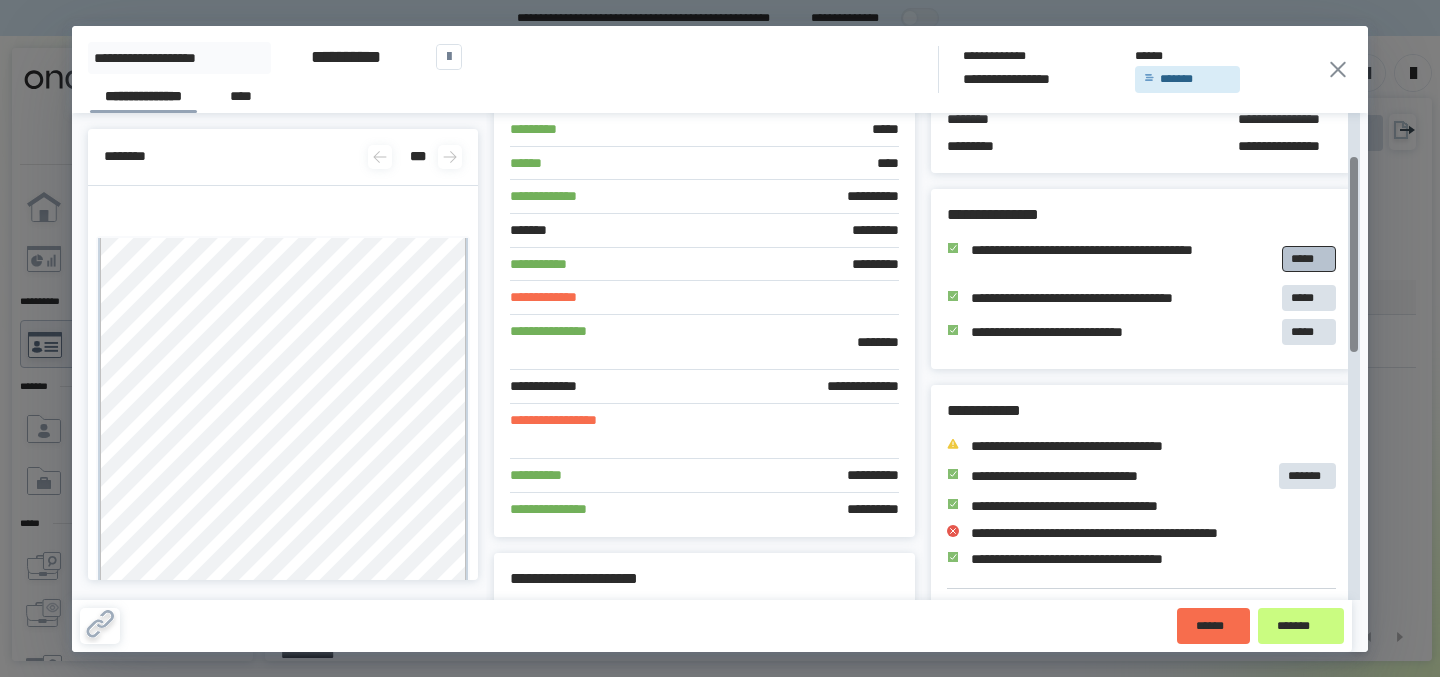 click on "*****" at bounding box center [1309, 259] 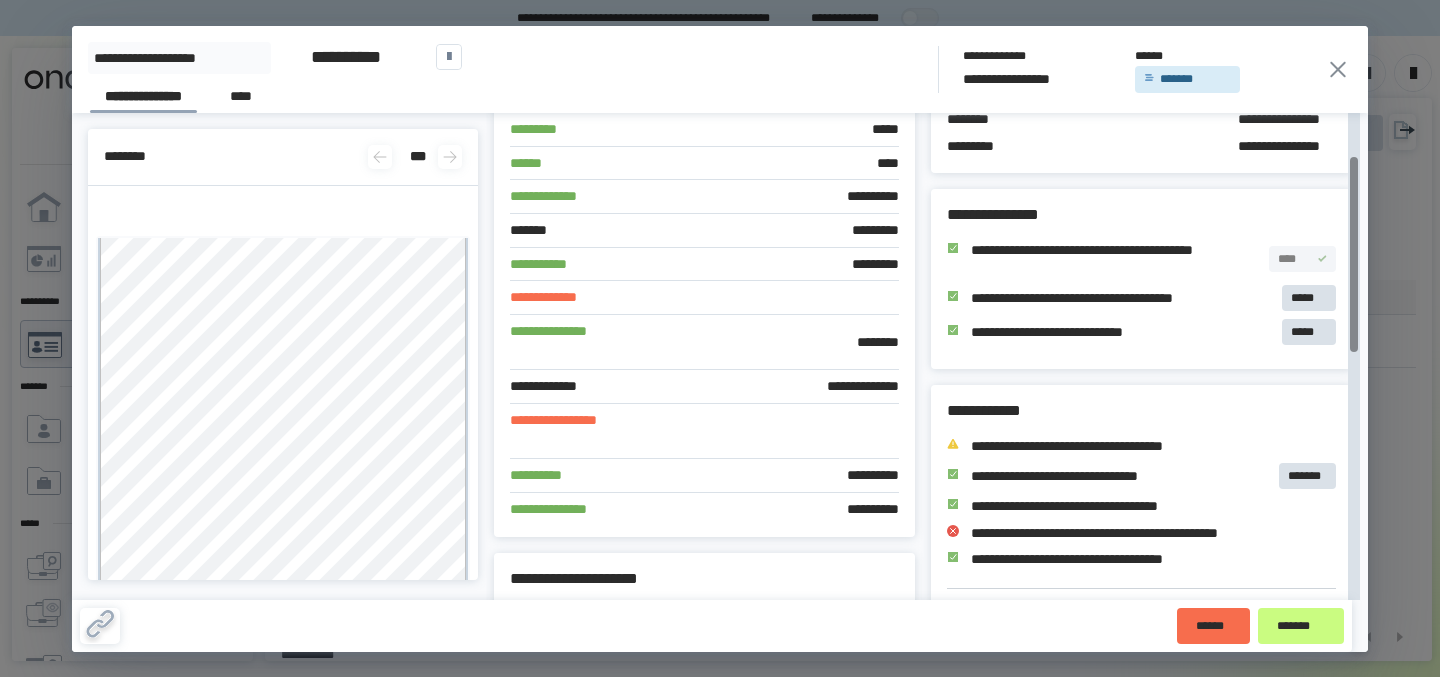 click on "****" at bounding box center [1302, 259] 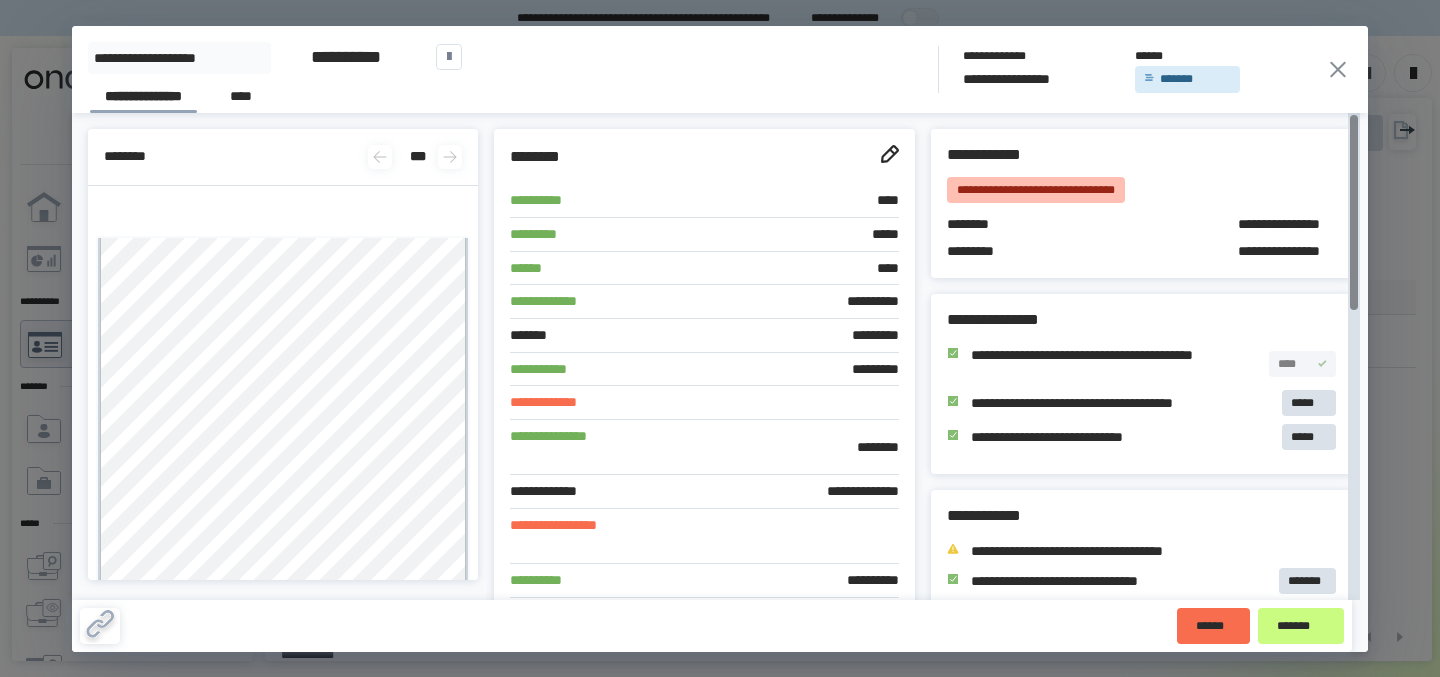 click 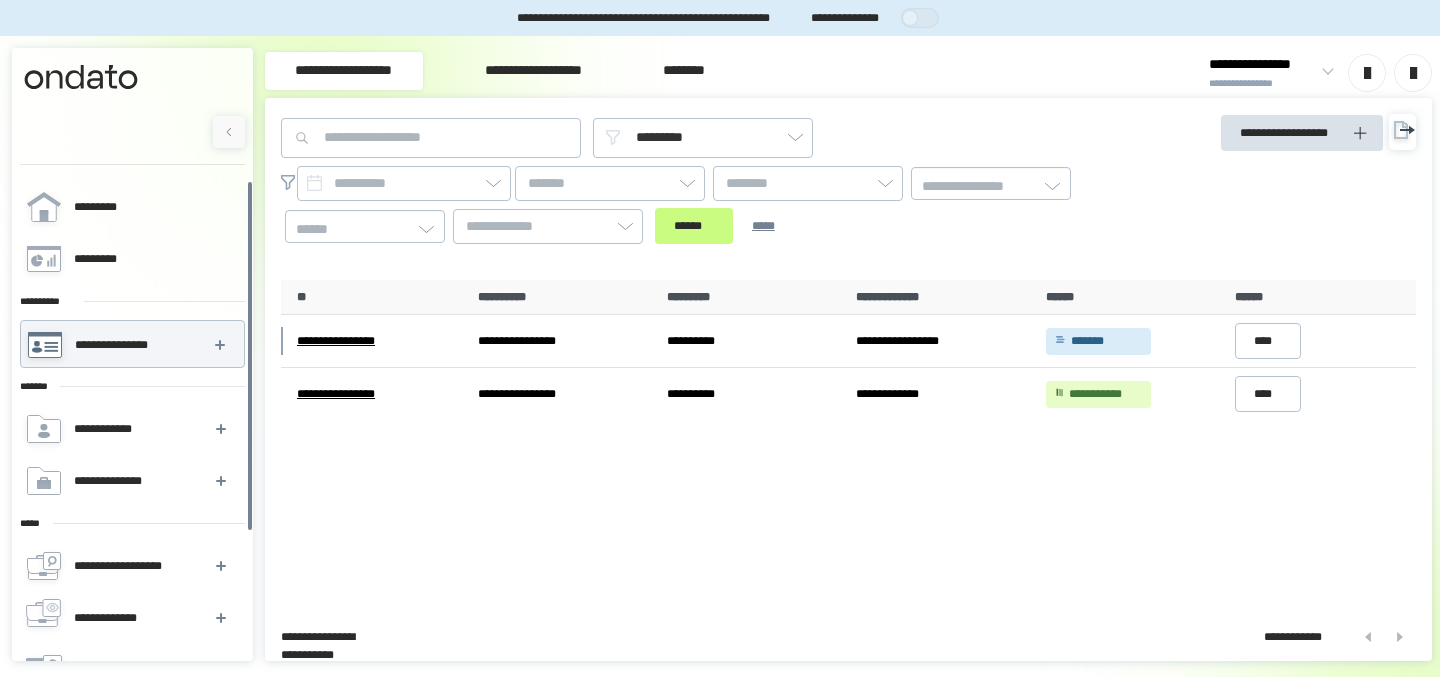 click on "**********" at bounding box center (533, 71) 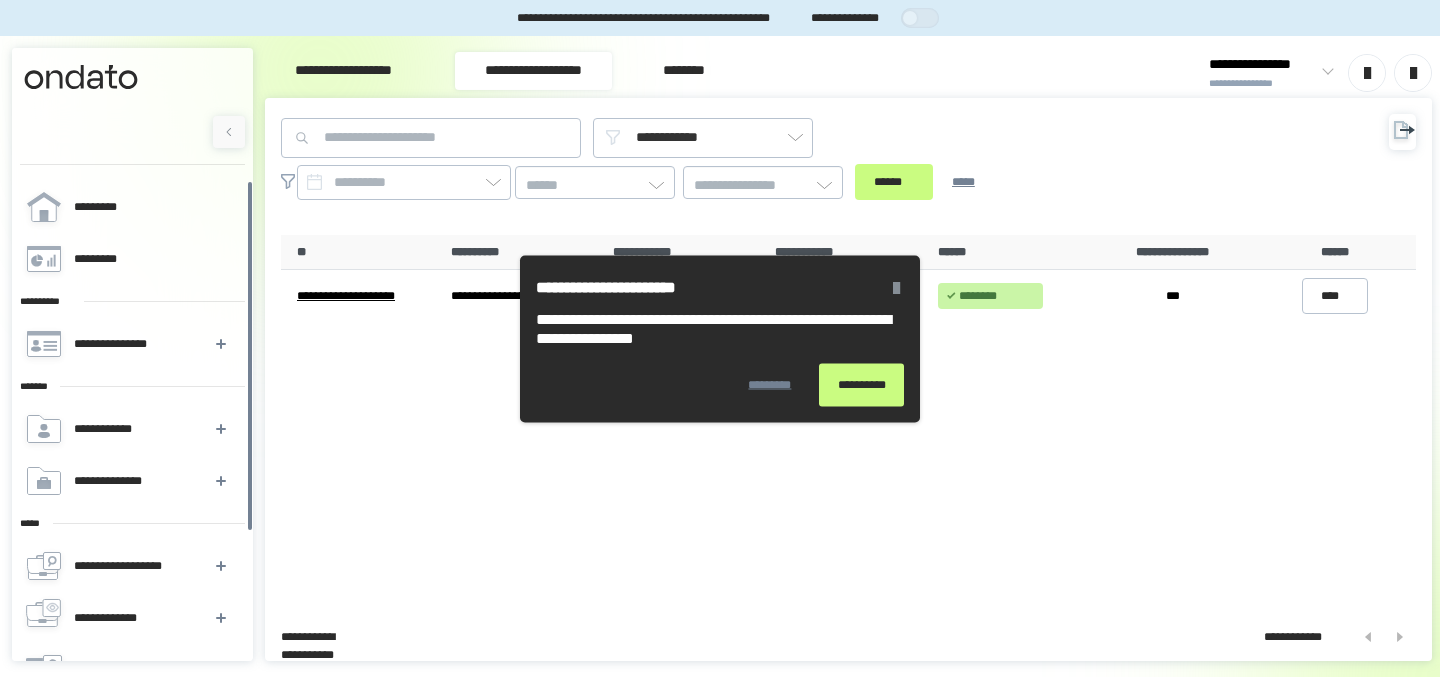 click at bounding box center [896, 287] 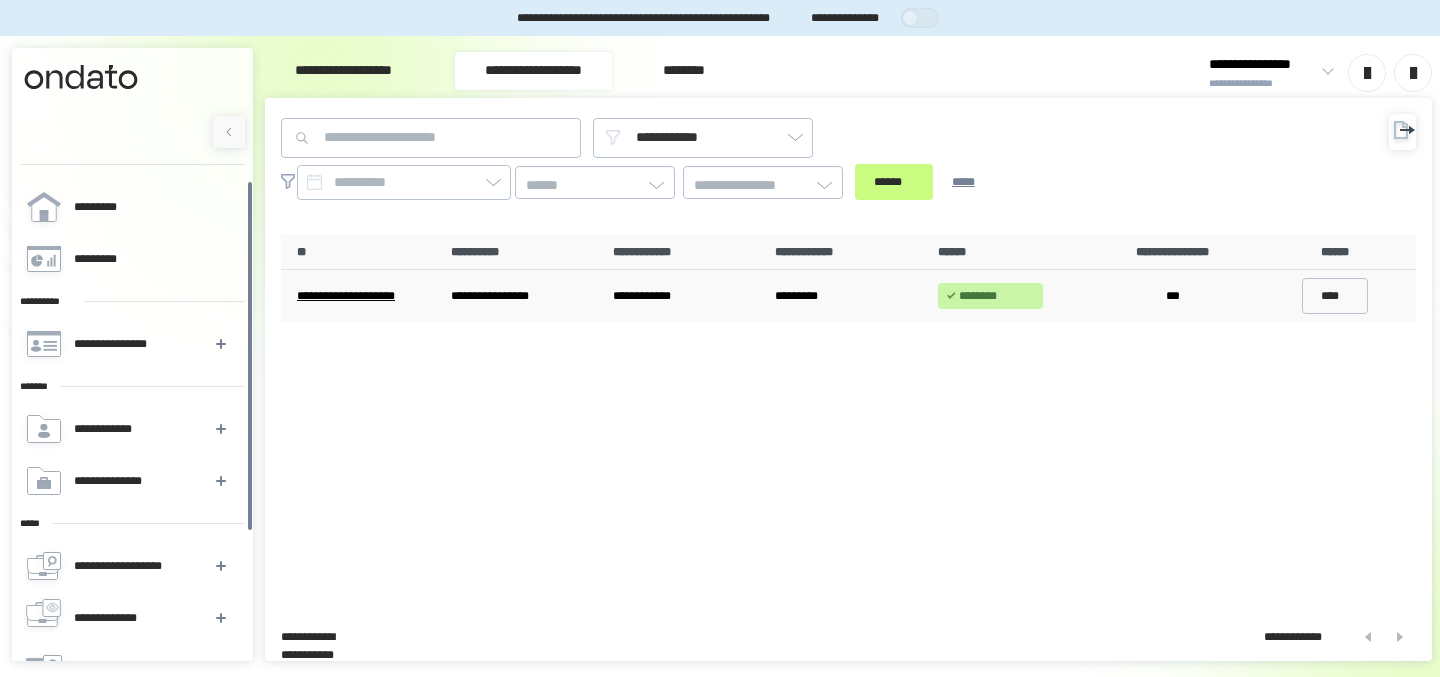 click on "**********" at bounding box center [367, 296] 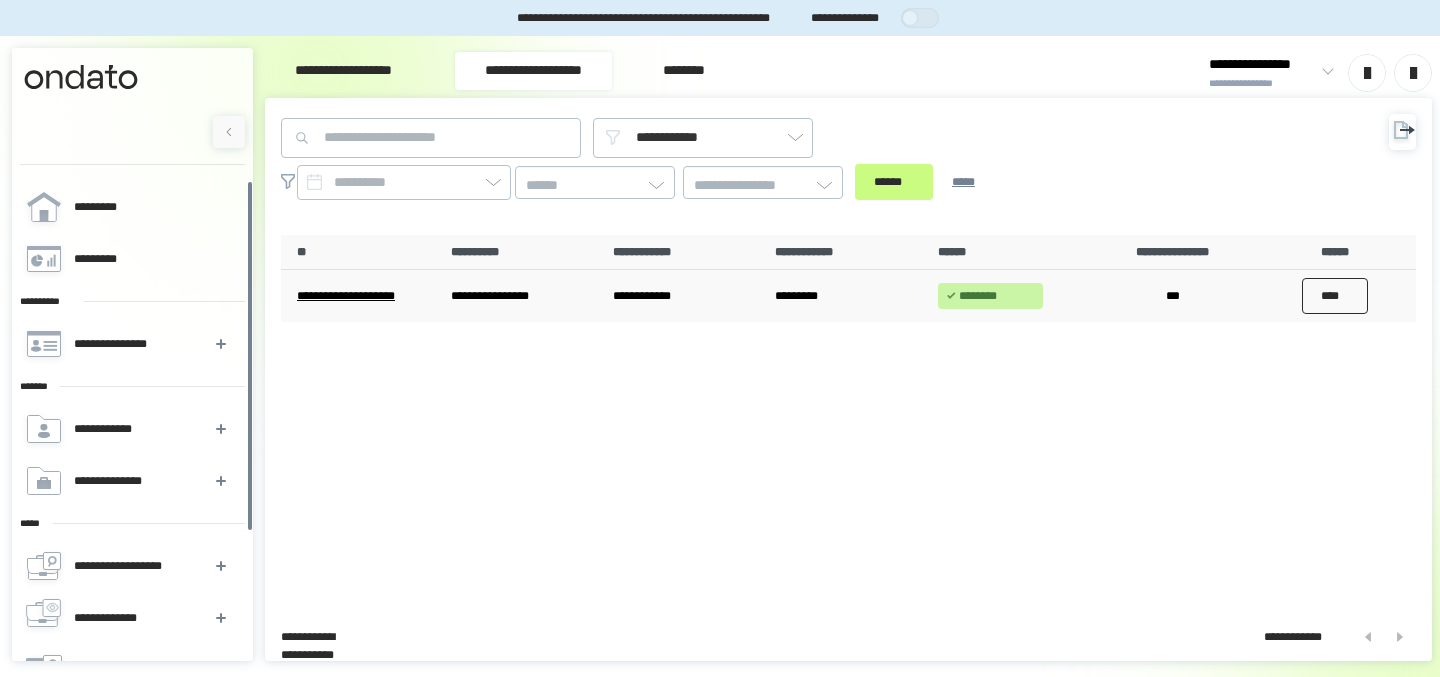 click on "****" at bounding box center (1335, 296) 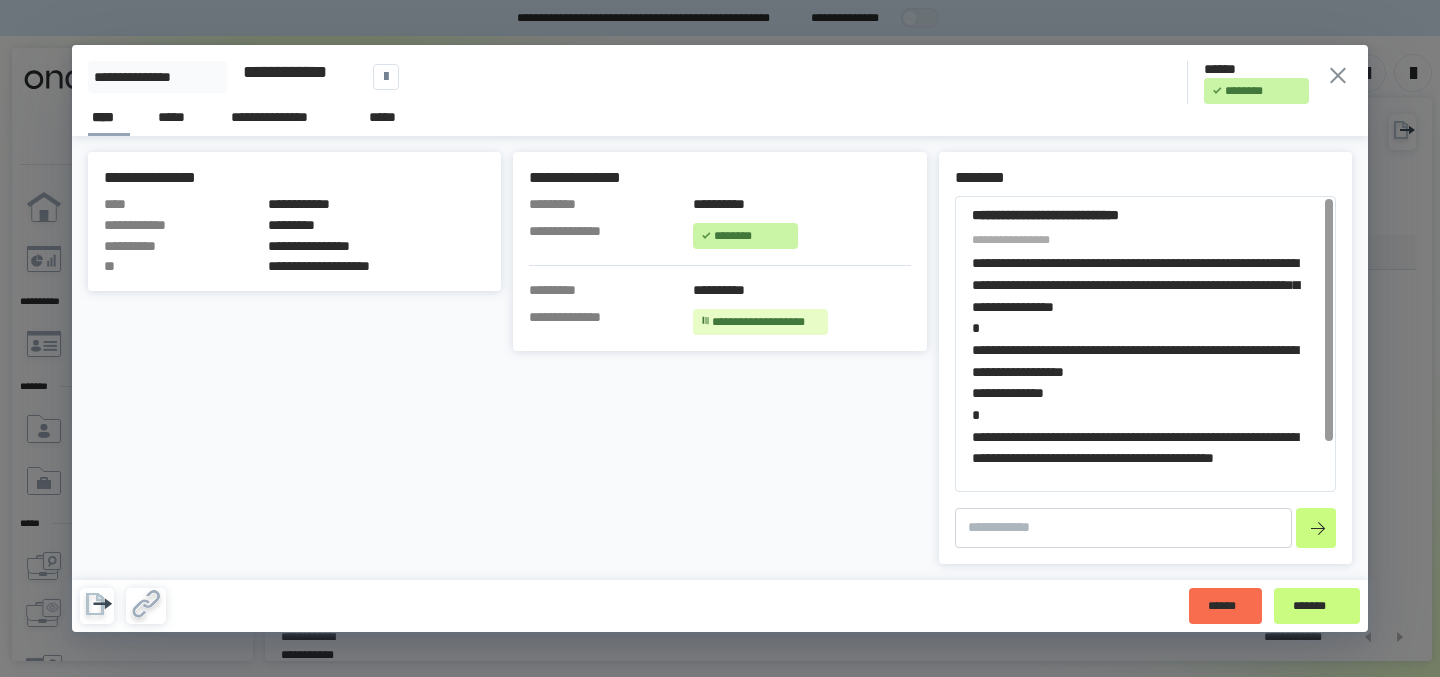 scroll, scrollTop: 0, scrollLeft: 0, axis: both 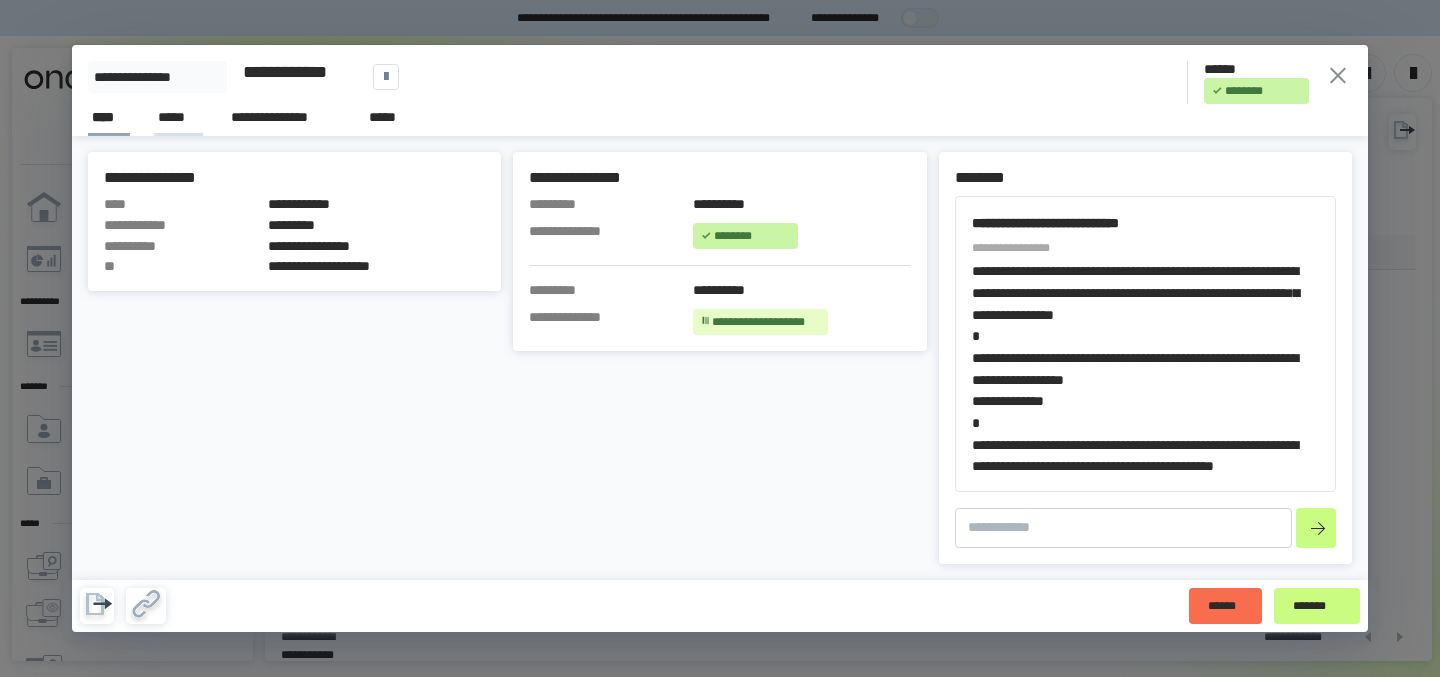 click on "*****" at bounding box center [178, 117] 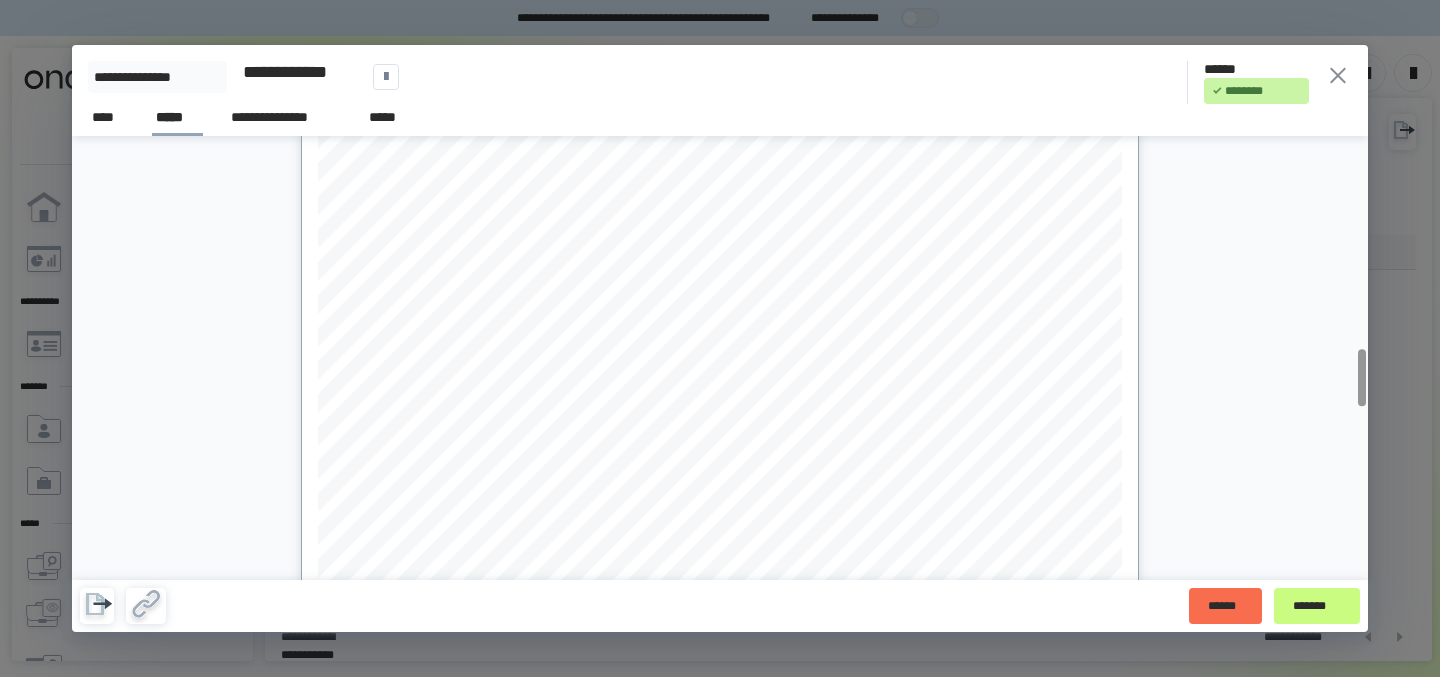 scroll, scrollTop: 551, scrollLeft: 0, axis: vertical 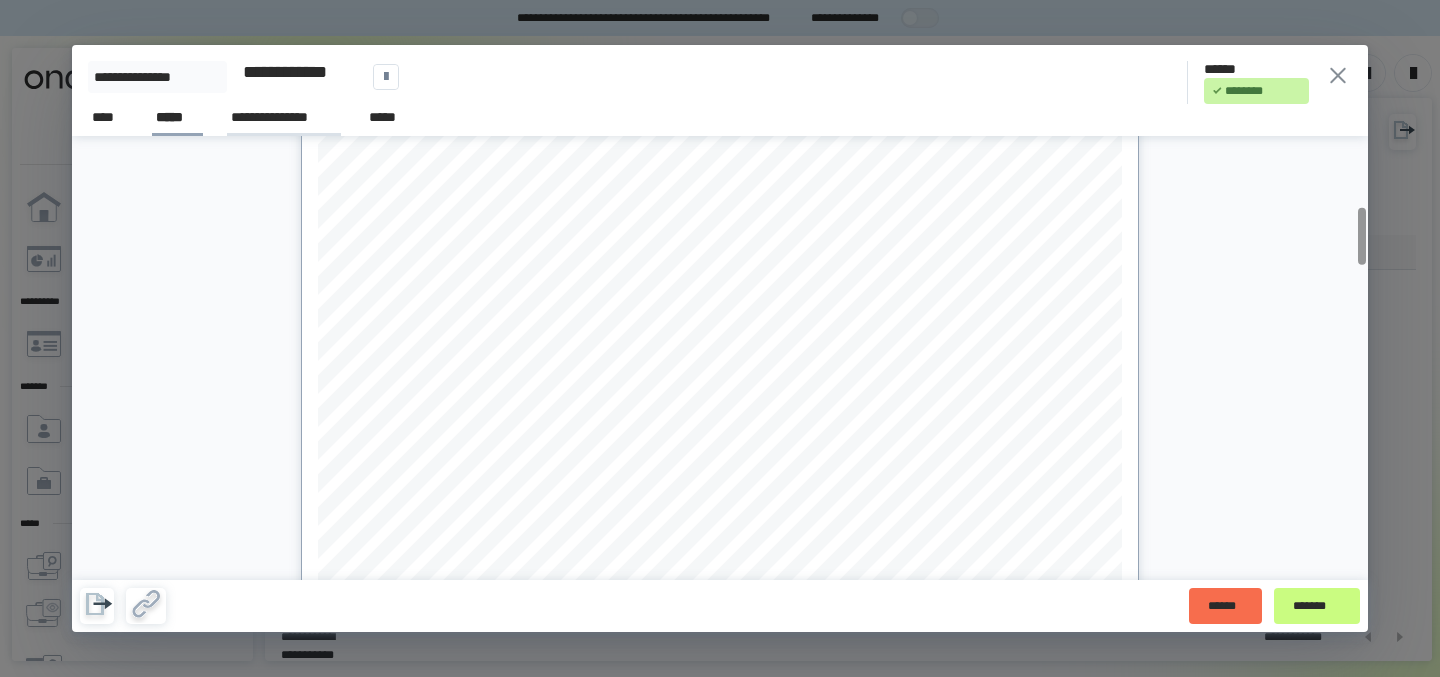 click on "**********" at bounding box center [284, 117] 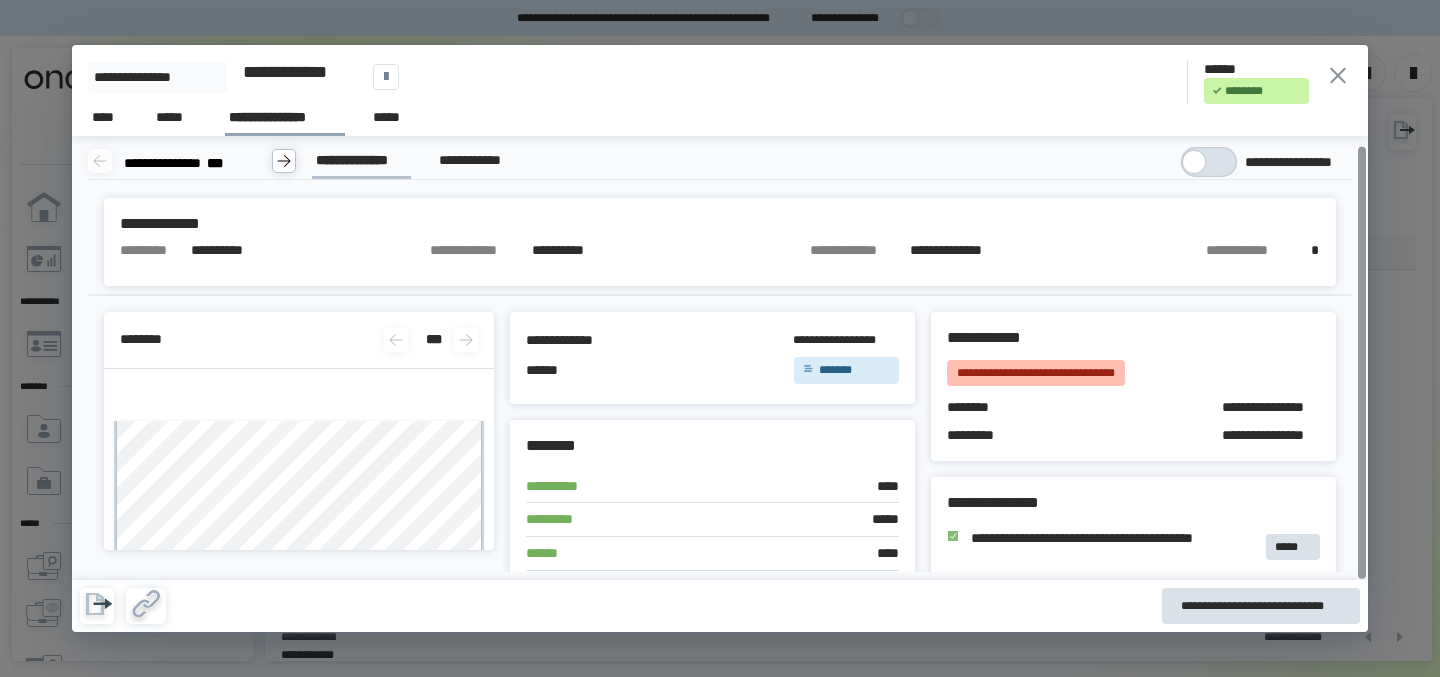 scroll, scrollTop: 9, scrollLeft: 0, axis: vertical 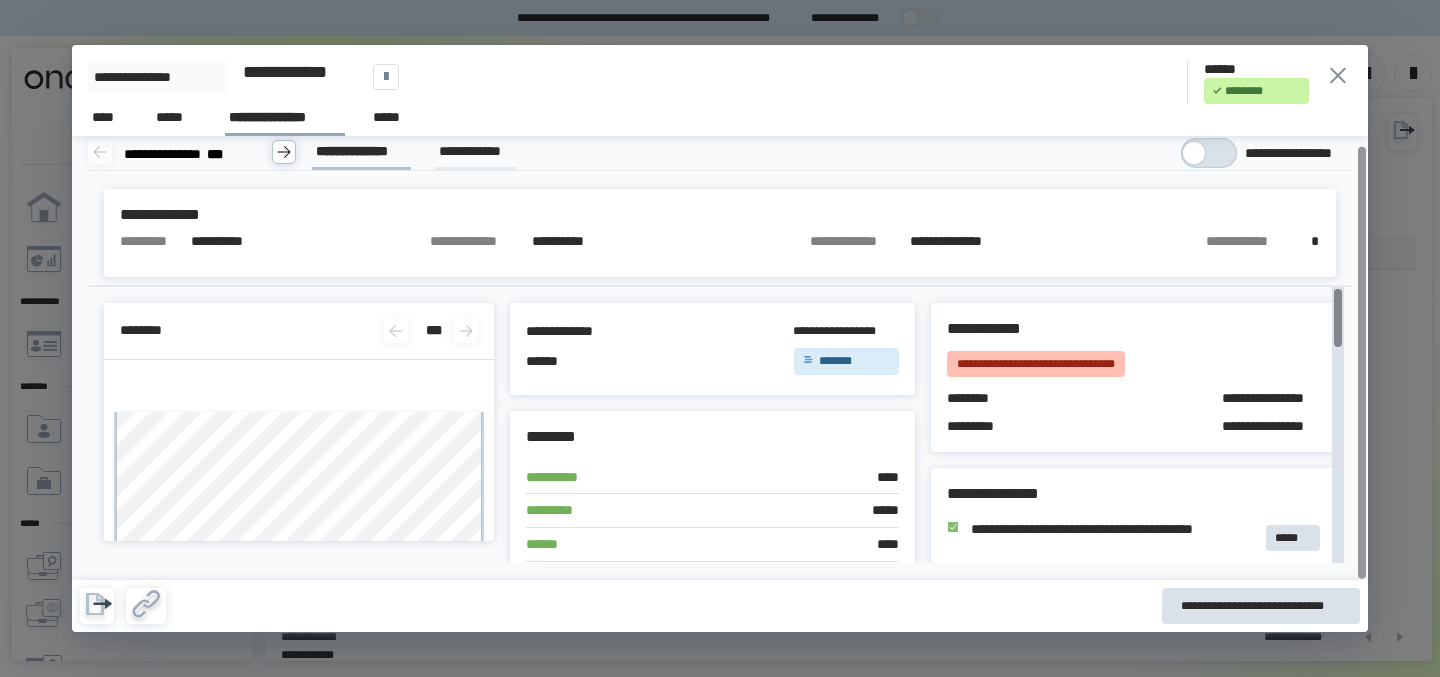 click on "**********" at bounding box center [476, 151] 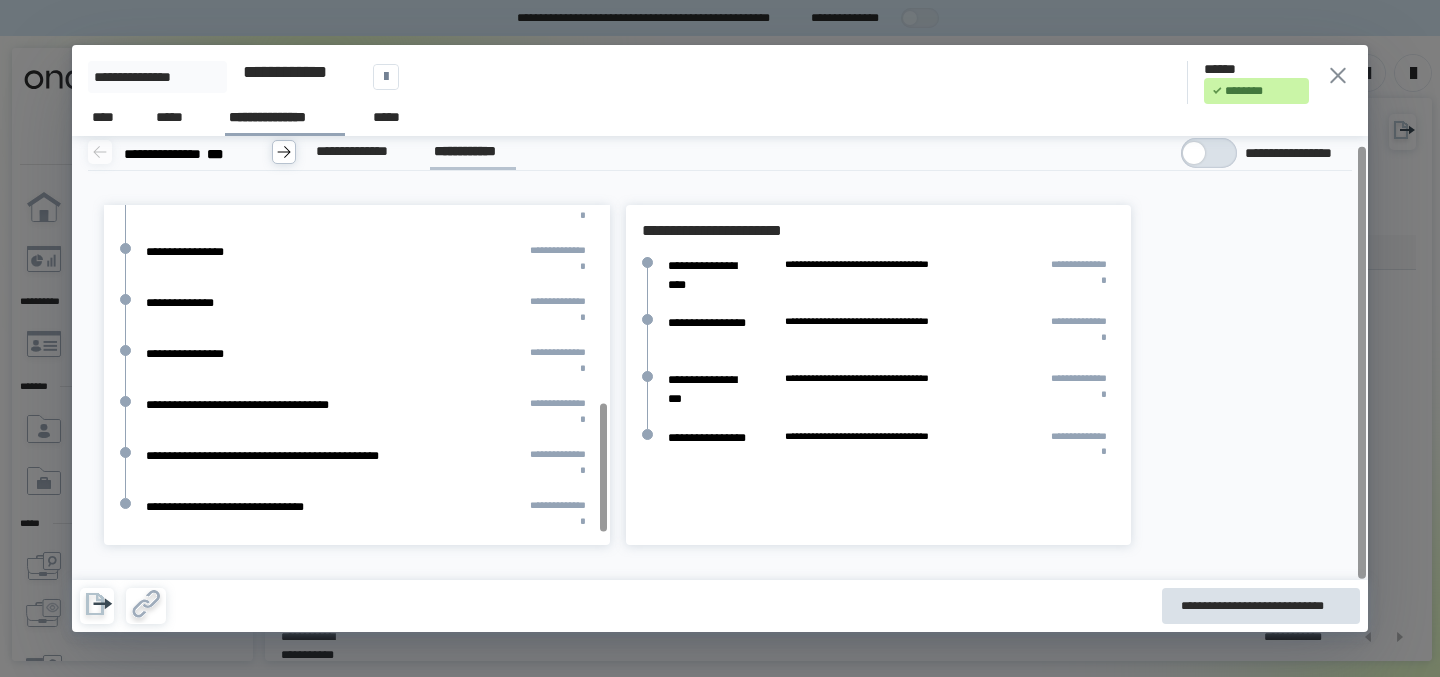 scroll, scrollTop: 0, scrollLeft: 0, axis: both 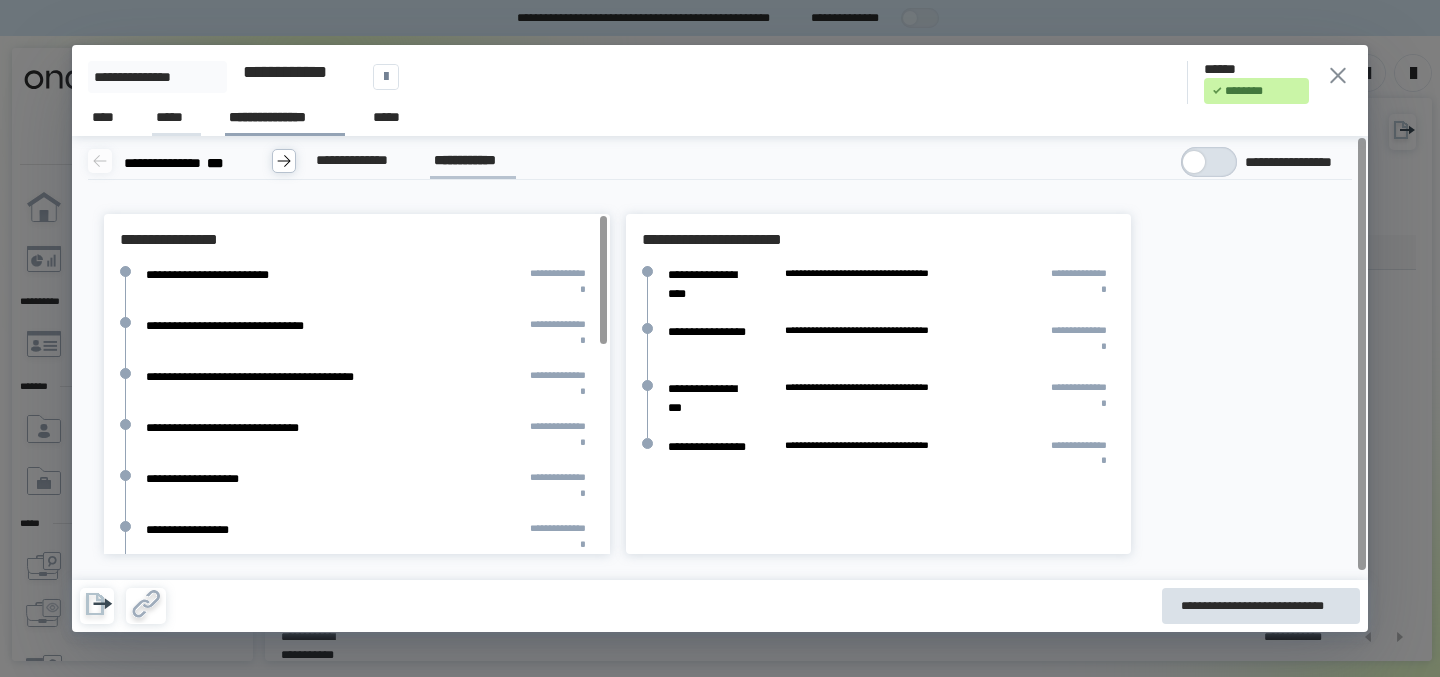 click on "*****" at bounding box center [176, 118] 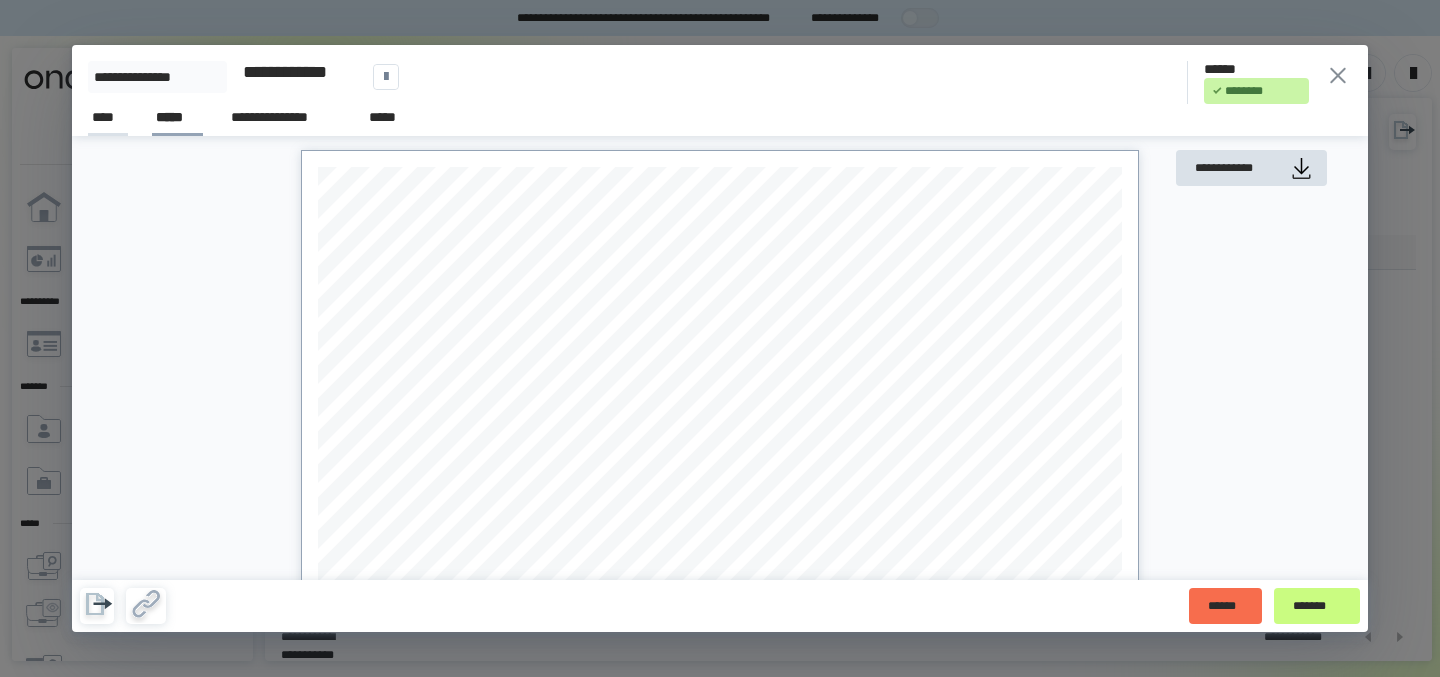 click on "****" at bounding box center (108, 117) 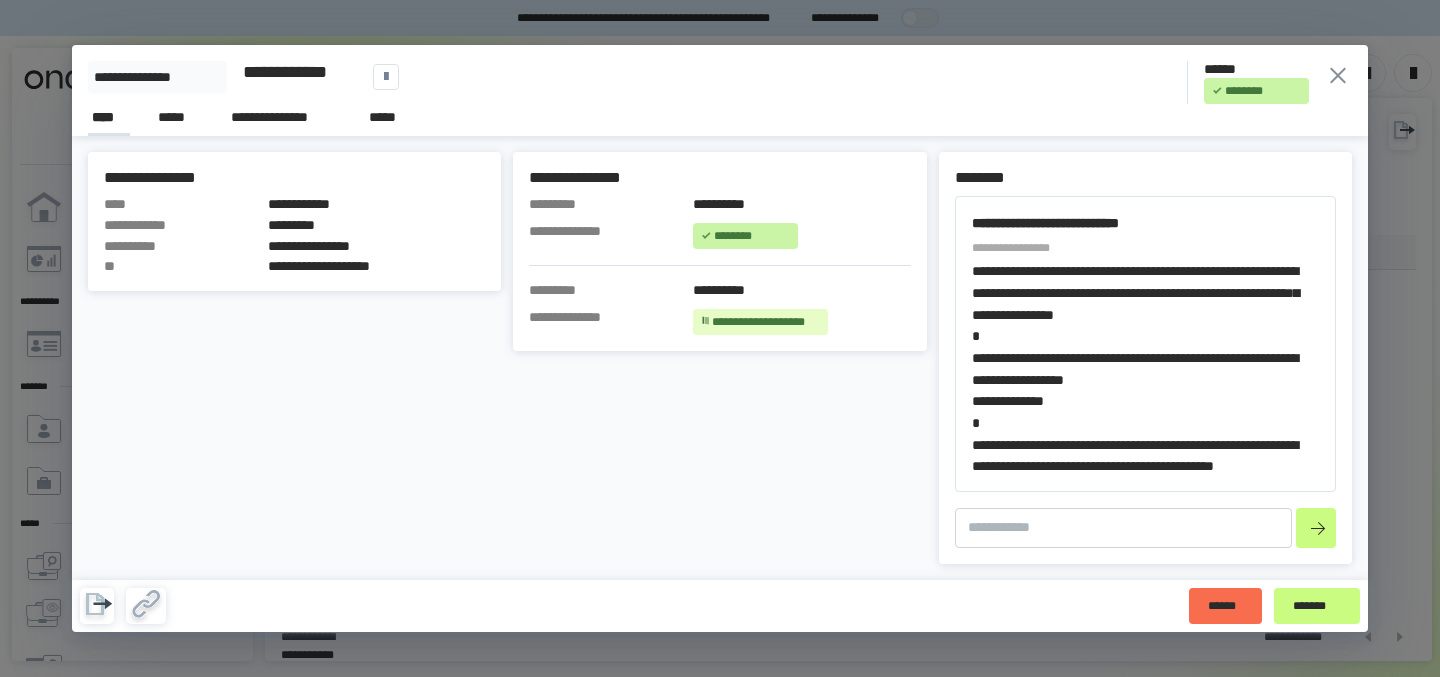 scroll, scrollTop: 58, scrollLeft: 0, axis: vertical 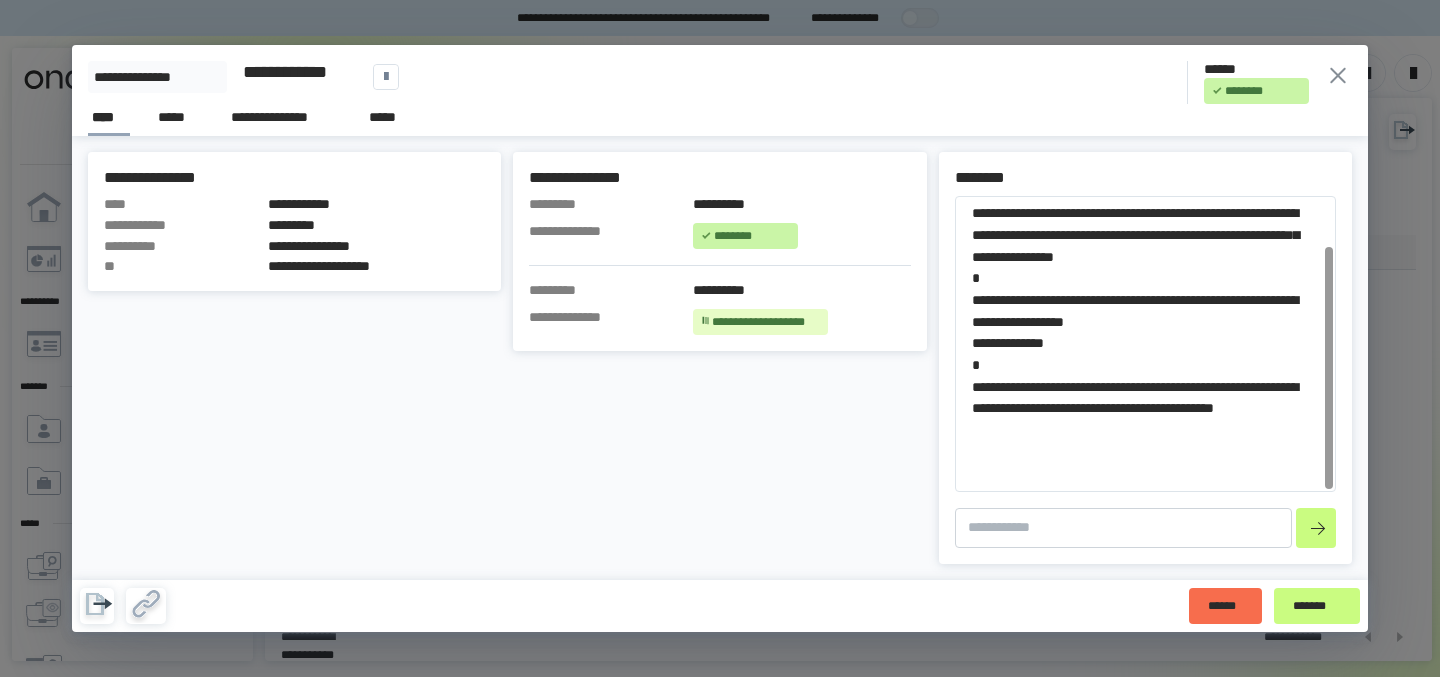 click 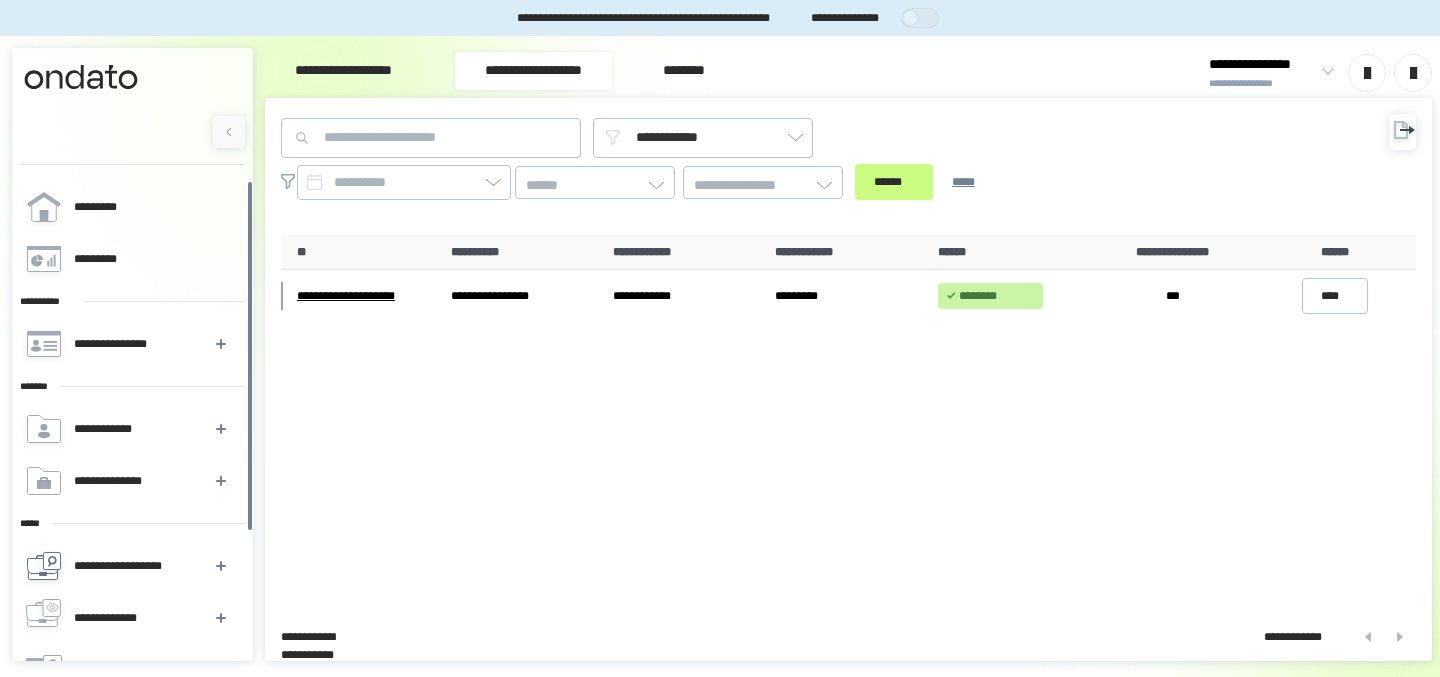 click on "**********" at bounding box center (129, 566) 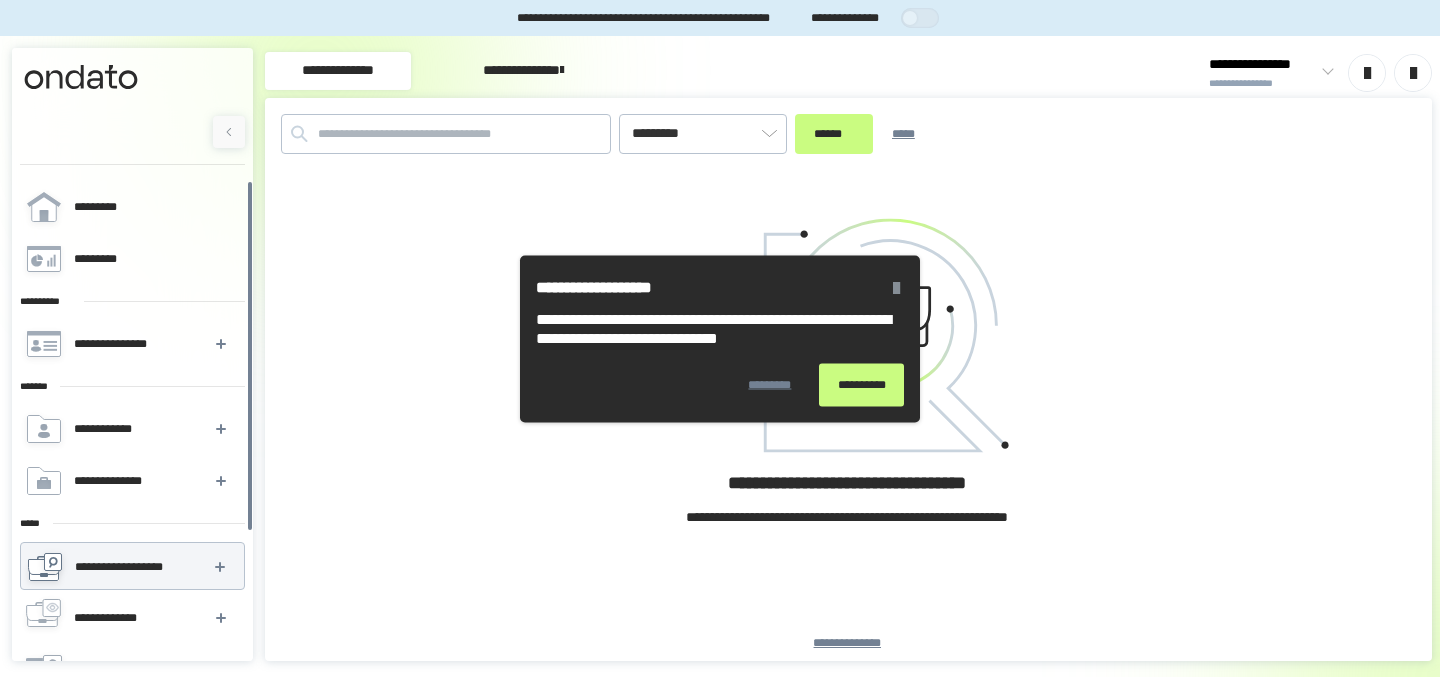 click at bounding box center (896, 287) 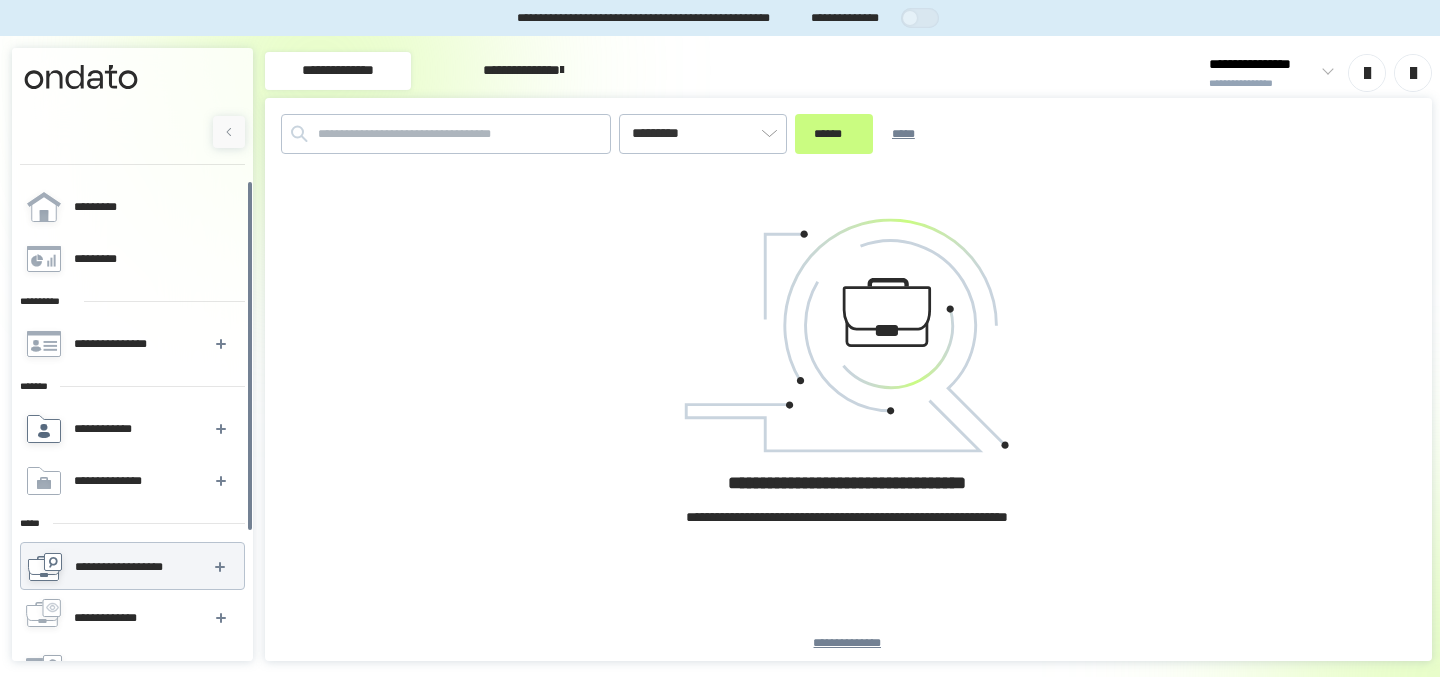 click on "**********" at bounding box center (108, 429) 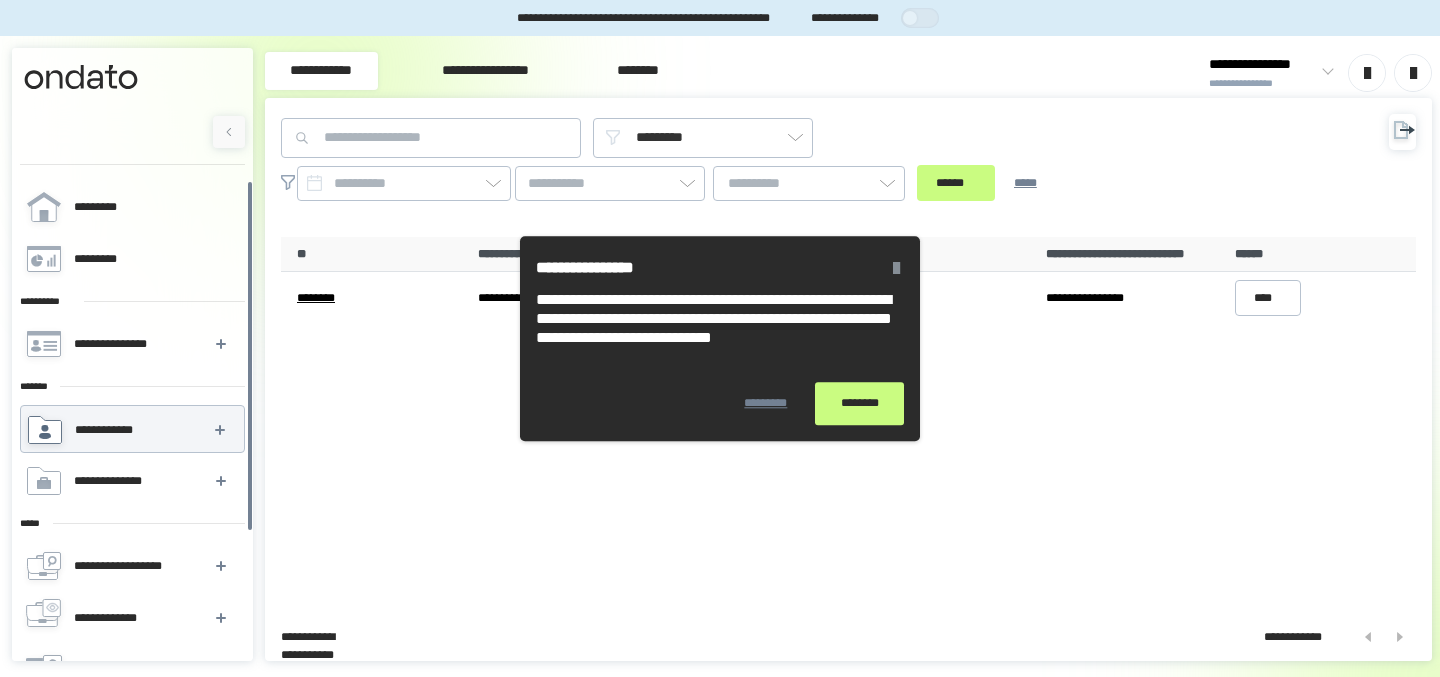 click on "**********" at bounding box center [942, 255] 